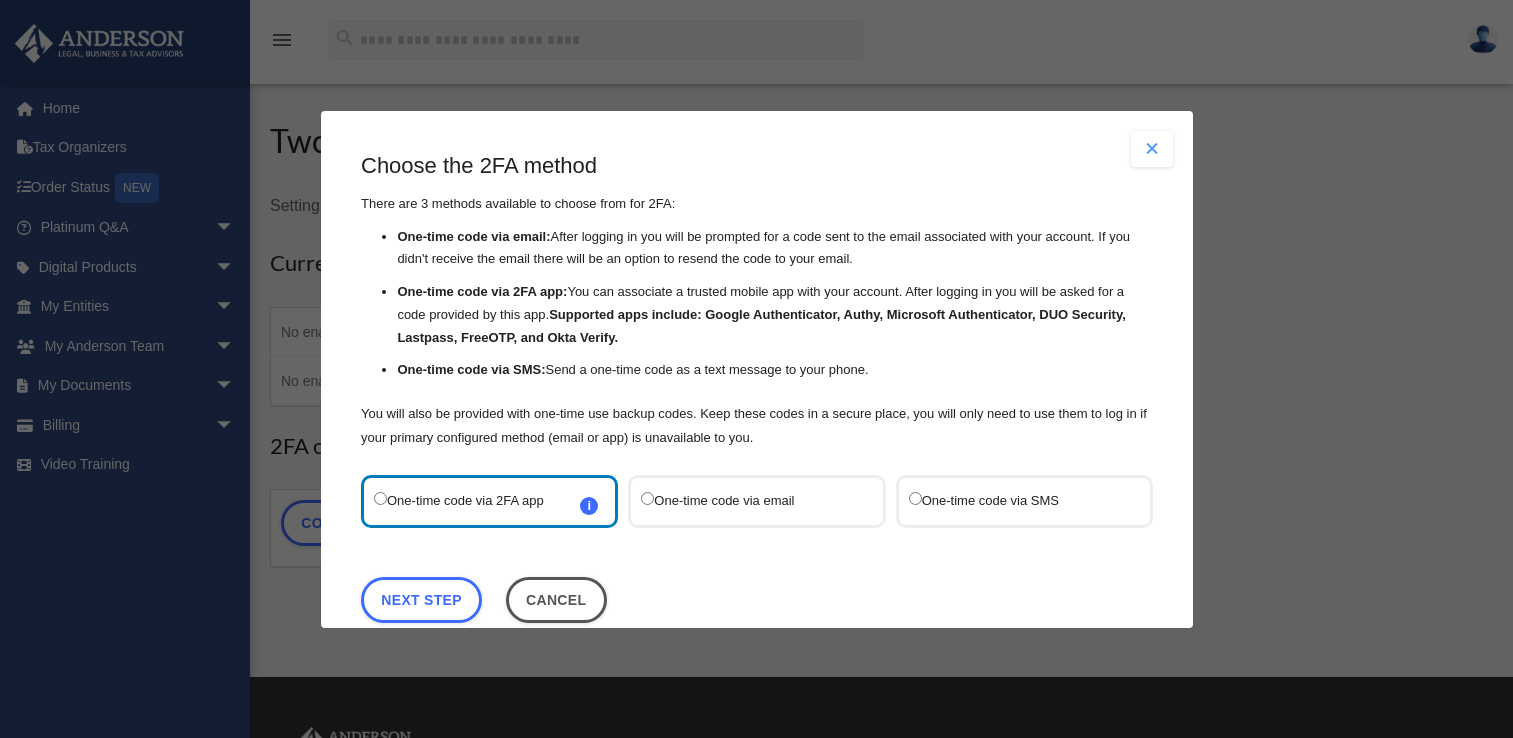 scroll, scrollTop: 0, scrollLeft: 0, axis: both 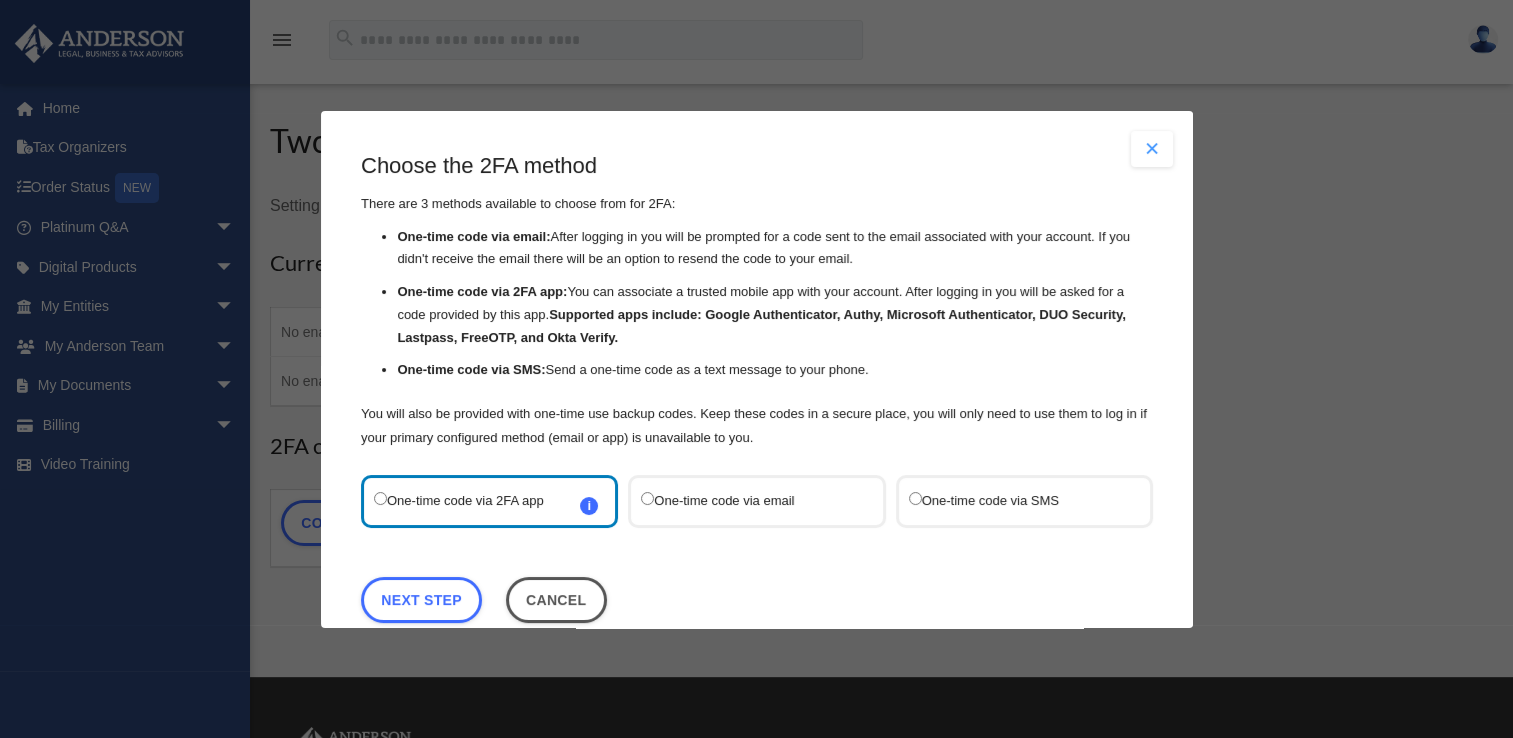click on "One-time code via SMS" at bounding box center [1013, 500] 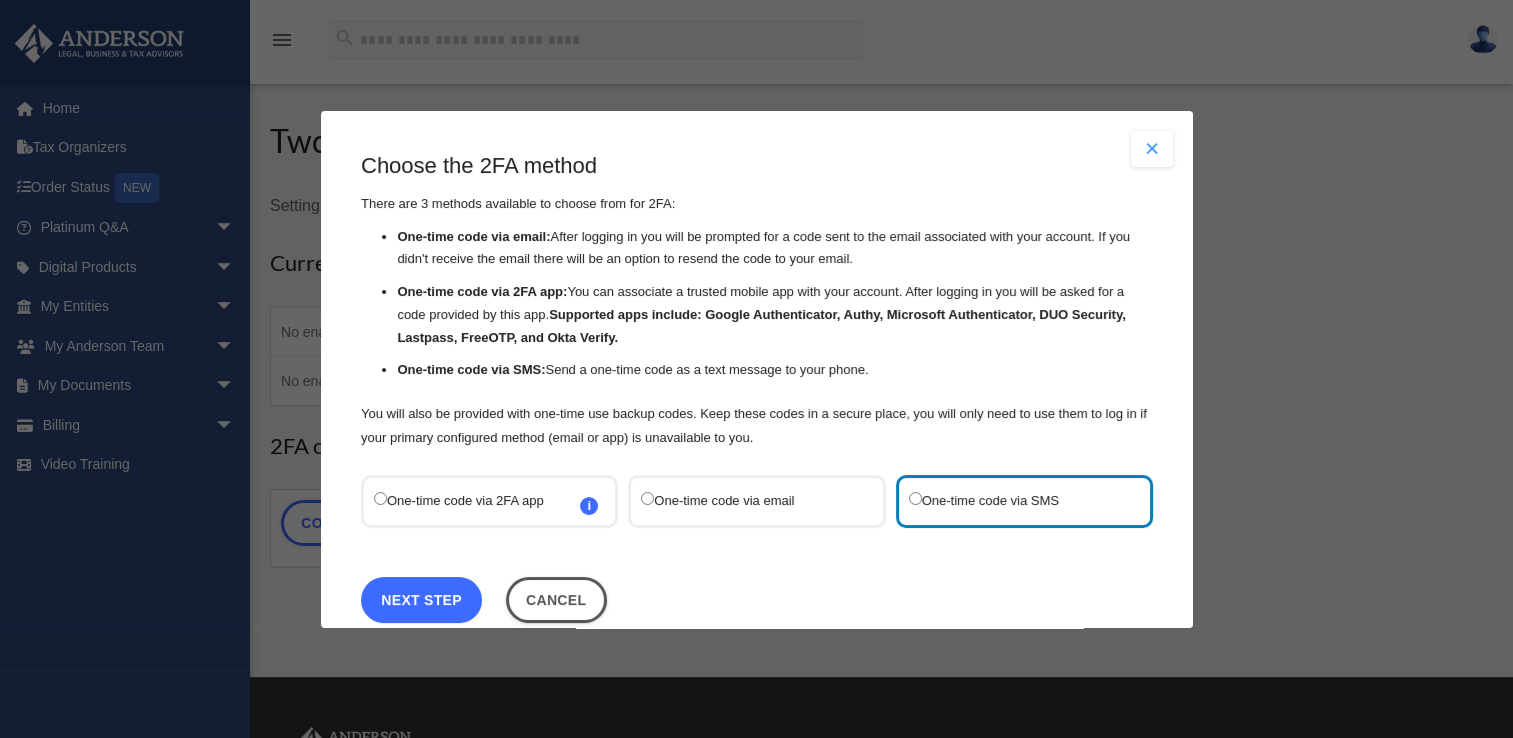 click on "Next Step" at bounding box center [421, 599] 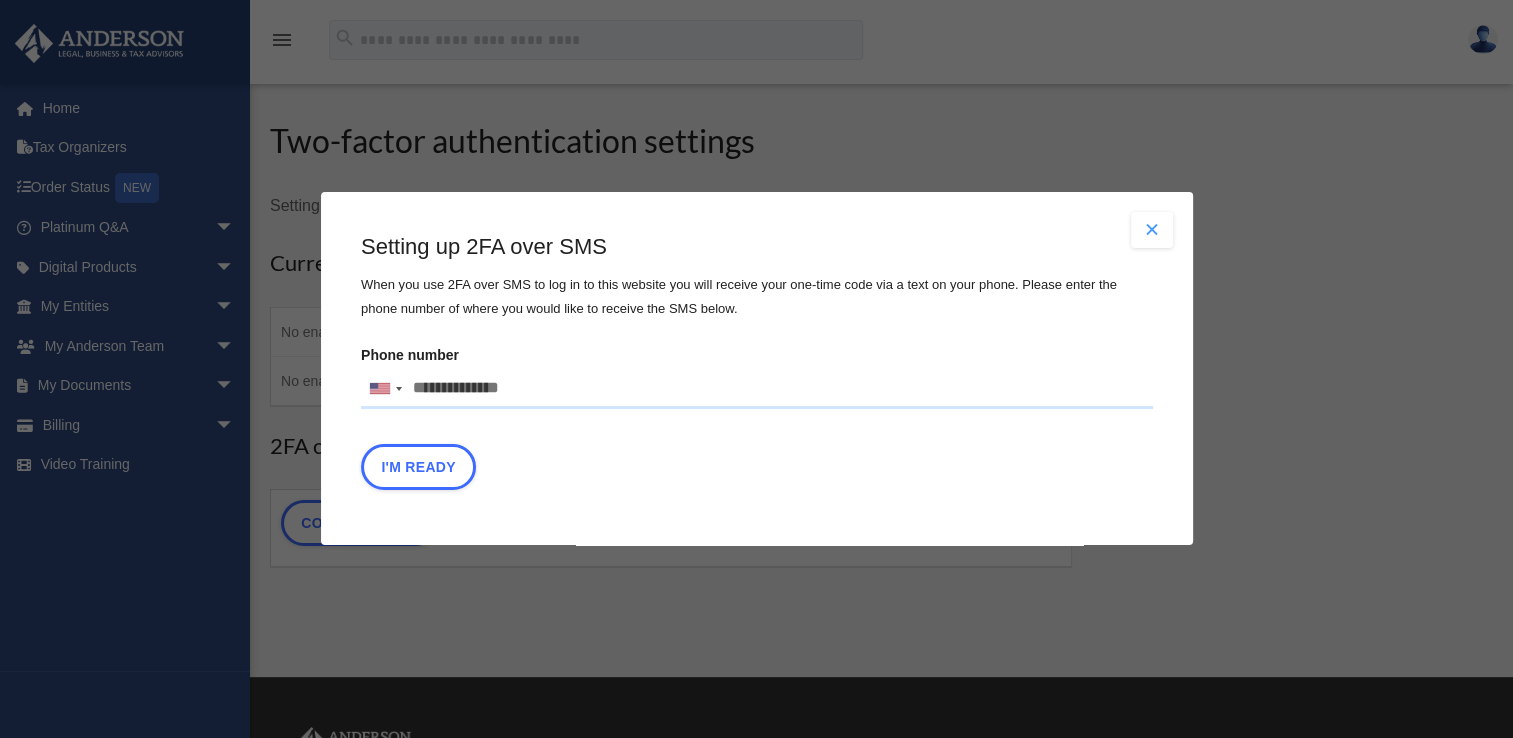 click on "Phone number						 United States +1 United Kingdom +44 Afghanistan (‫افغانستان‬‎) +93 Albania (Shqipëri) +355 Algeria (‫الجزائر‬‎) +213 American Samoa +1 Andorra +376 Angola +244 Anguilla +1 Antigua and Barbuda +1 Argentina +54 Armenia (Հայաստան) +374 Aruba +297 Ascension Island +247 Australia +61 Austria (Österreich) +43 Azerbaijan (Azərbaycan) +994 Bahamas +1 Bahrain (‫البحرين‬‎) +973 Bangladesh (বাংলাদেশ) +880 Barbados +1 Belarus (Беларусь) +375 Belgium (België) +32 Belize +501 Benin (Bénin) +229 Bermuda +1 Bhutan (འབྲུག) +975 Bolivia +591 Bosnia and Herzegovina (Босна и Херцеговина) +387 Botswana +267 Brazil (Brasil) +55 British Indian Ocean Territory +246 British Virgin Islands +1 Brunei +673 Bulgaria (България) +359 Burkina Faso +226 Burundi (Uburundi) +257 Cambodia (កម្ពុជា) +855 Cameroon (Cameroun) +237 Canada +1 Cape Verde (Kabu Verdi) +238 Caribbean Netherlands +599" at bounding box center (757, 389) 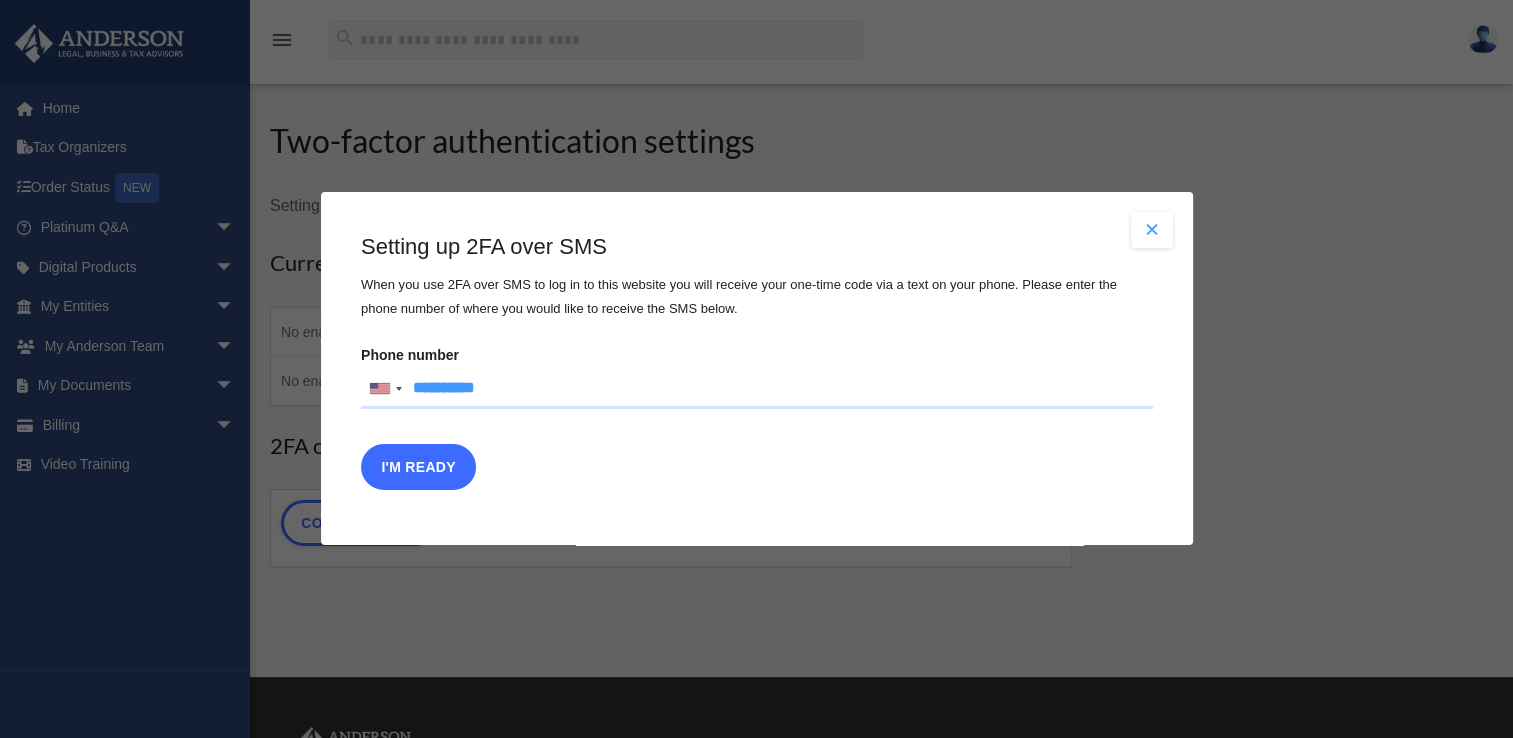 click on "I'm Ready" at bounding box center (418, 468) 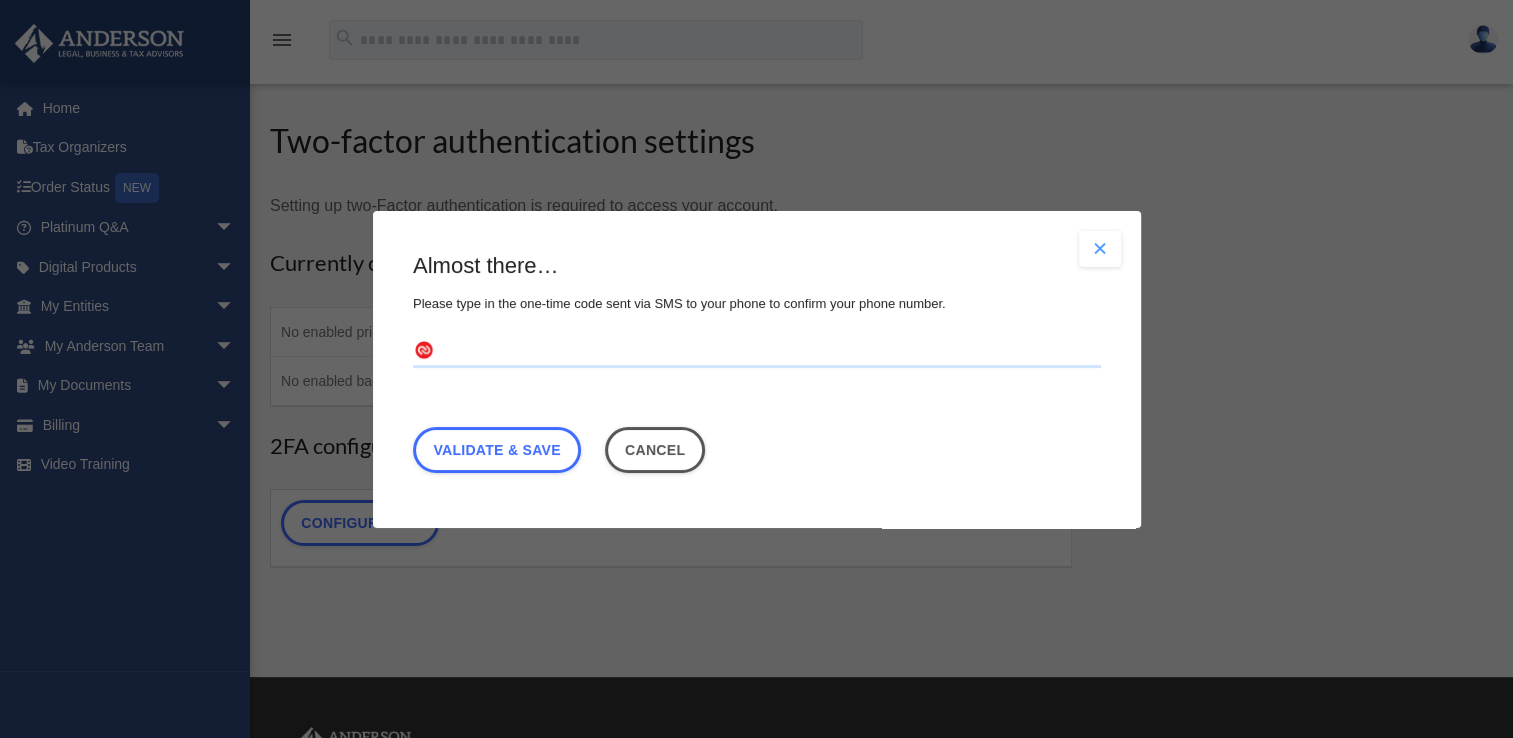 click at bounding box center [757, 351] 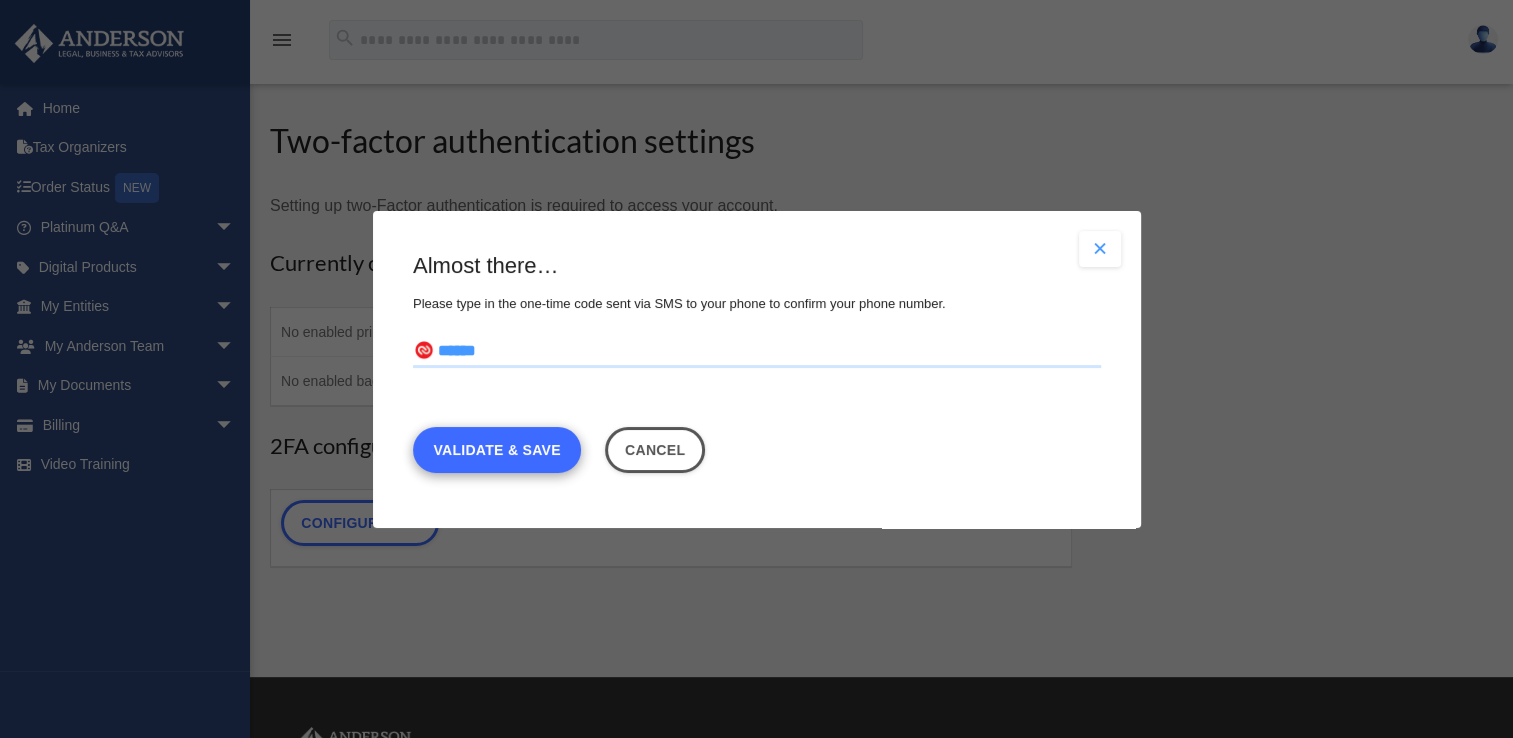 type on "******" 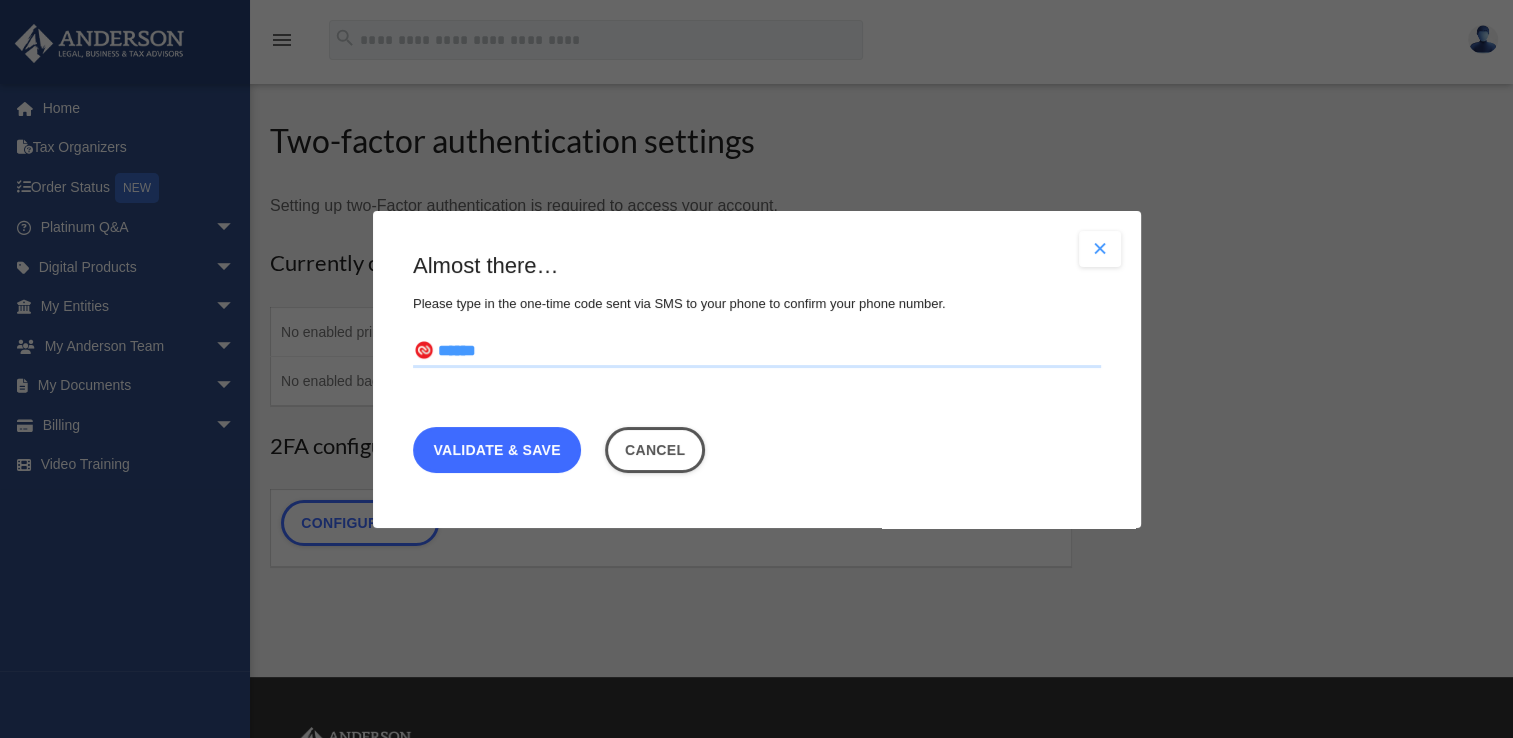 click on "Validate & Save" at bounding box center (497, 449) 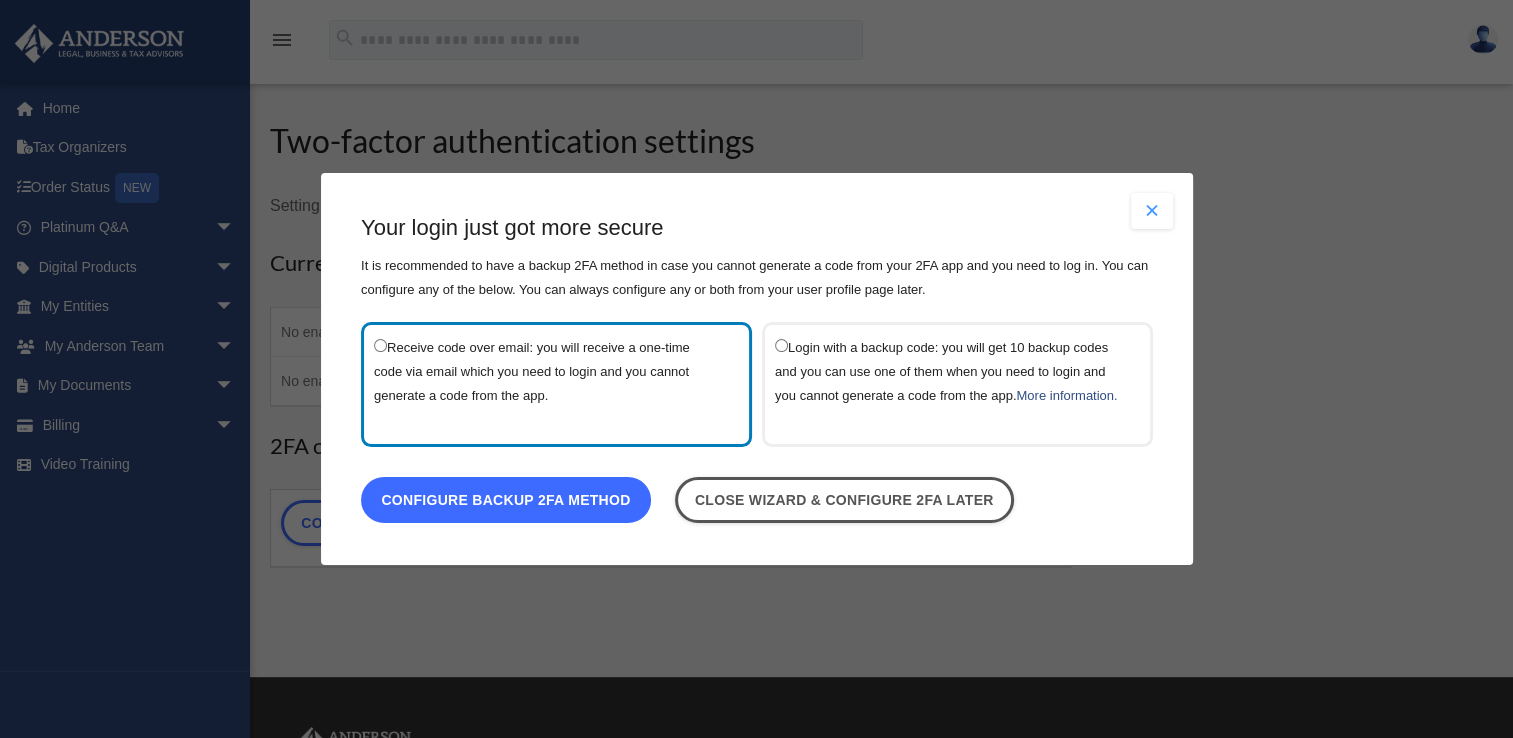 click on "Configure backup 2FA method" at bounding box center (506, 500) 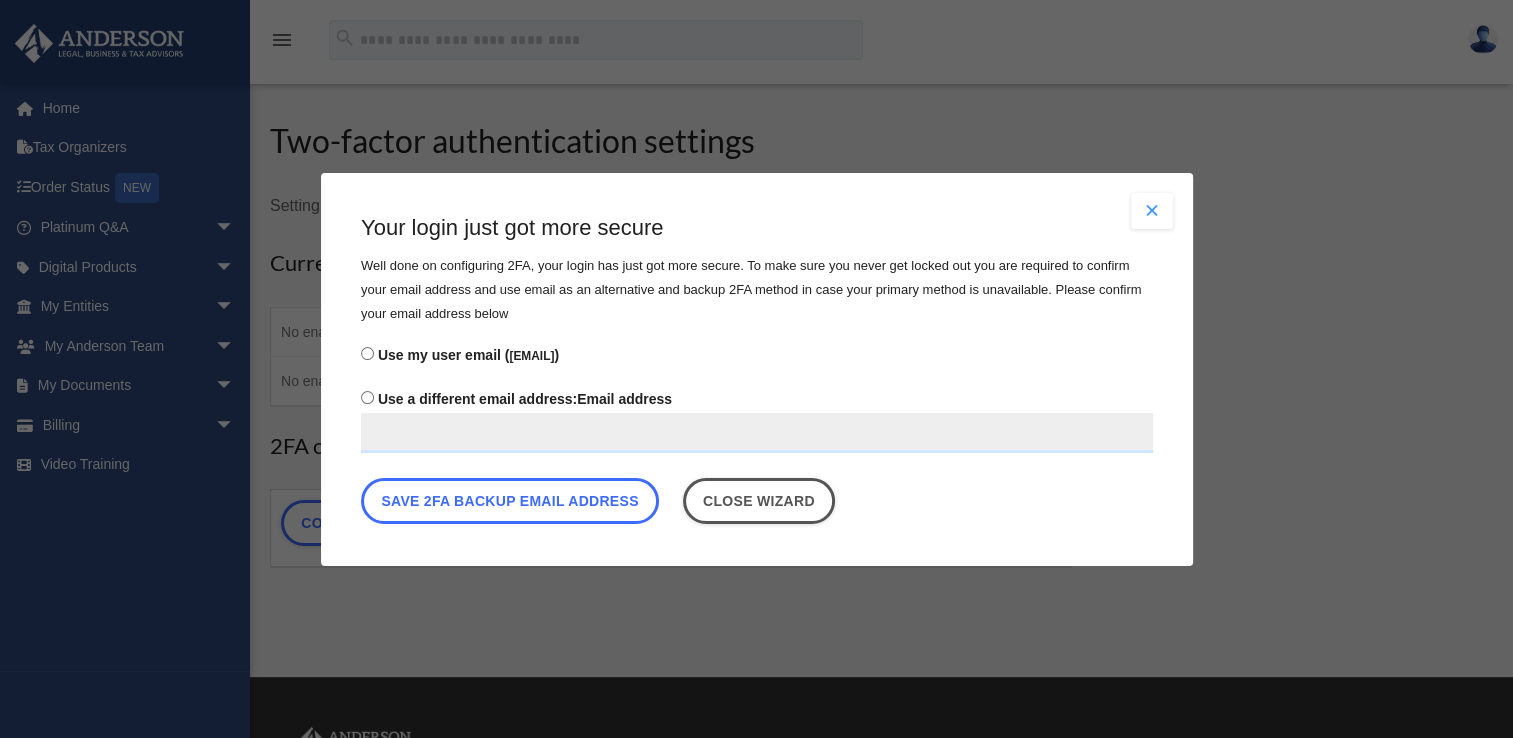 click on "Save 2FA backup email address" at bounding box center [510, 500] 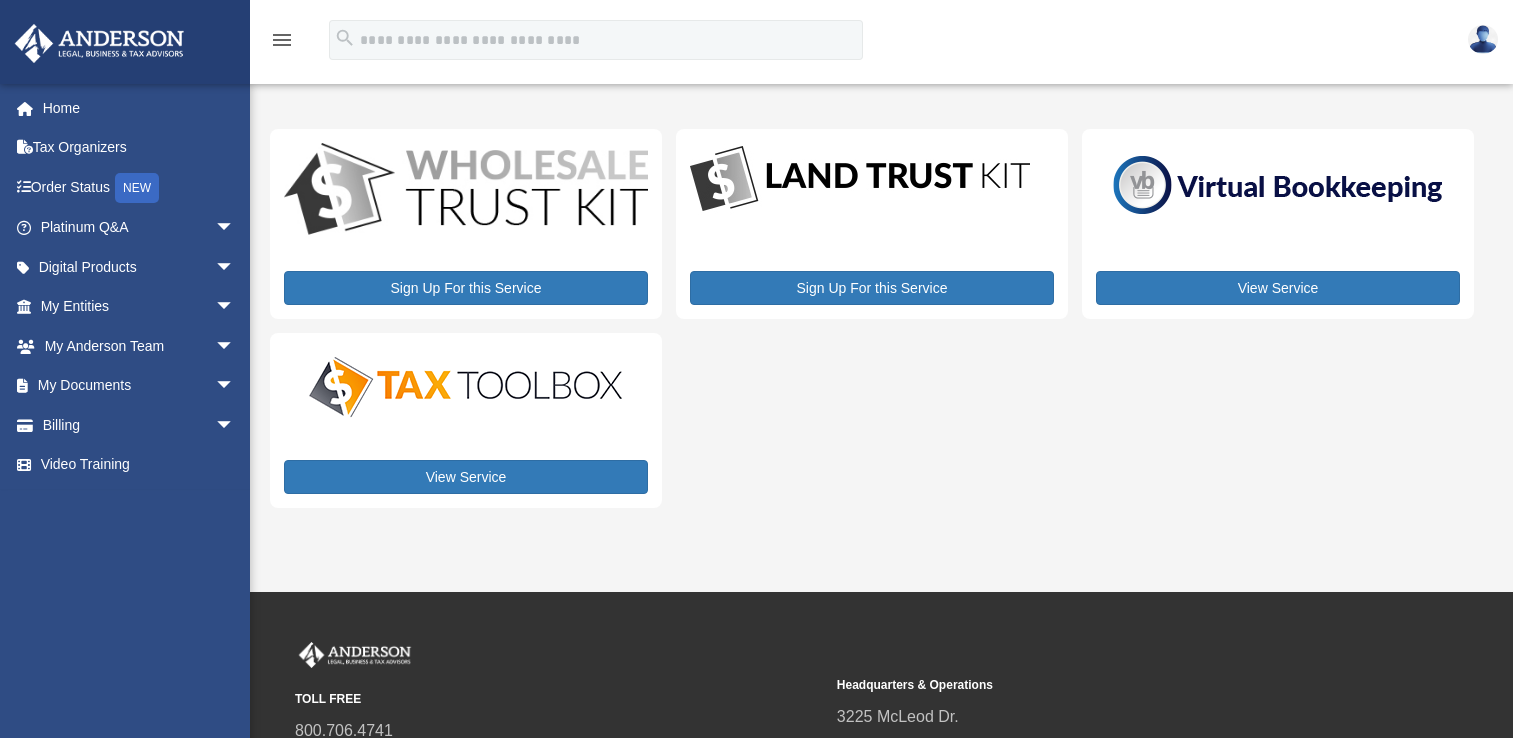 scroll, scrollTop: 0, scrollLeft: 0, axis: both 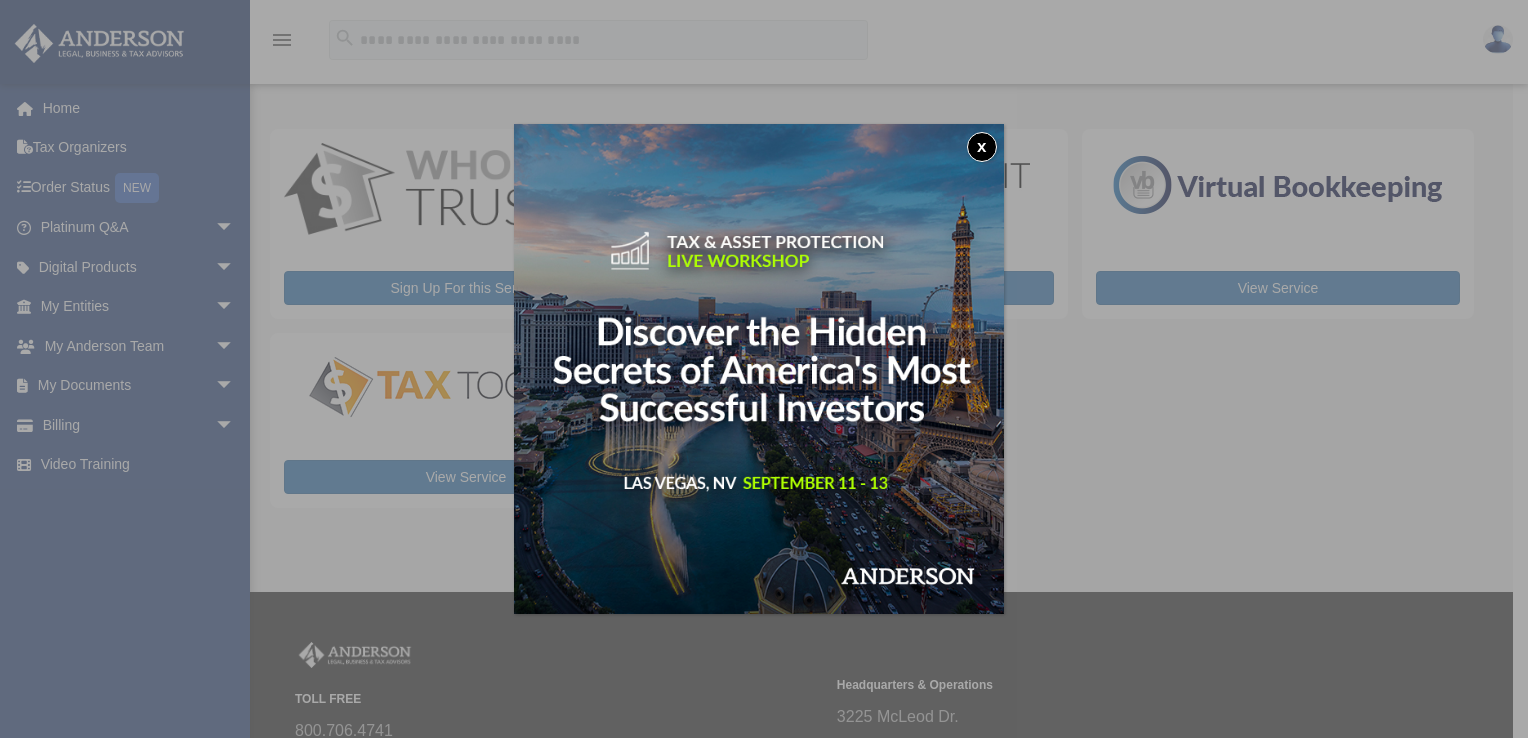 click on "x" at bounding box center [982, 147] 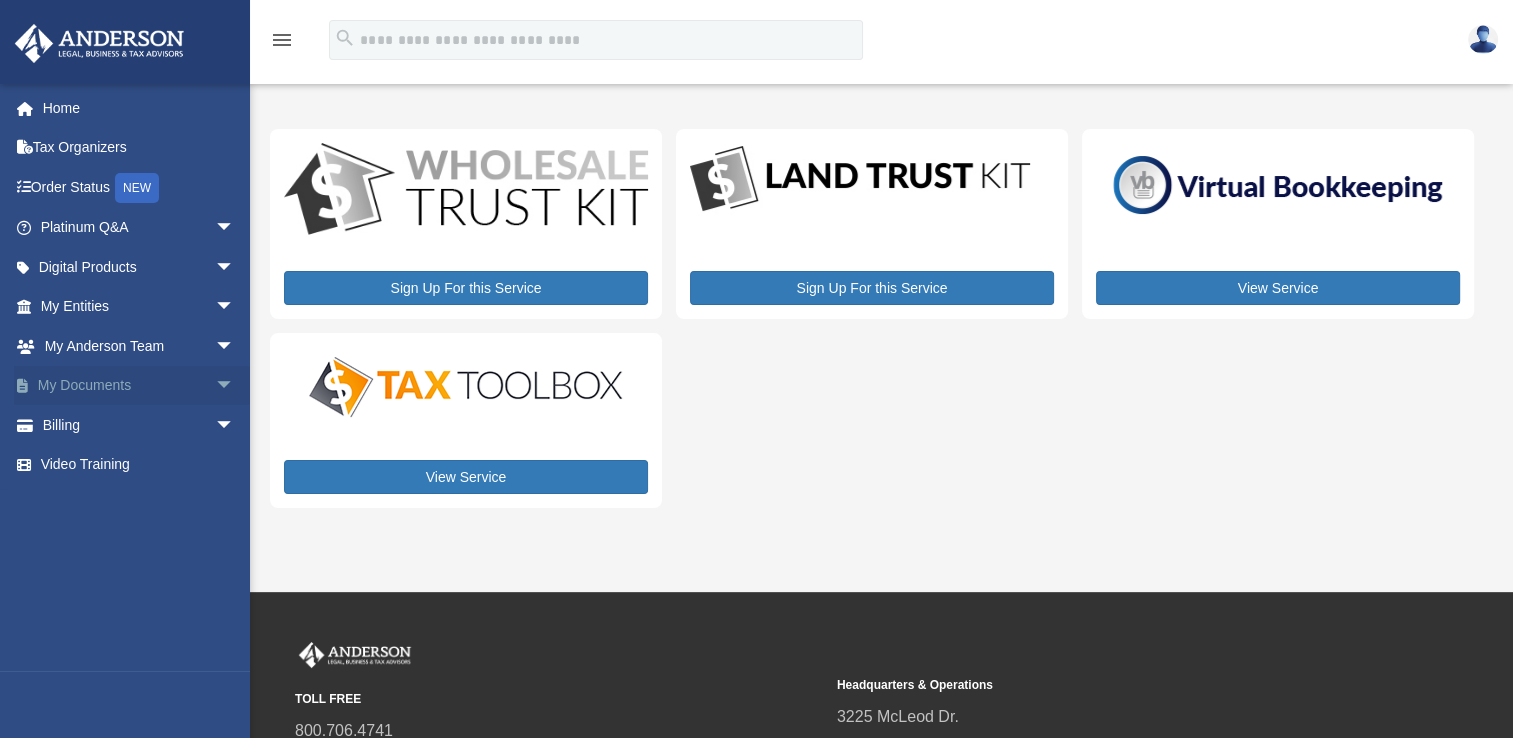 click on "arrow_drop_down" at bounding box center (235, 386) 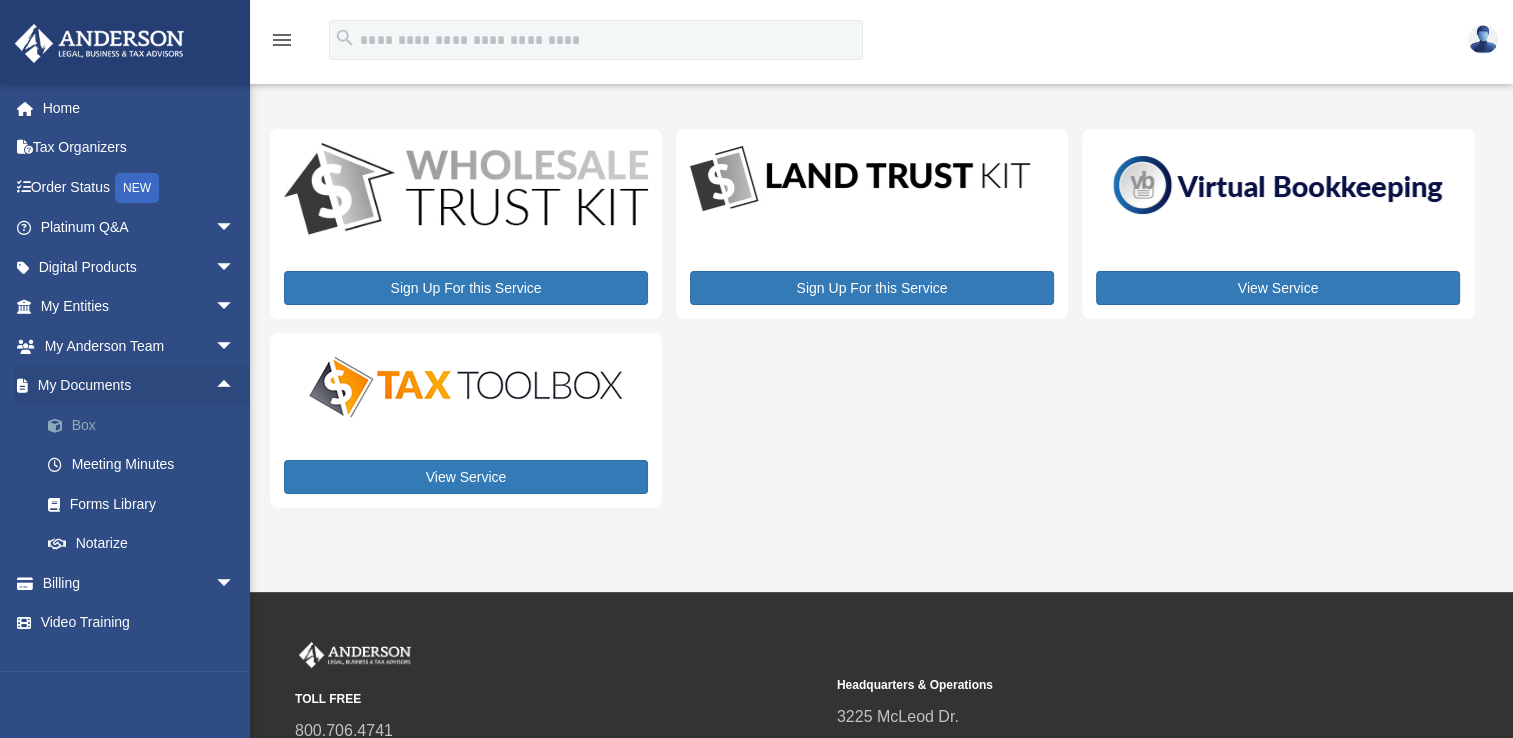 click on "Box" at bounding box center [146, 425] 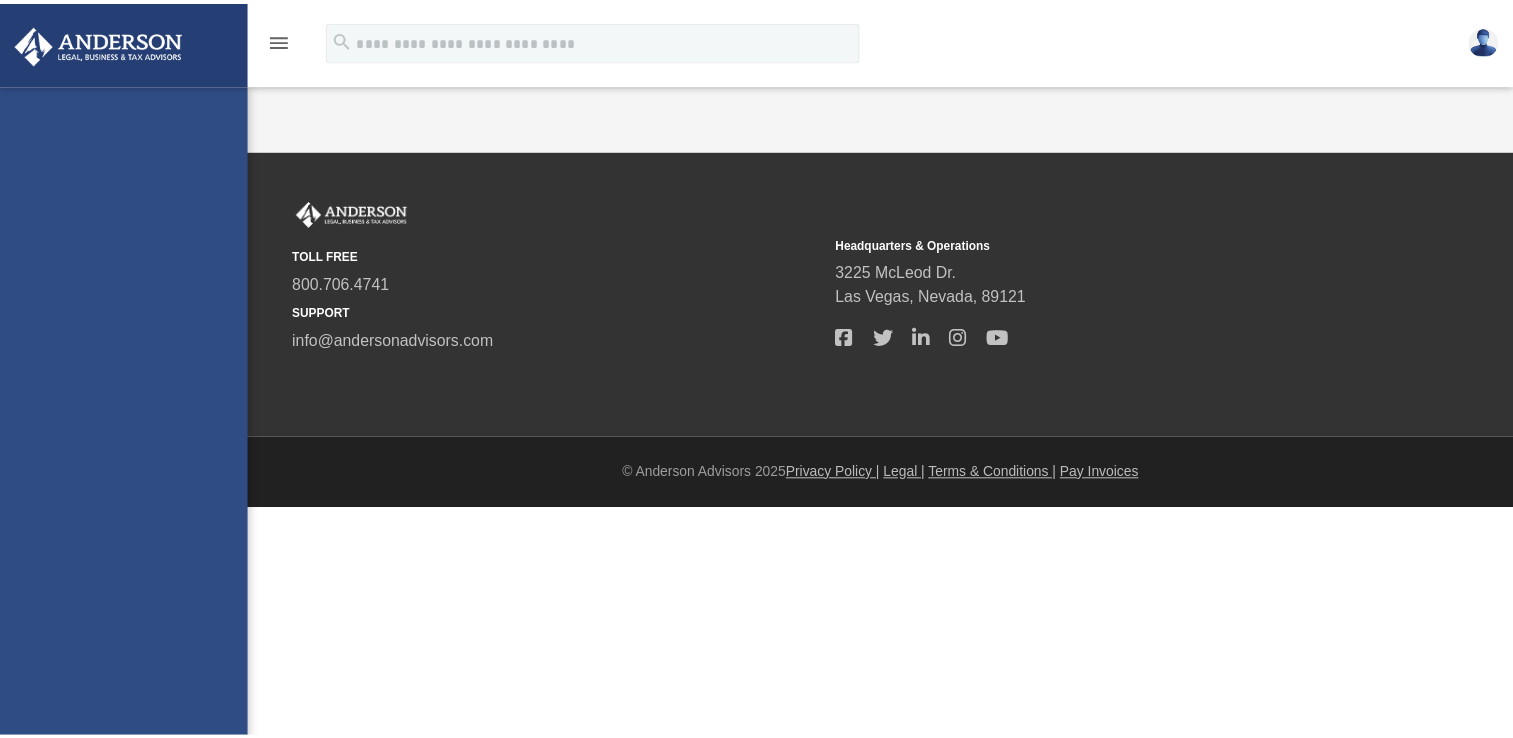 scroll, scrollTop: 0, scrollLeft: 0, axis: both 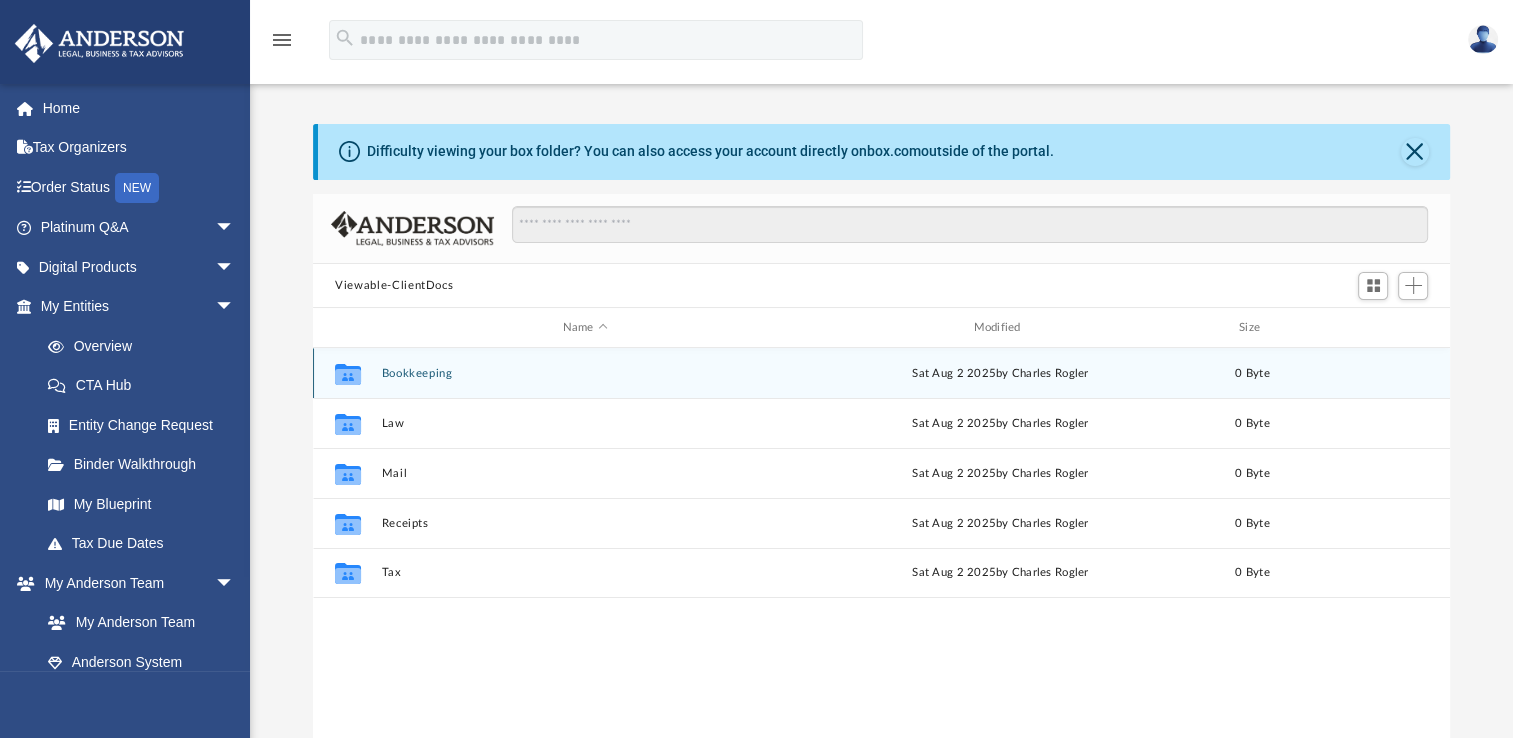click on "Collaborated Folder Bookkeeping Sat Aug 2 2025  by Charles Rogler 0 Byte" at bounding box center [881, 373] 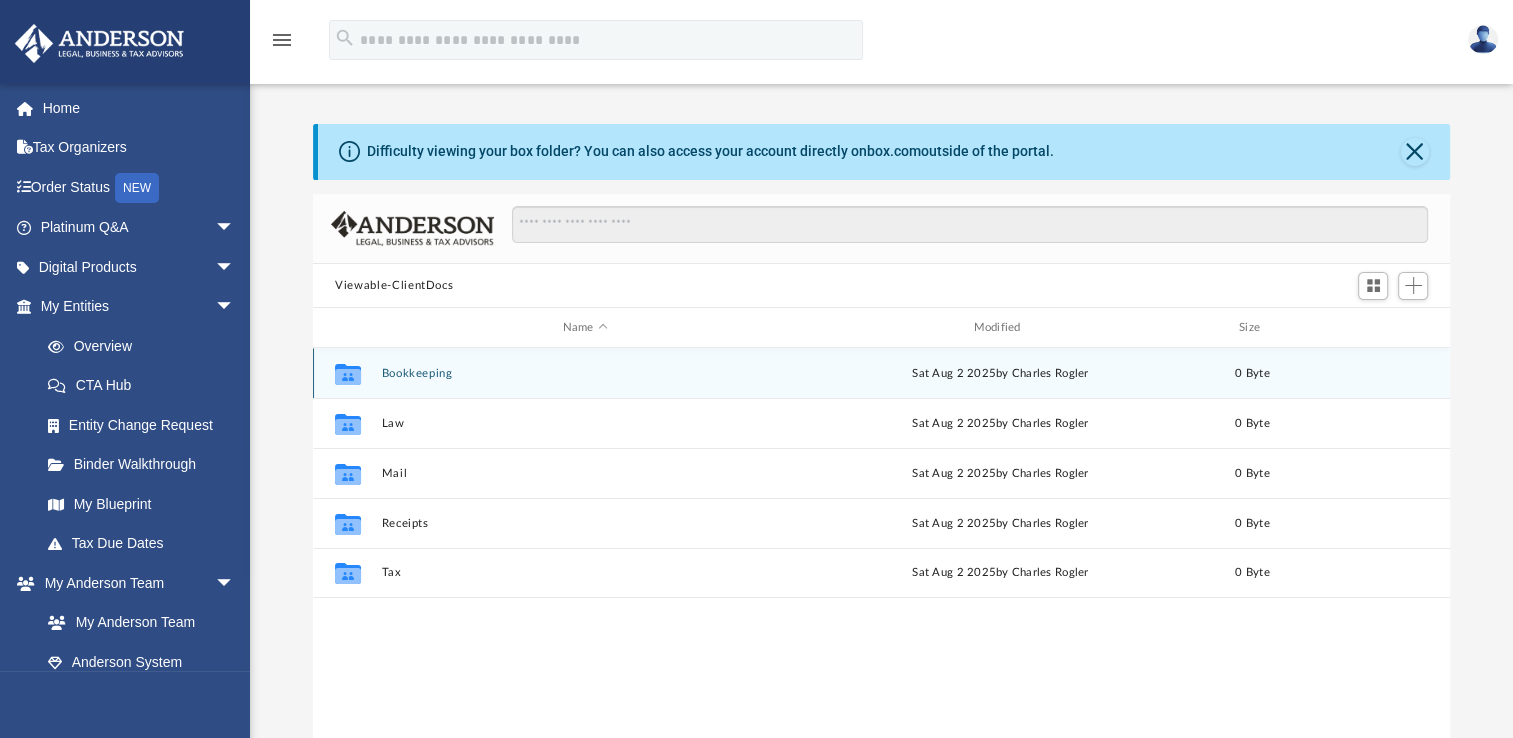 click on "Collaborated Folder Bookkeeping Sat Aug 2 2025  by Charles Rogler 0 Byte" at bounding box center [881, 373] 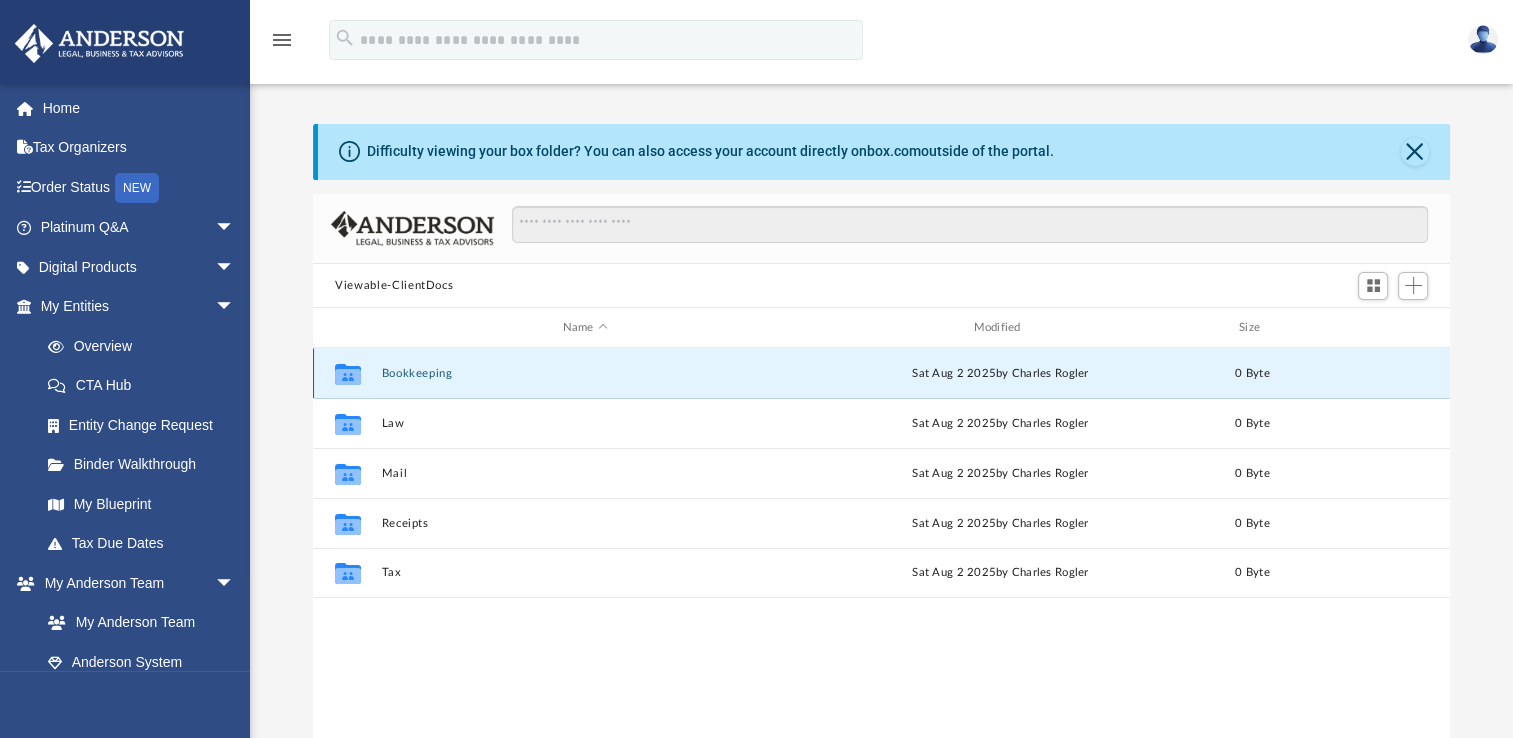 click on "Collaborated Folder Bookkeeping Sat Aug 2 2025  by Charles Rogler 0 Byte" at bounding box center (881, 373) 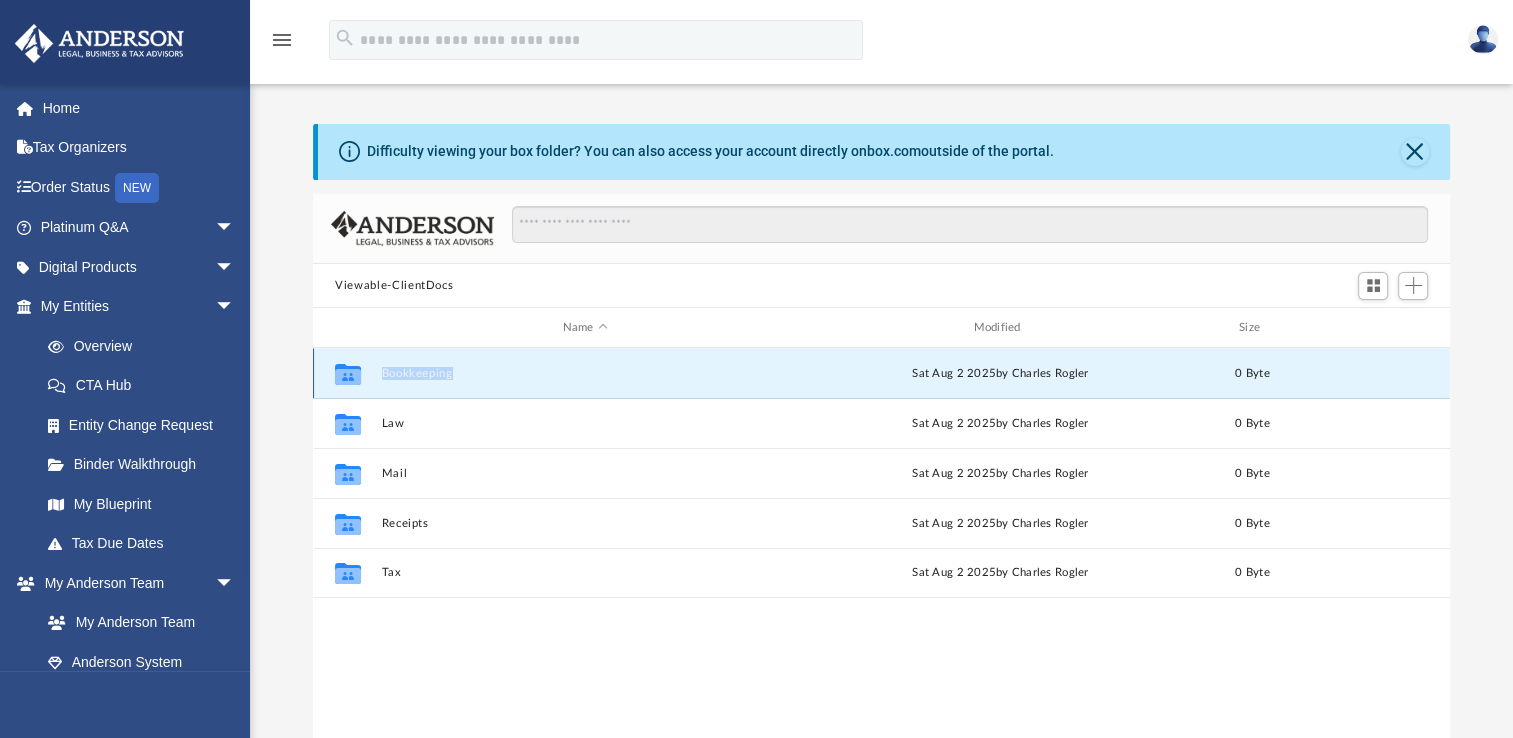 click on "Collaborated Folder Bookkeeping Sat Aug 2 2025  by Charles Rogler 0 Byte" at bounding box center (881, 373) 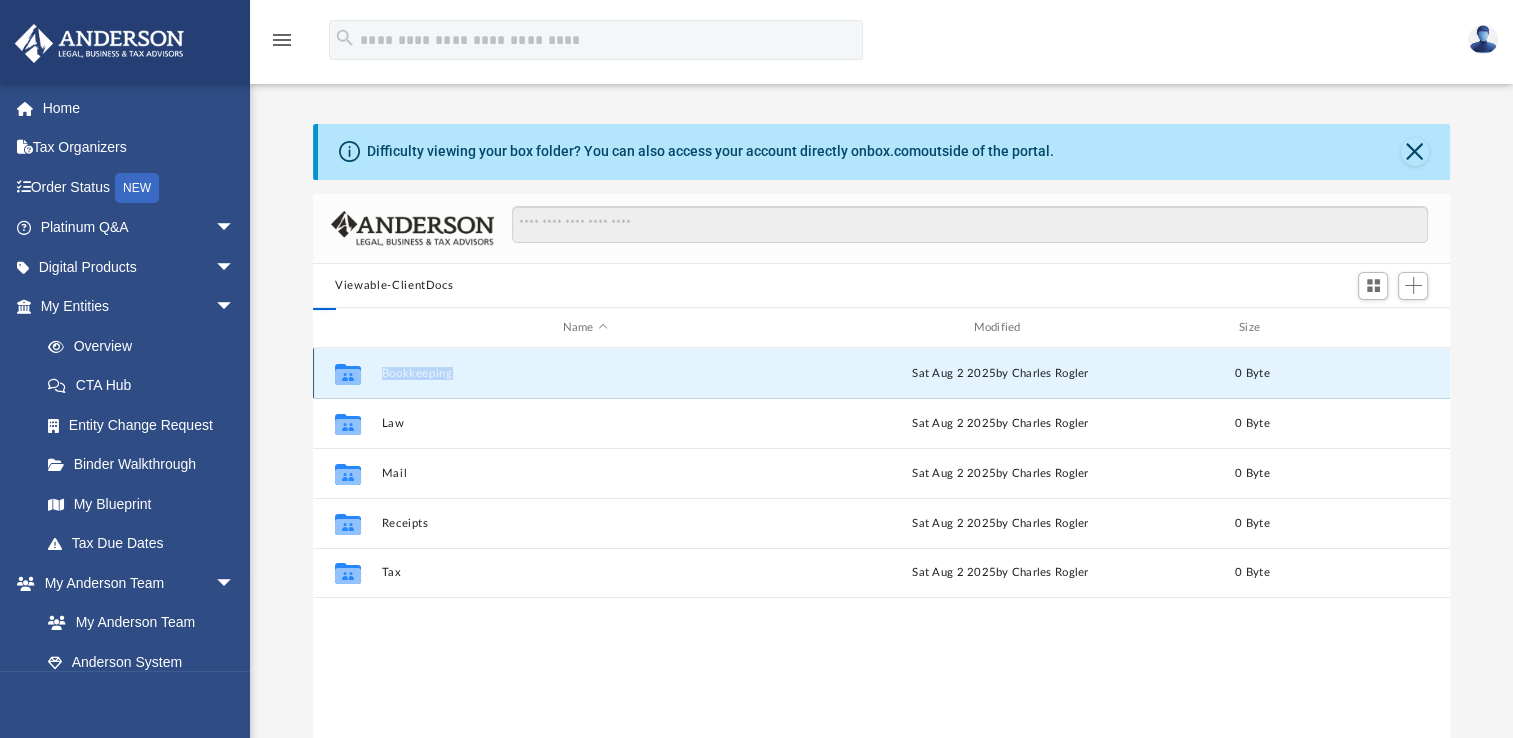 click on "Bookkeeping" at bounding box center (585, 373) 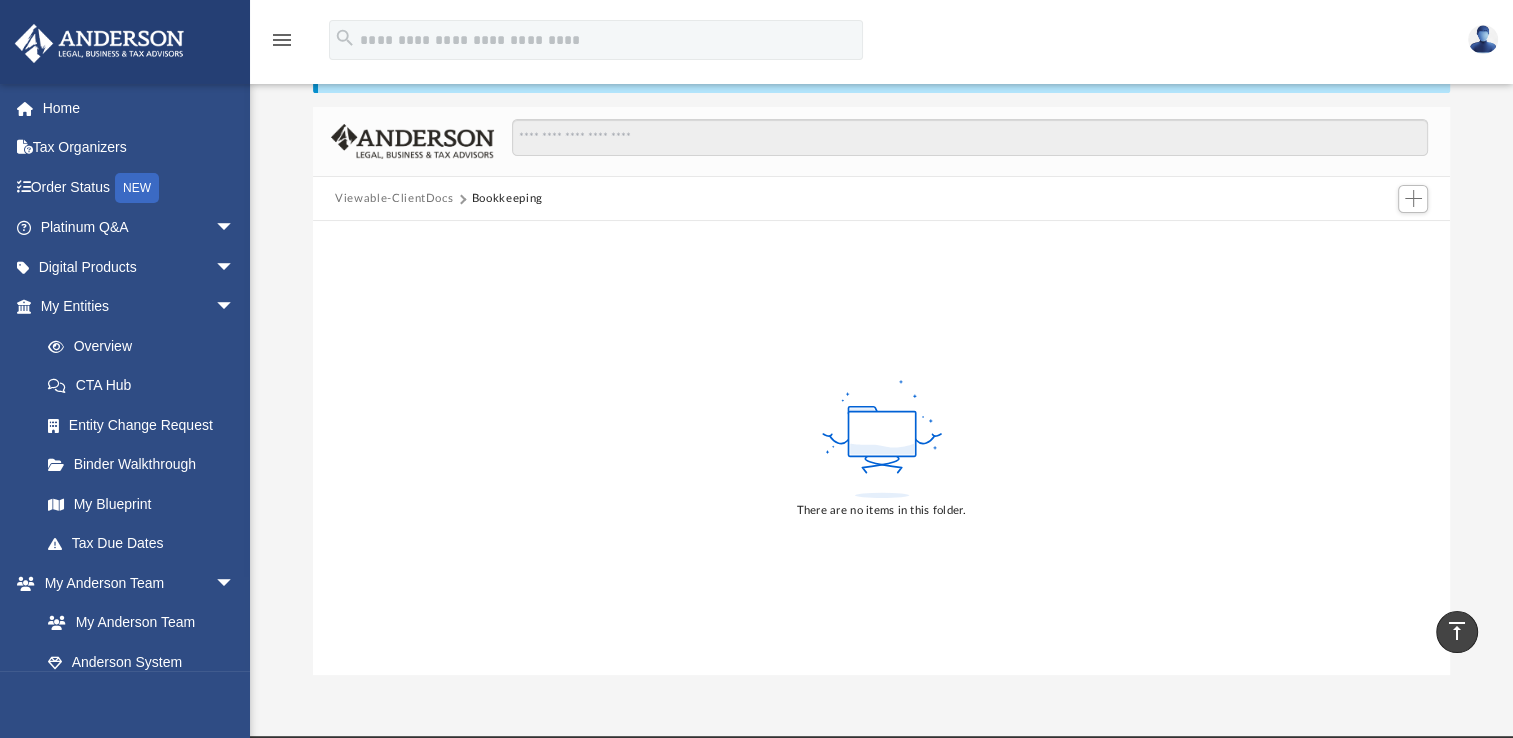 scroll, scrollTop: 0, scrollLeft: 0, axis: both 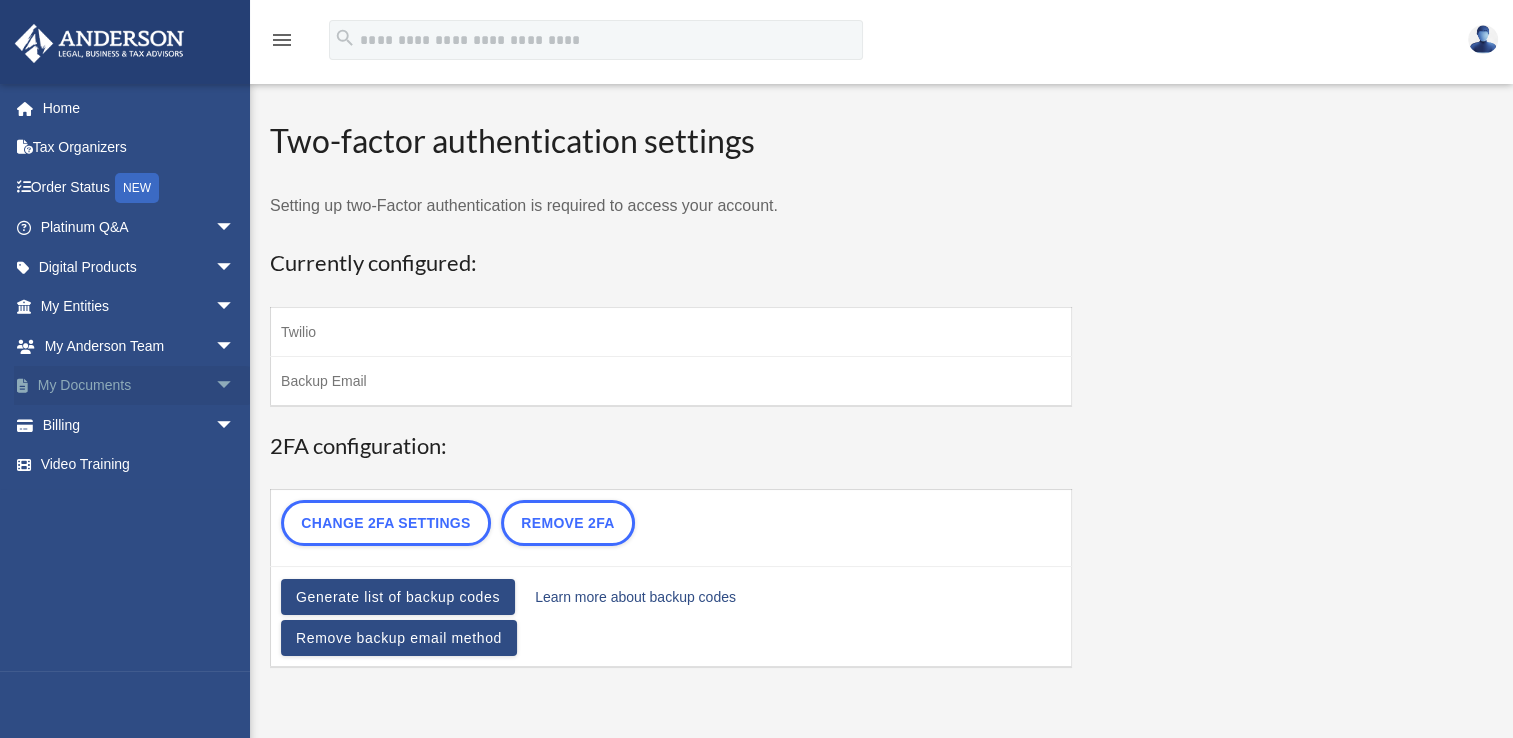 click on "arrow_drop_down" at bounding box center (235, 386) 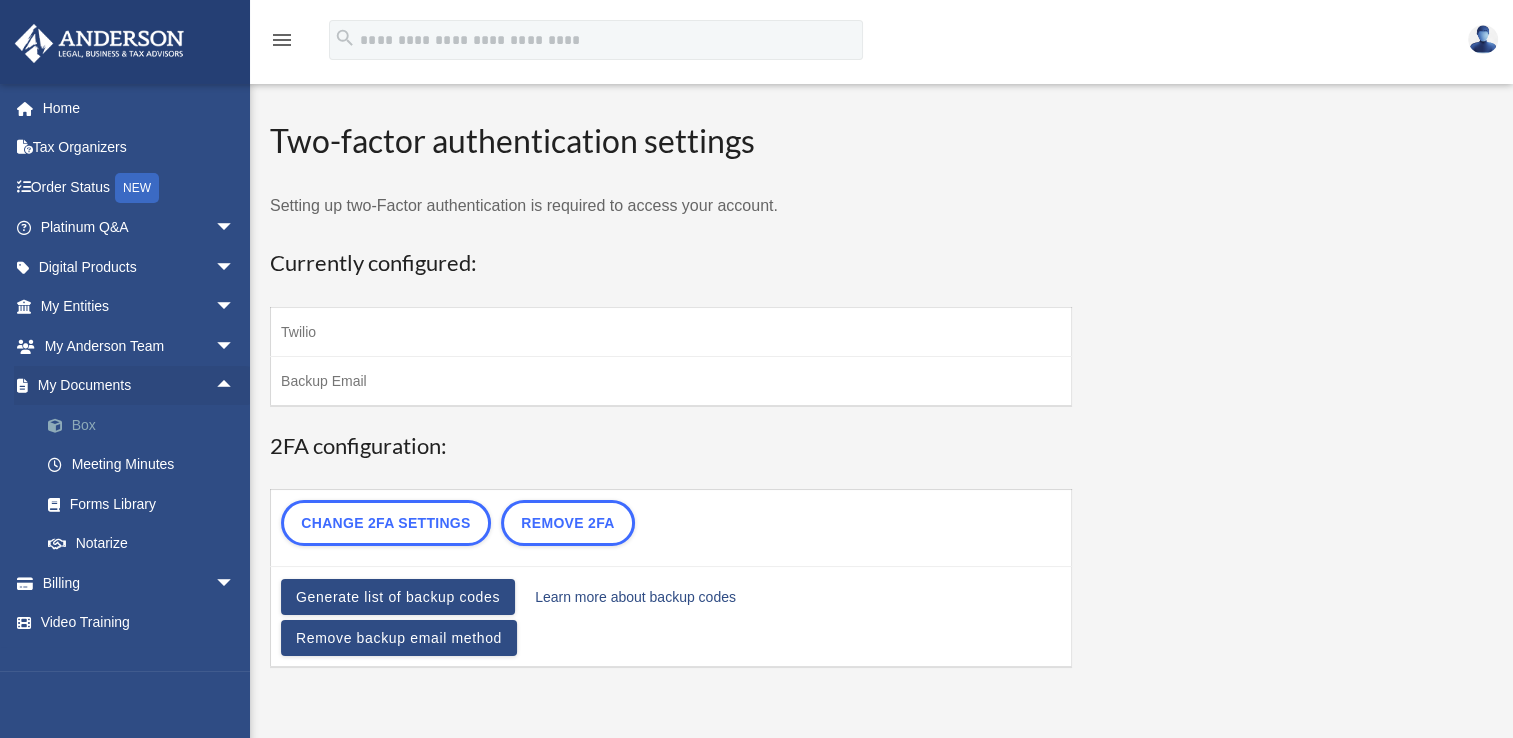 click on "Box" at bounding box center [146, 425] 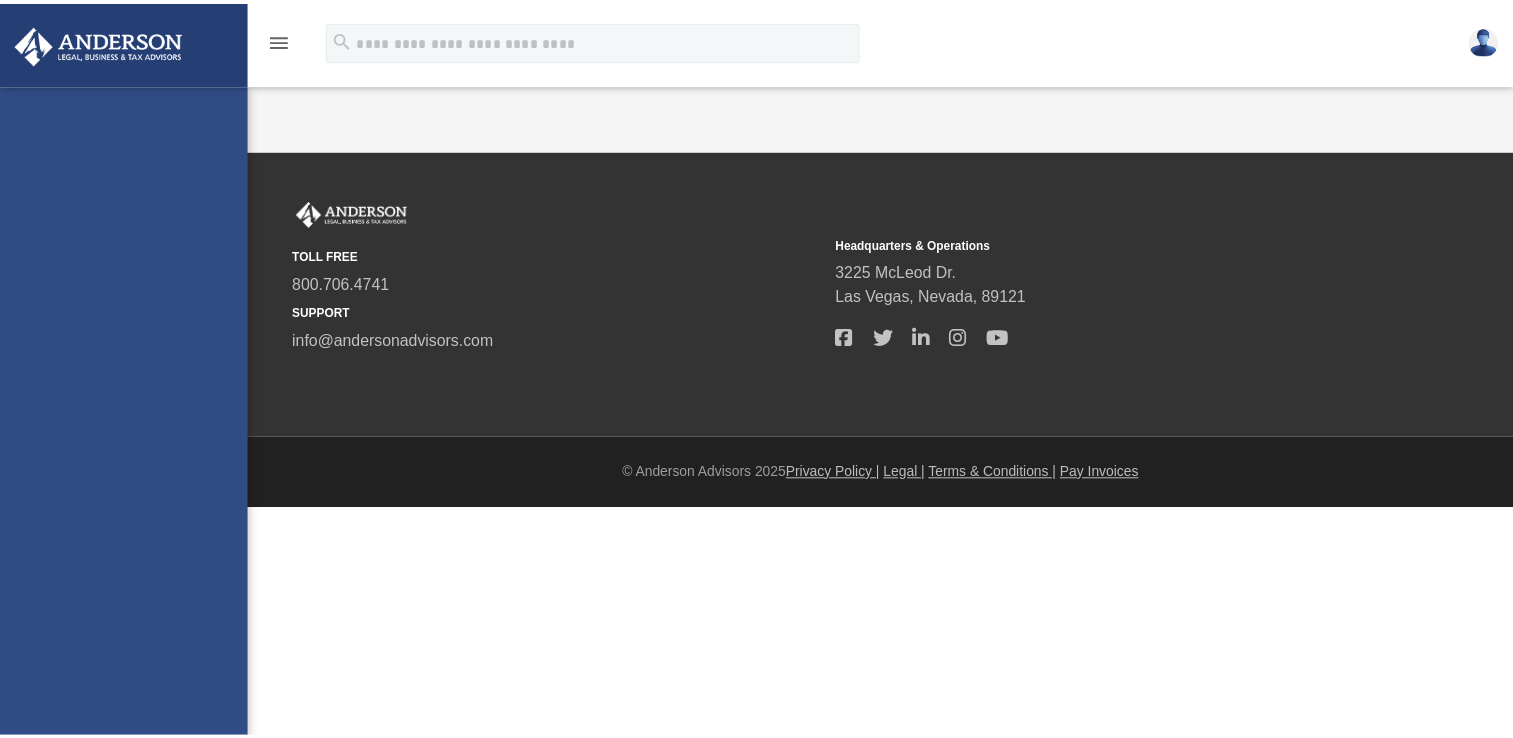 scroll, scrollTop: 0, scrollLeft: 0, axis: both 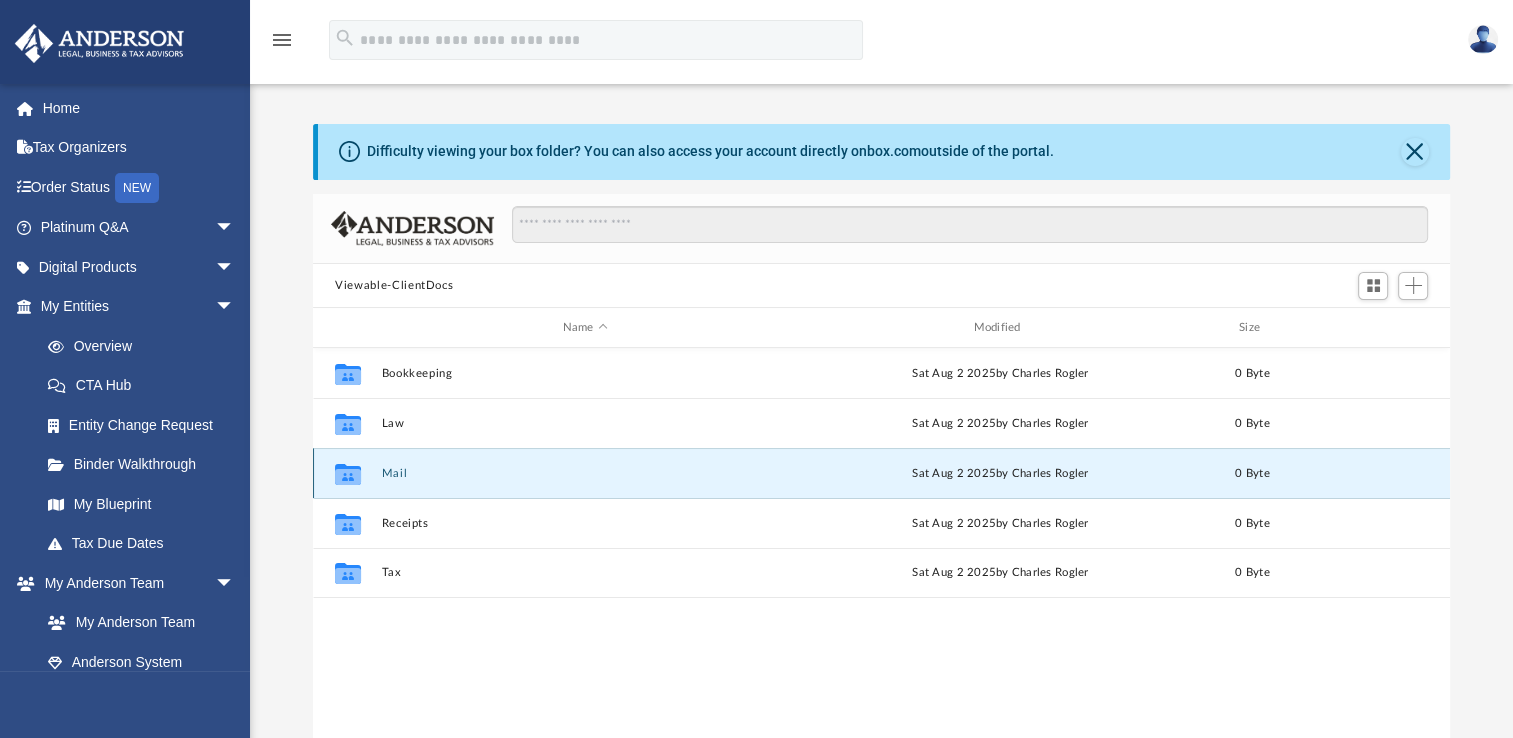 click on "Mail" at bounding box center (585, 473) 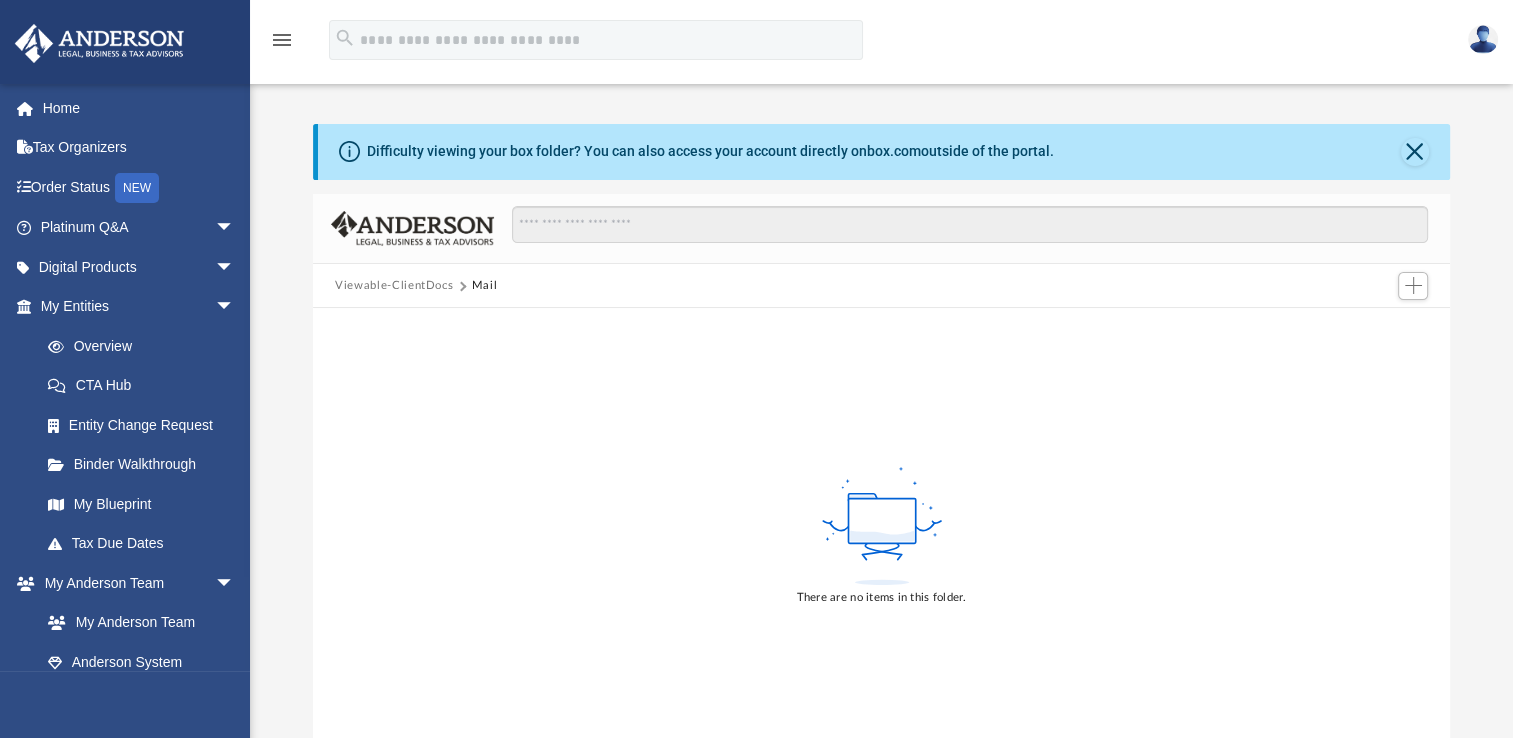 click on "Difficulty viewing your box folder? You can also access your account directly on  box.com  outside of the portal.  No Client Folder Found - Please contact   your team   for assistance.  Viewable-ClientDocs Mail There are no items in this folder. Loading ..." at bounding box center (881, 443) 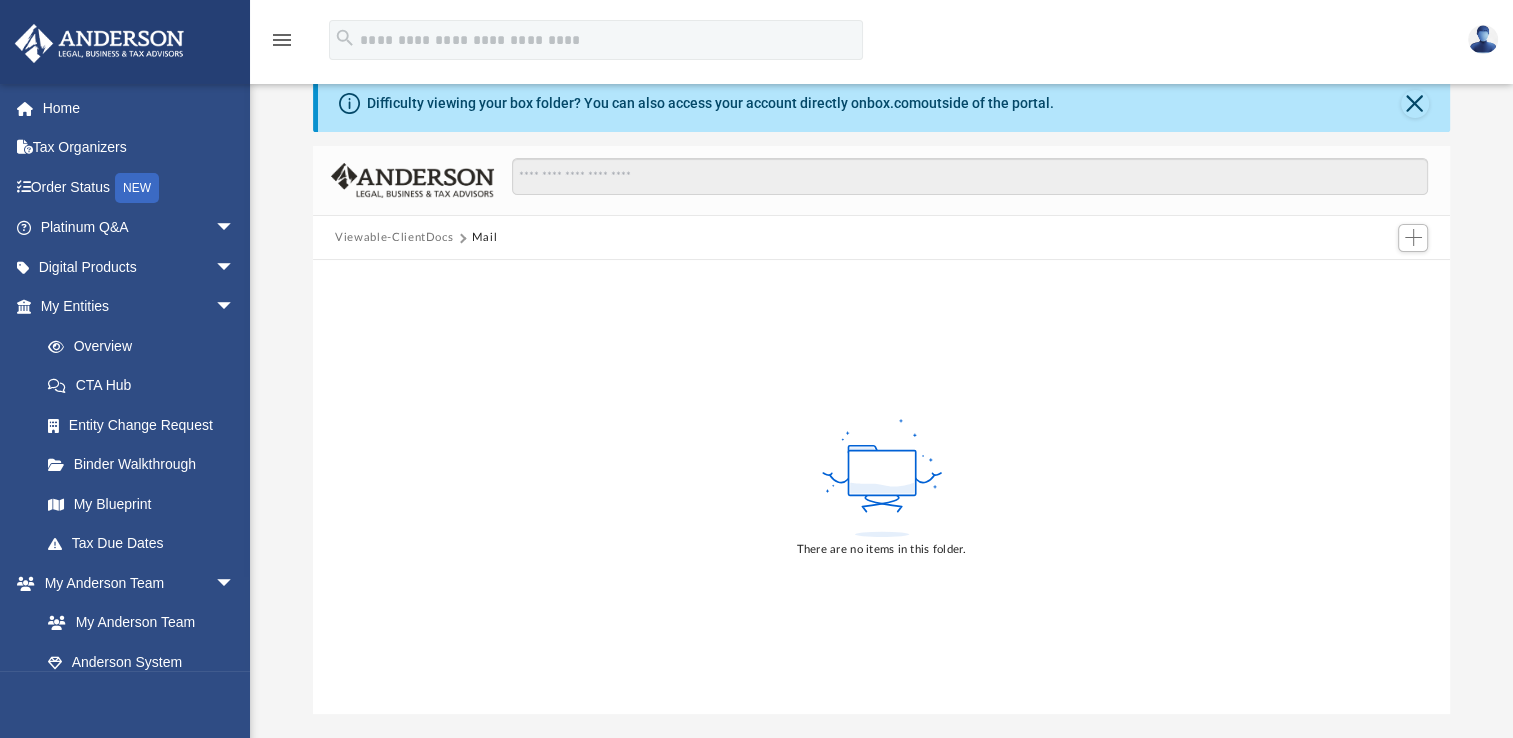 scroll, scrollTop: 0, scrollLeft: 0, axis: both 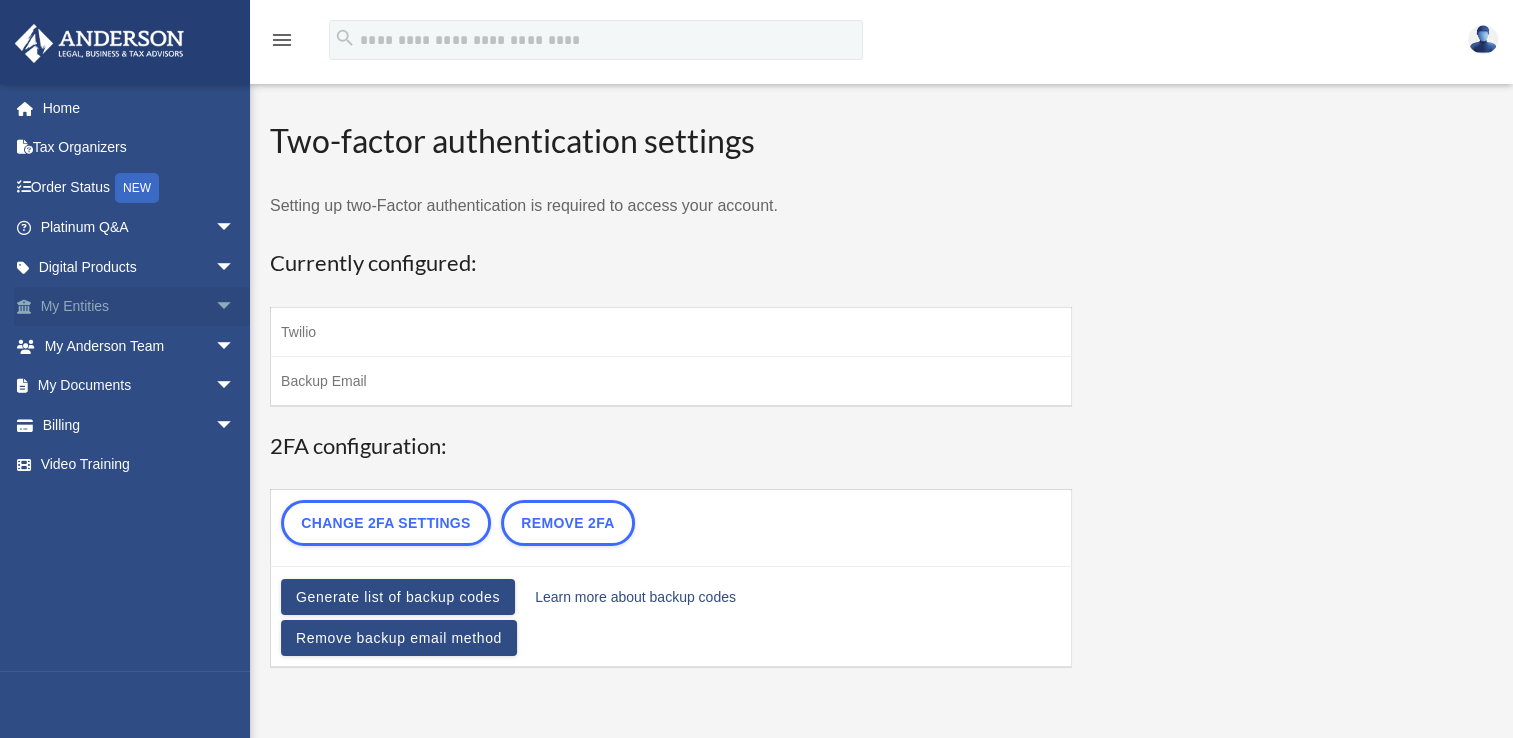 click on "arrow_drop_down" at bounding box center [235, 307] 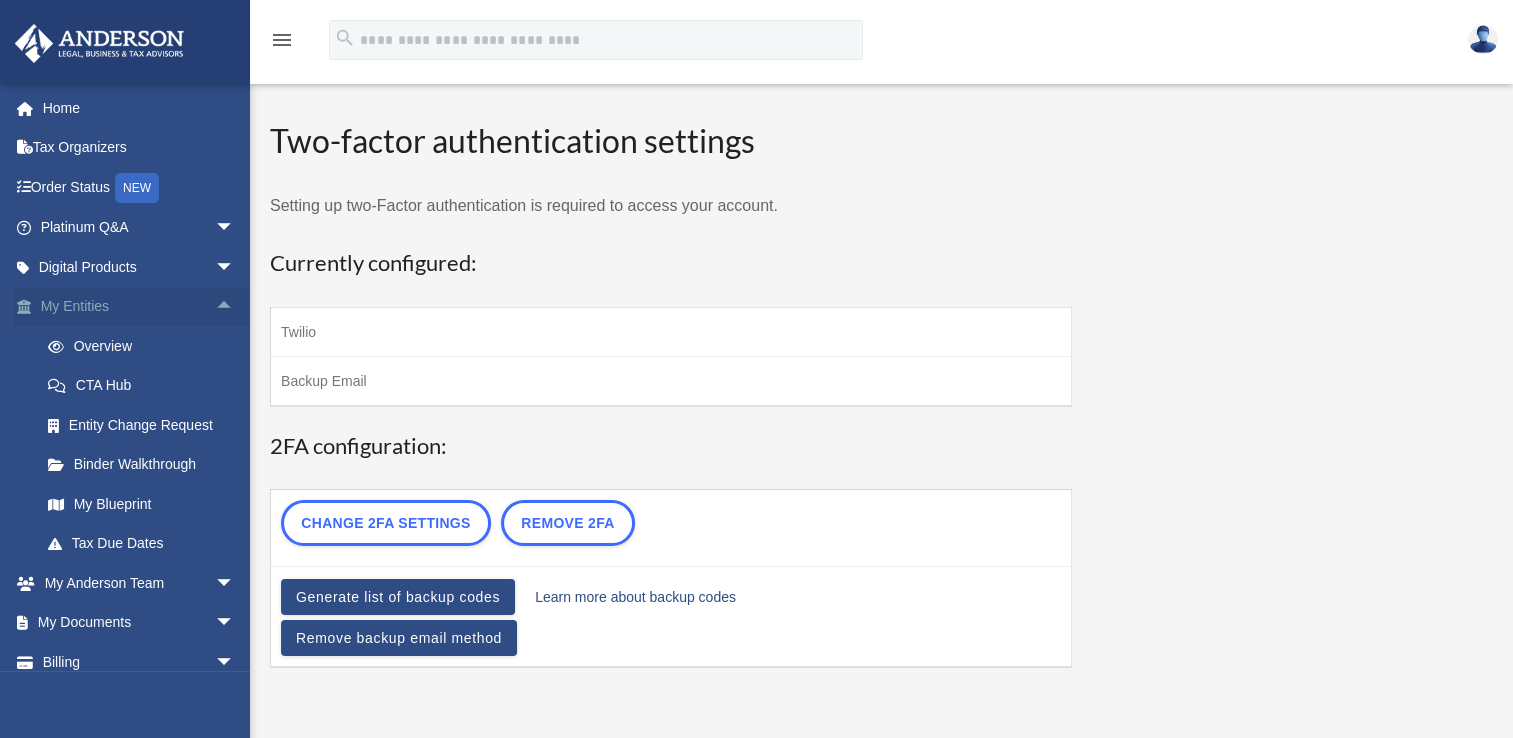 click on "arrow_drop_up" at bounding box center (235, 307) 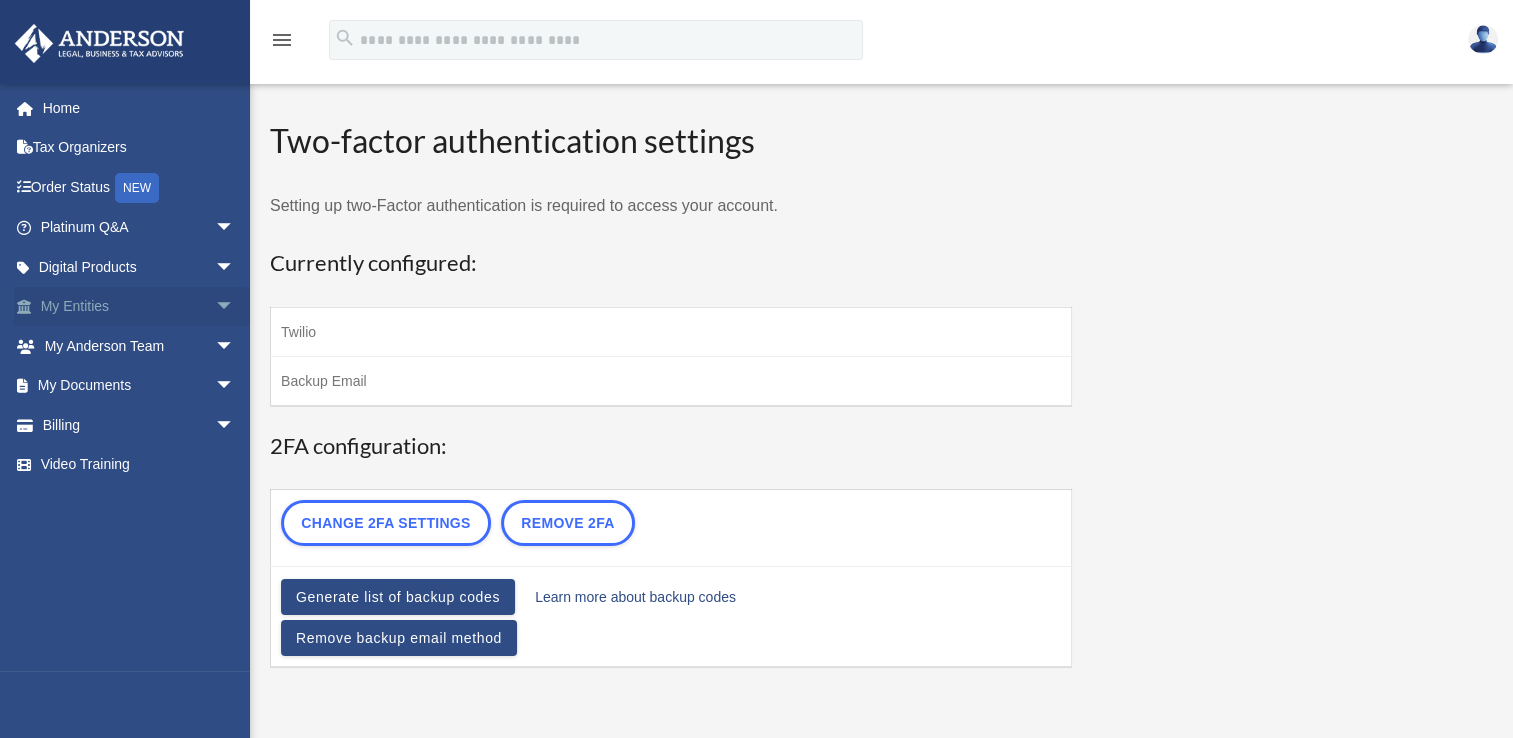 click on "arrow_drop_down" at bounding box center (235, 307) 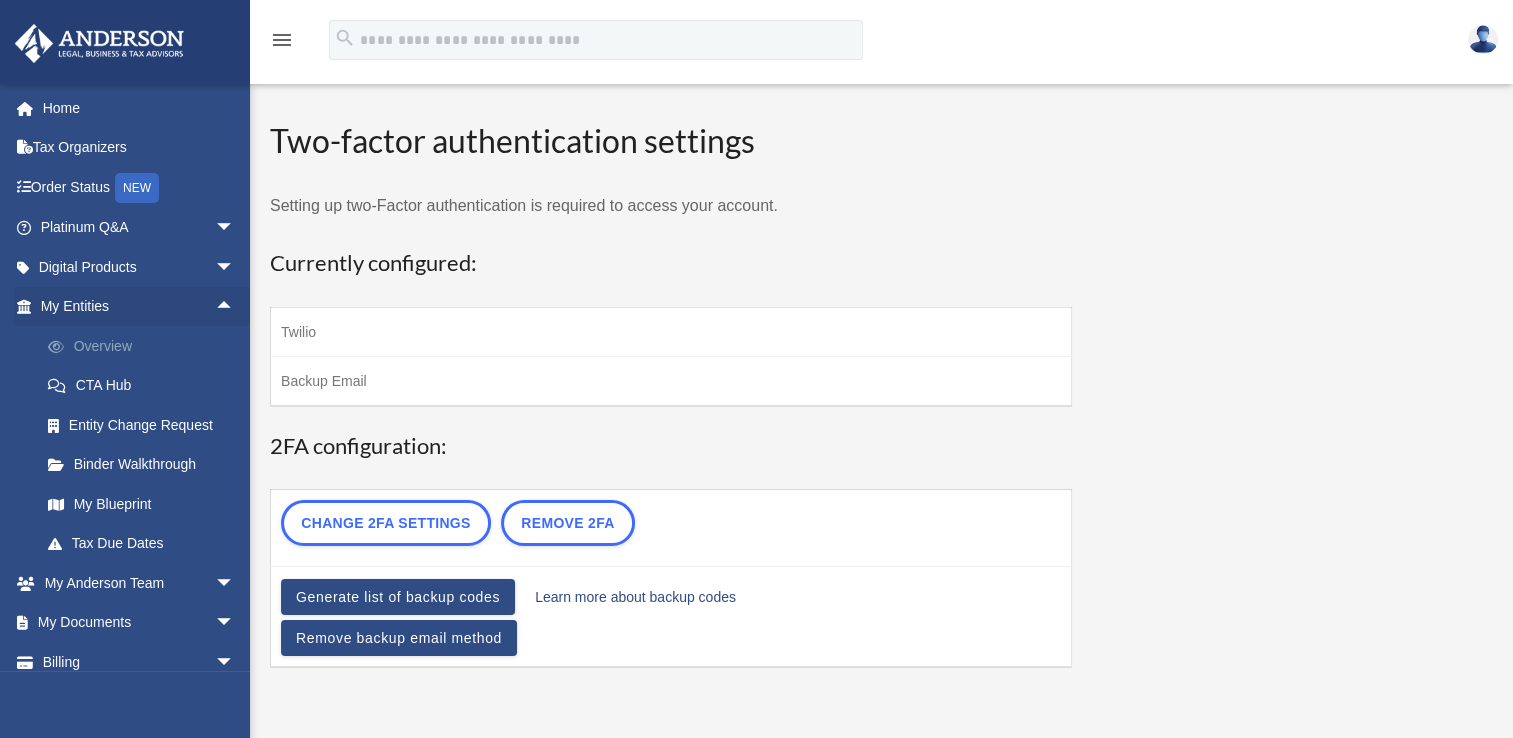click on "Overview" at bounding box center [146, 346] 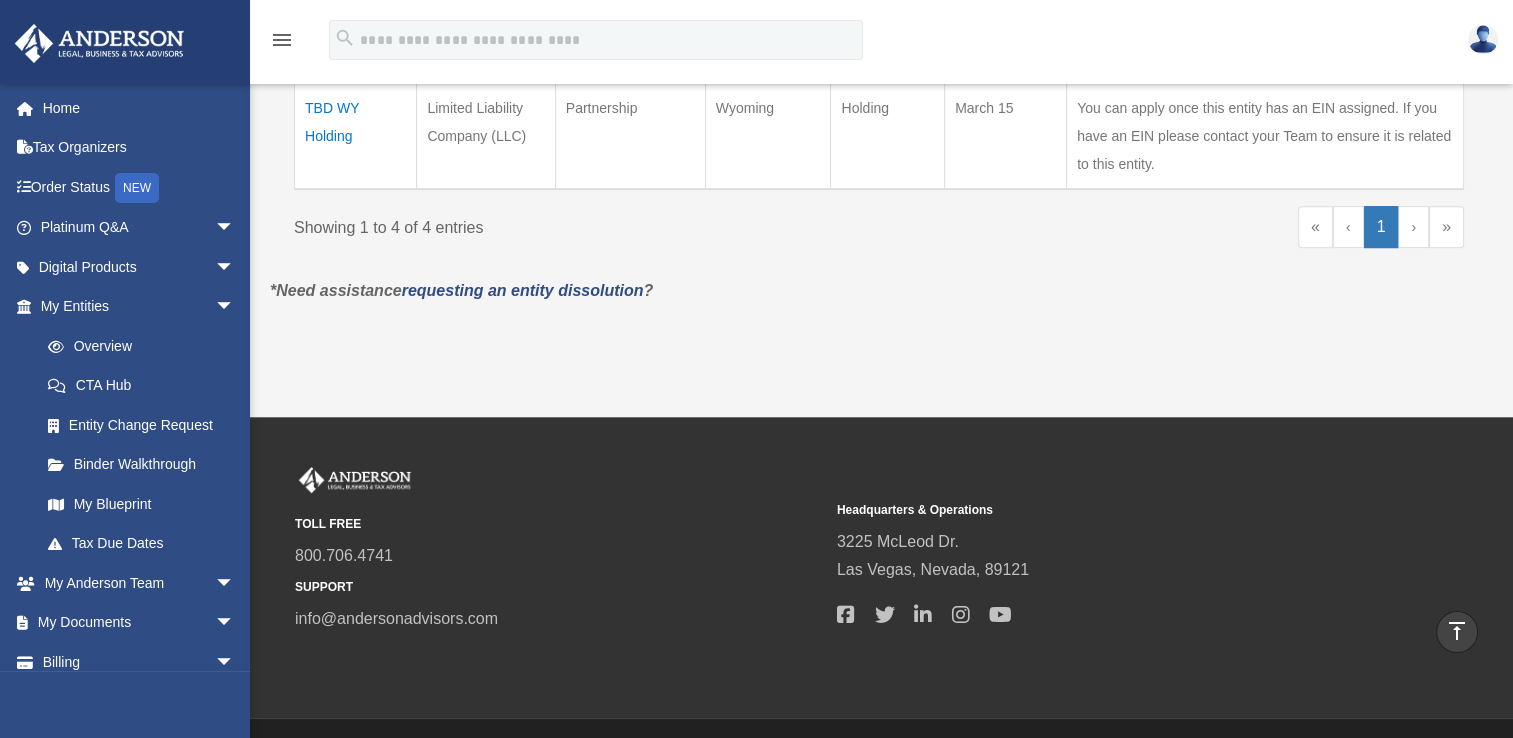 scroll, scrollTop: 826, scrollLeft: 0, axis: vertical 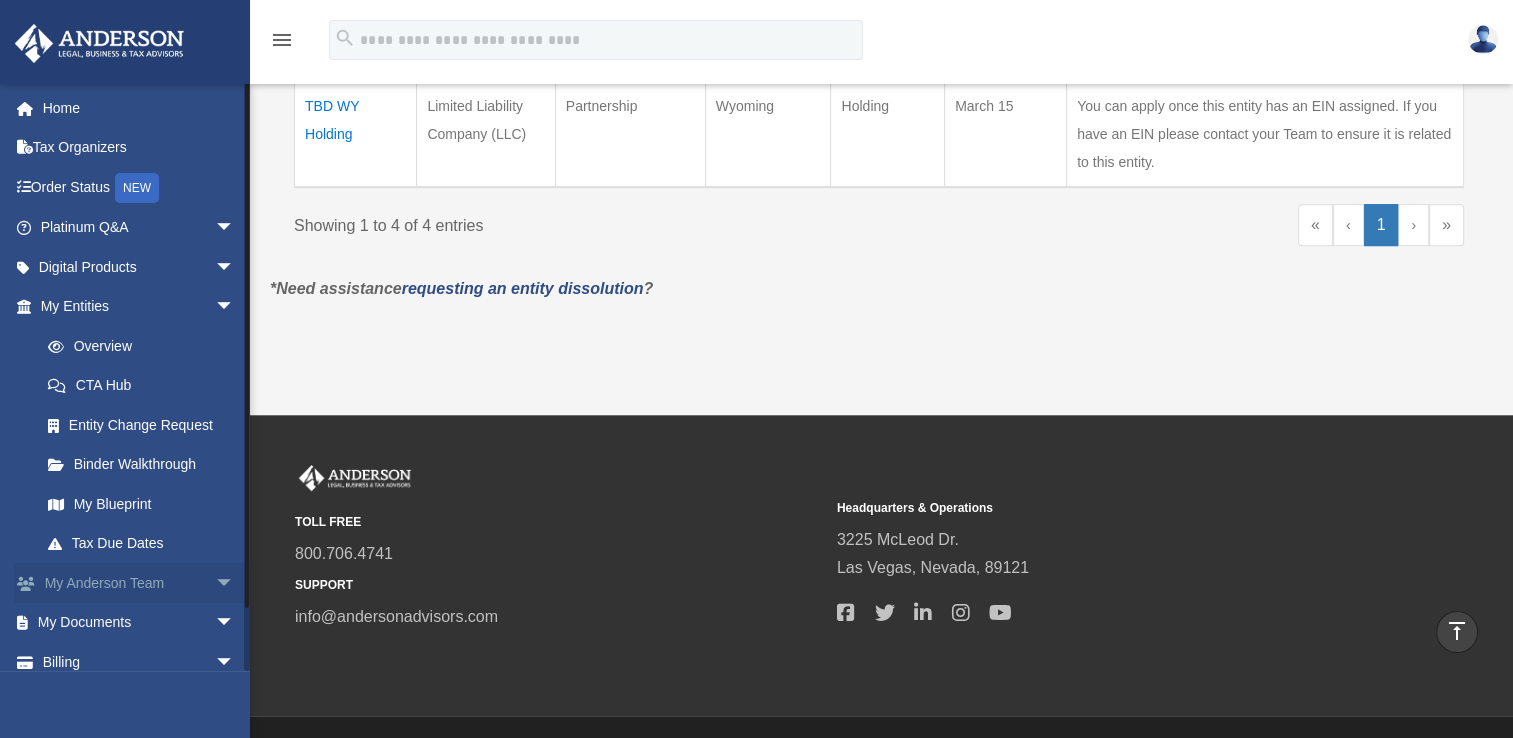 click on "arrow_drop_down" at bounding box center [235, 583] 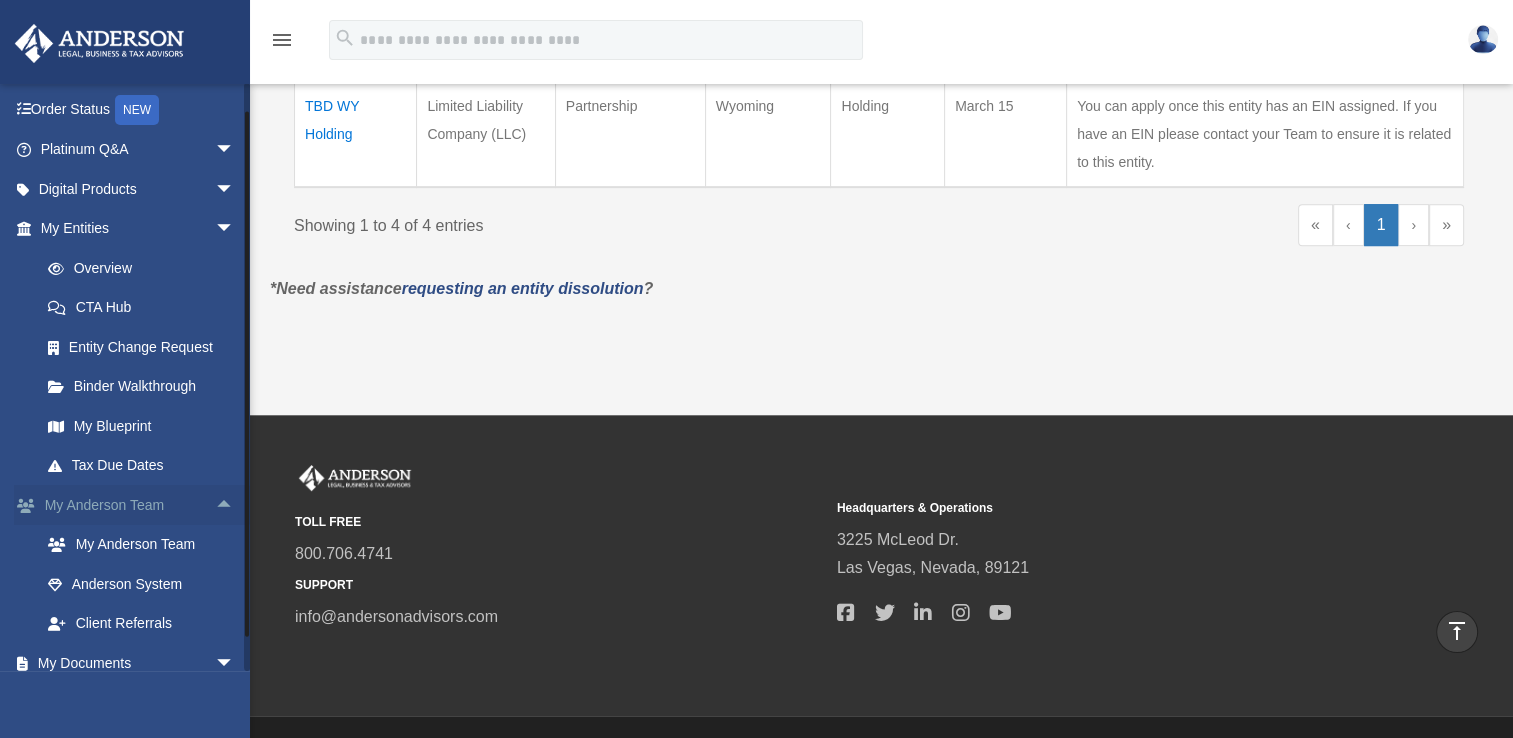 scroll, scrollTop: 84, scrollLeft: 0, axis: vertical 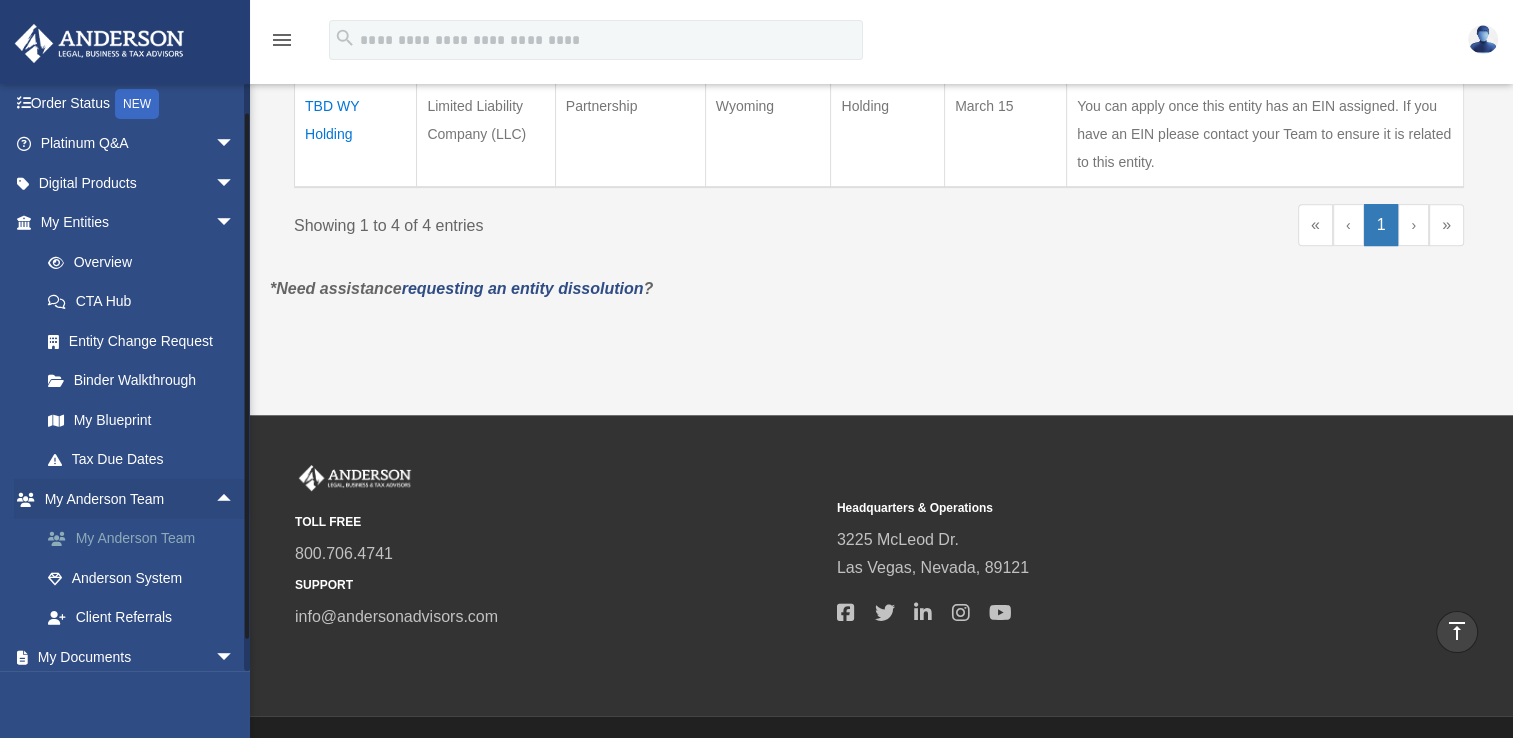 click on "My Anderson Team" at bounding box center [146, 539] 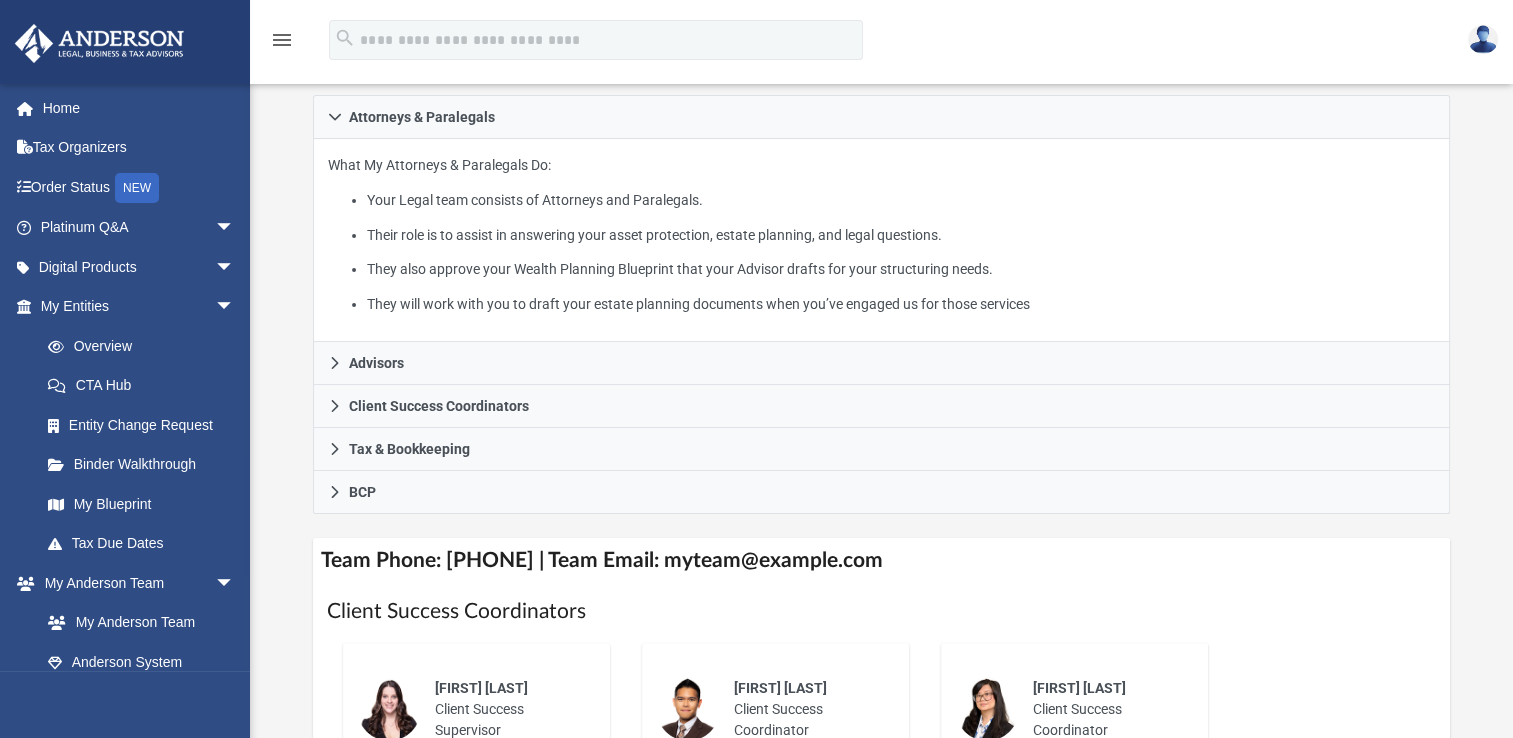 scroll, scrollTop: 334, scrollLeft: 0, axis: vertical 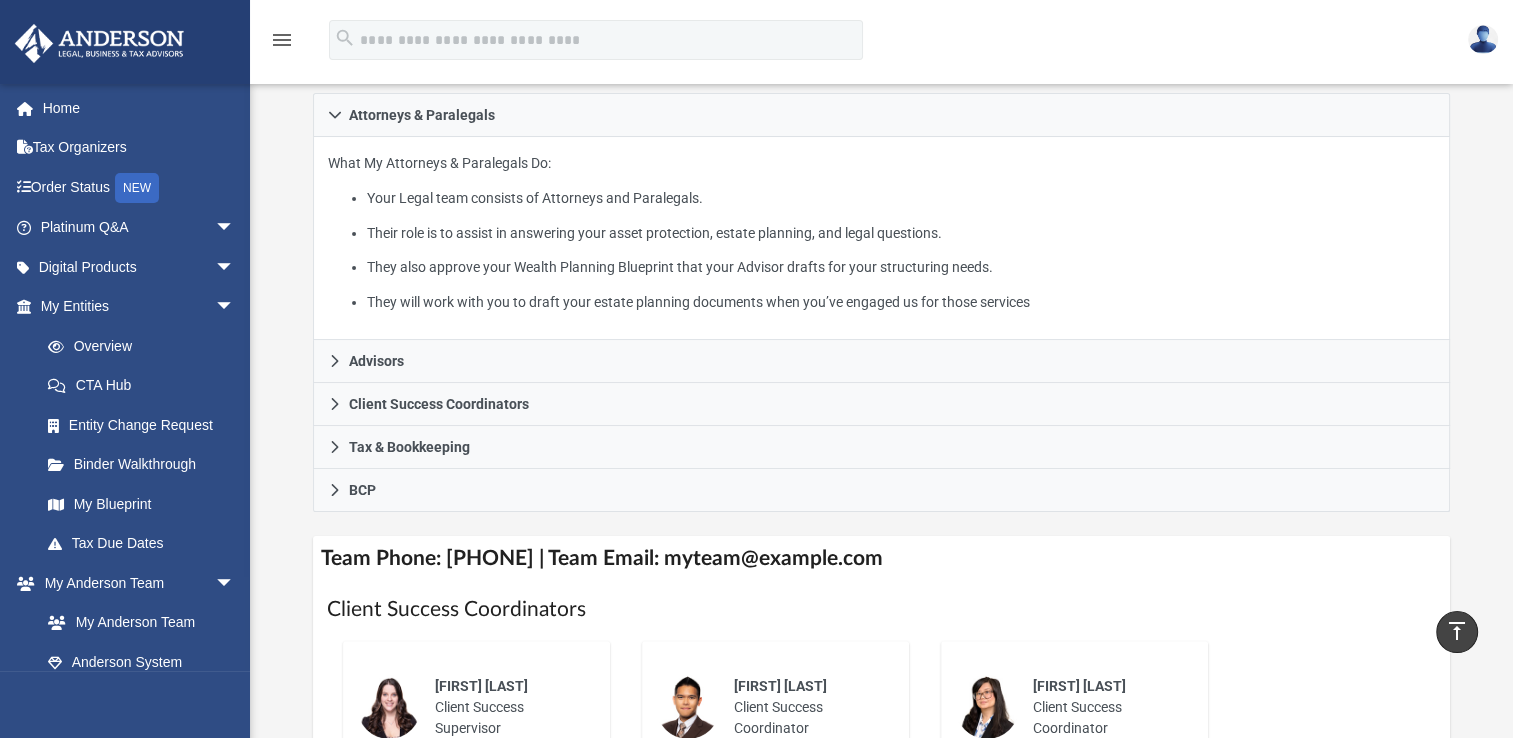 drag, startPoint x: 721, startPoint y: 558, endPoint x: 1019, endPoint y: 554, distance: 298.02686 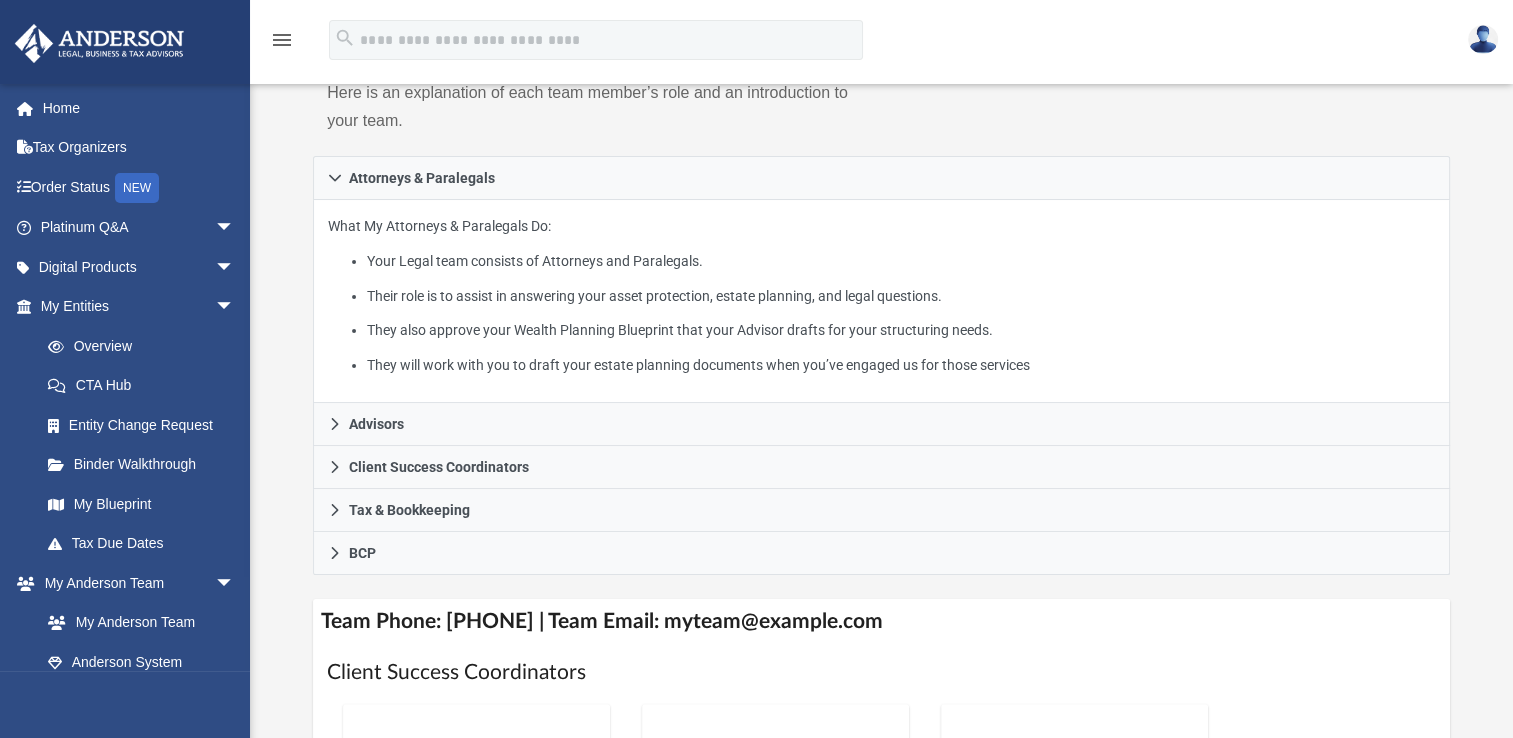 scroll, scrollTop: 0, scrollLeft: 0, axis: both 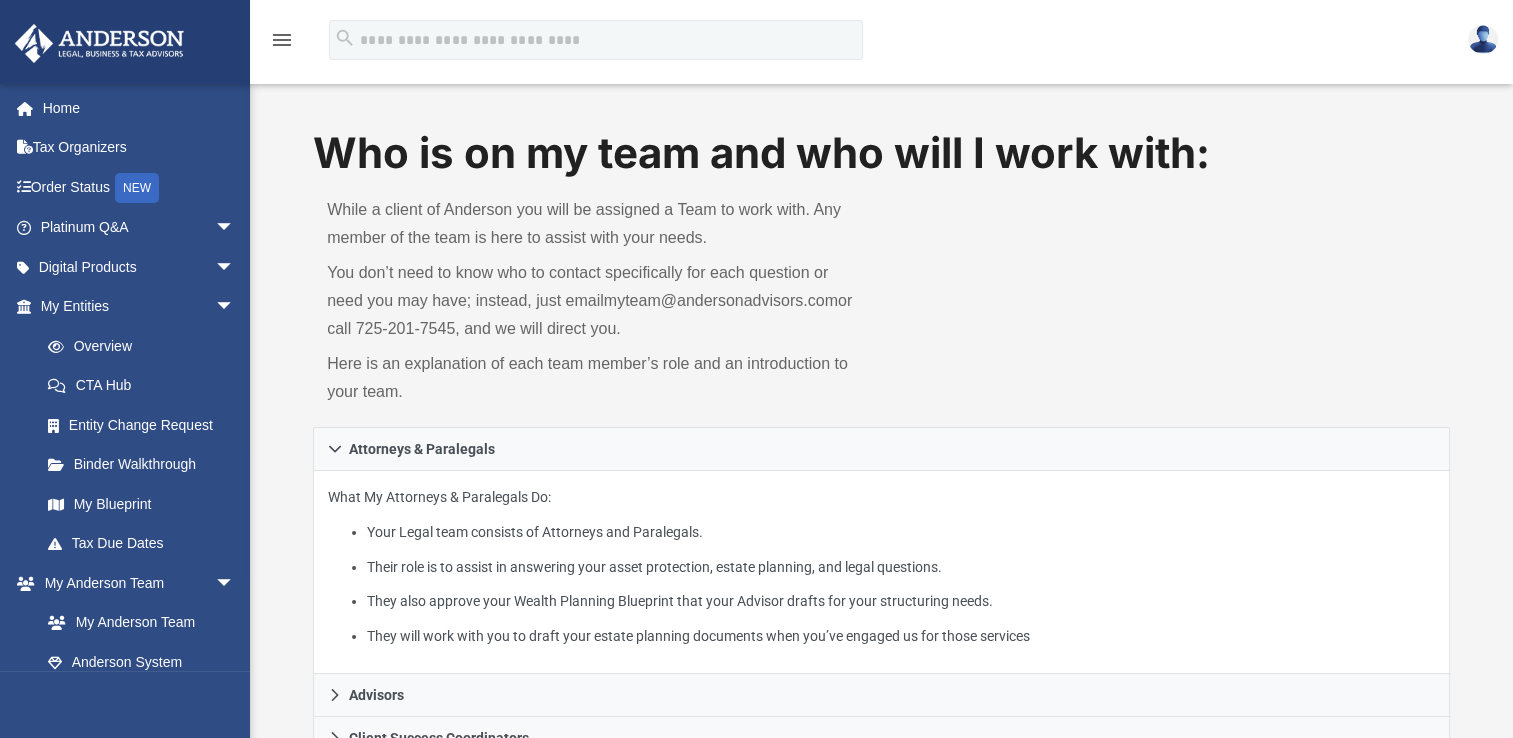 click on "Who is on my team and who will I work with: While a client of Anderson you will be assigned a Team to work with. Any member of the team is here to assist with your needs. You don’t need to know who to contact specifically for each question or need you may have; instead, just email  myteam@andersonadvisors.com  or call 725-201-7545, and we will direct you. Here is an explanation of each team member’s role and an introduction to your team." at bounding box center [881, 276] 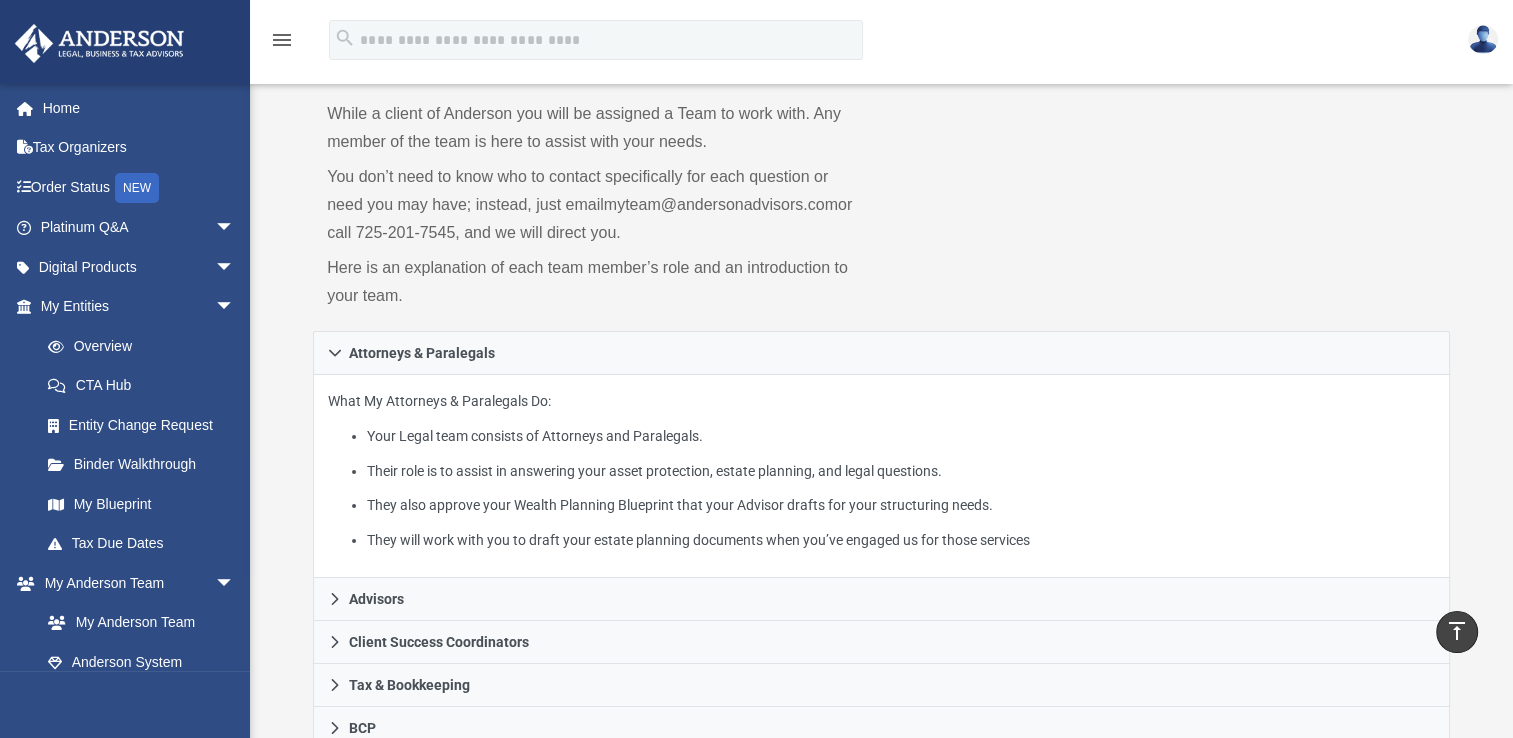 scroll, scrollTop: 0, scrollLeft: 0, axis: both 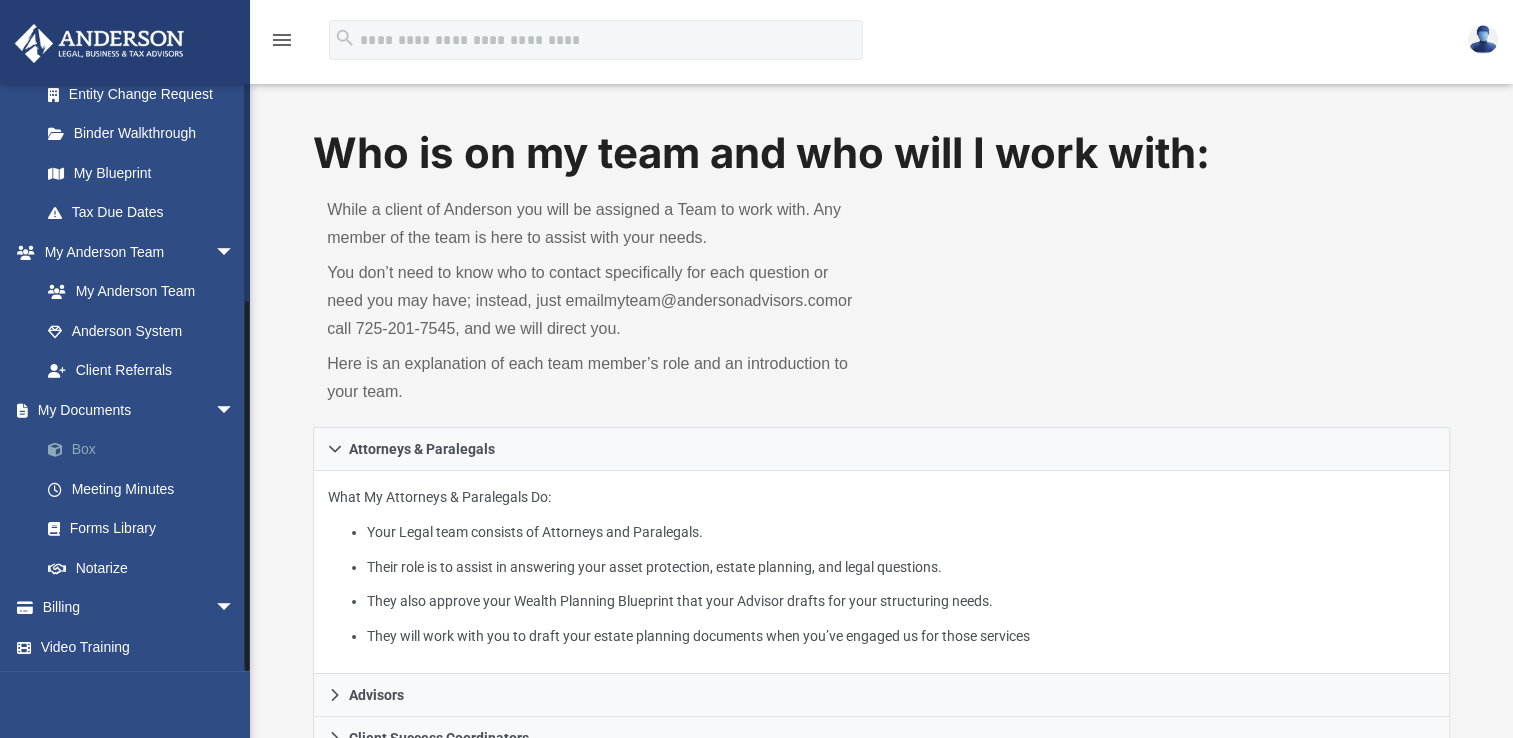 click on "Box" at bounding box center (146, 450) 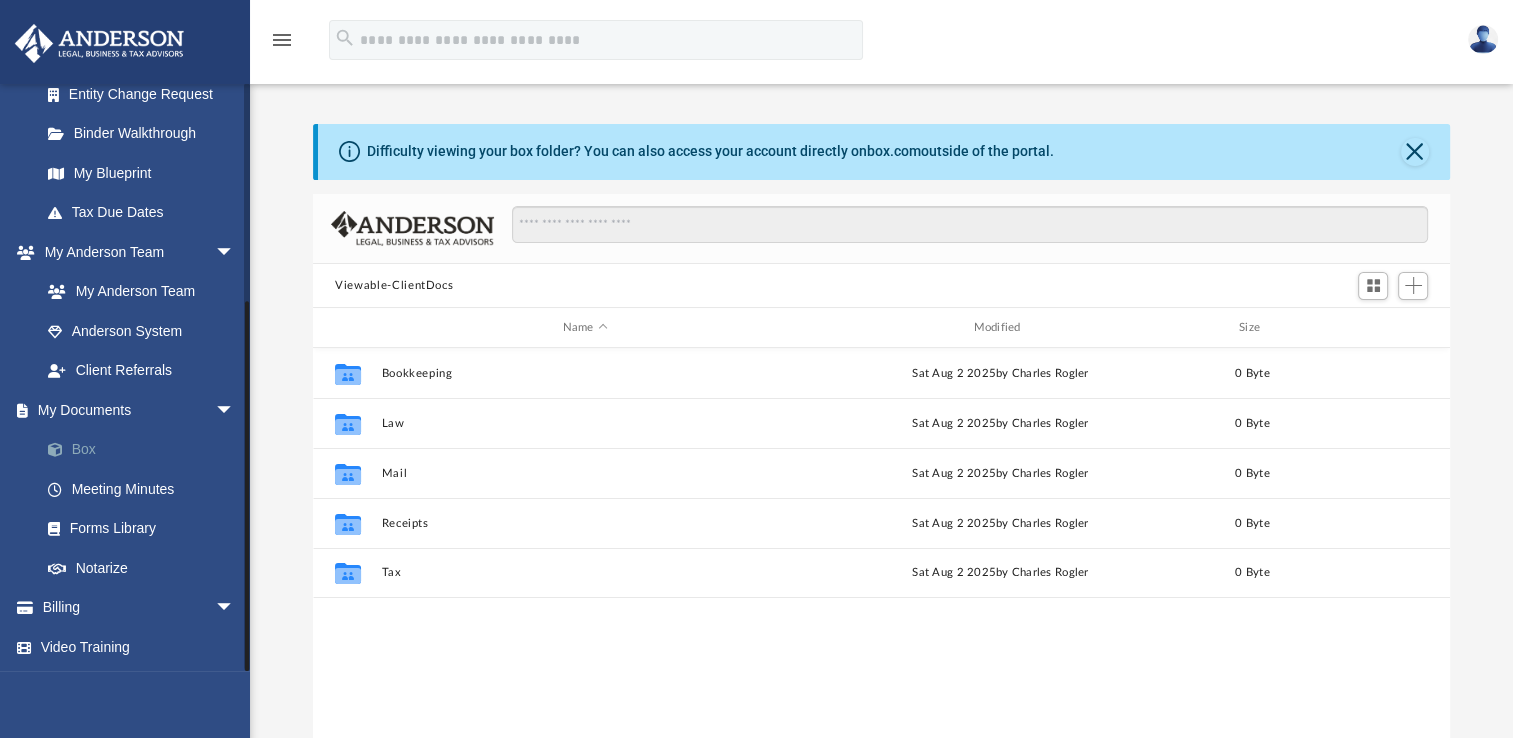 scroll, scrollTop: 16, scrollLeft: 16, axis: both 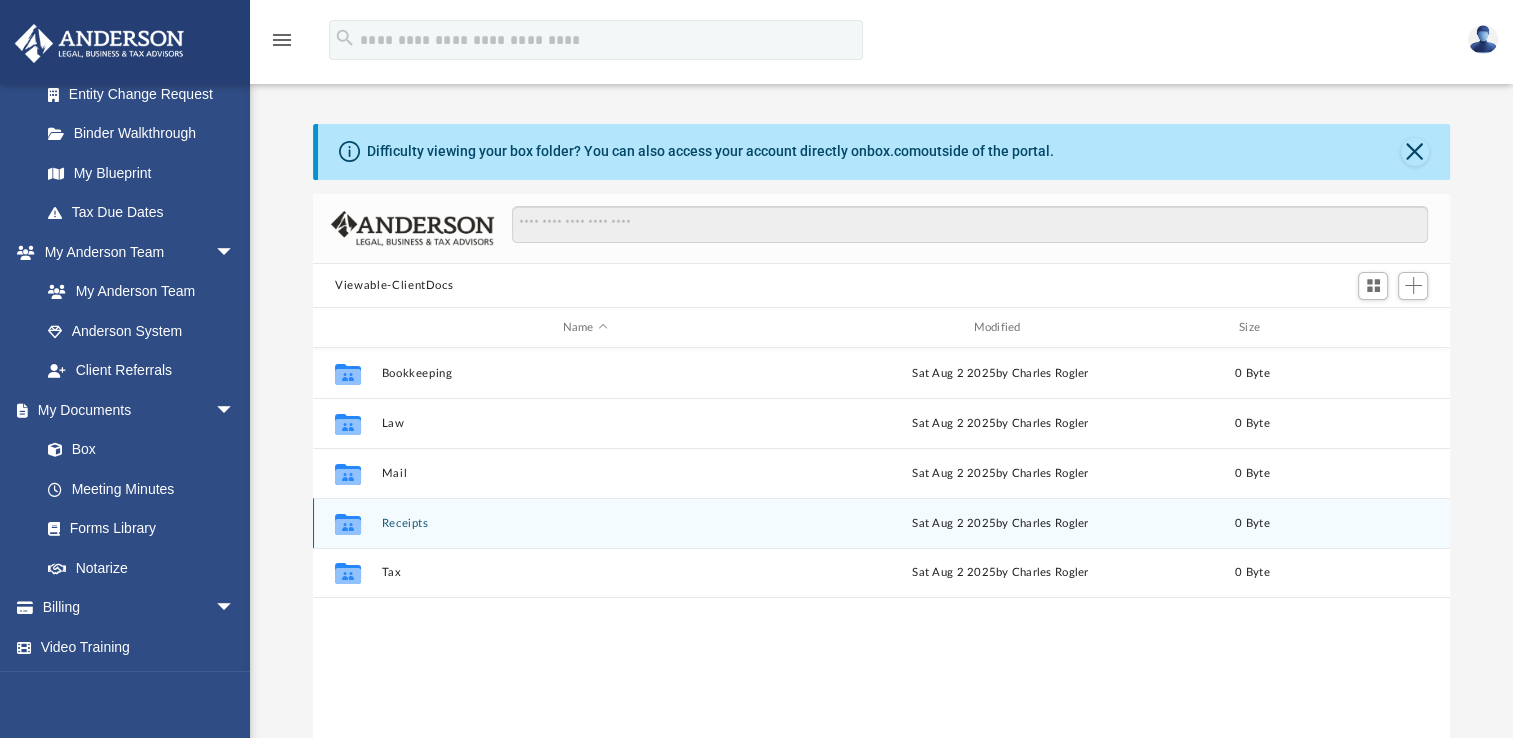 click on "Receipts" at bounding box center (585, 523) 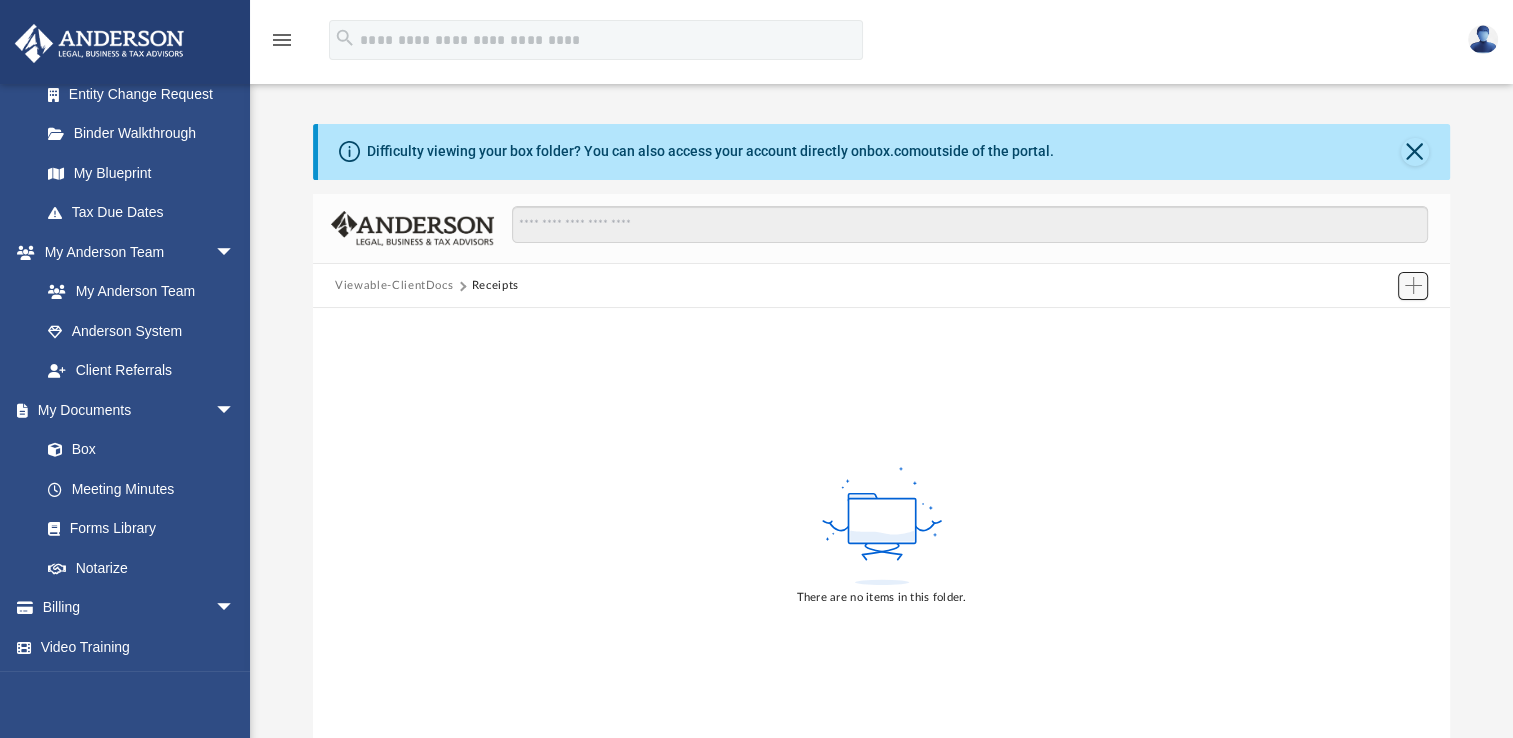 click at bounding box center [1413, 285] 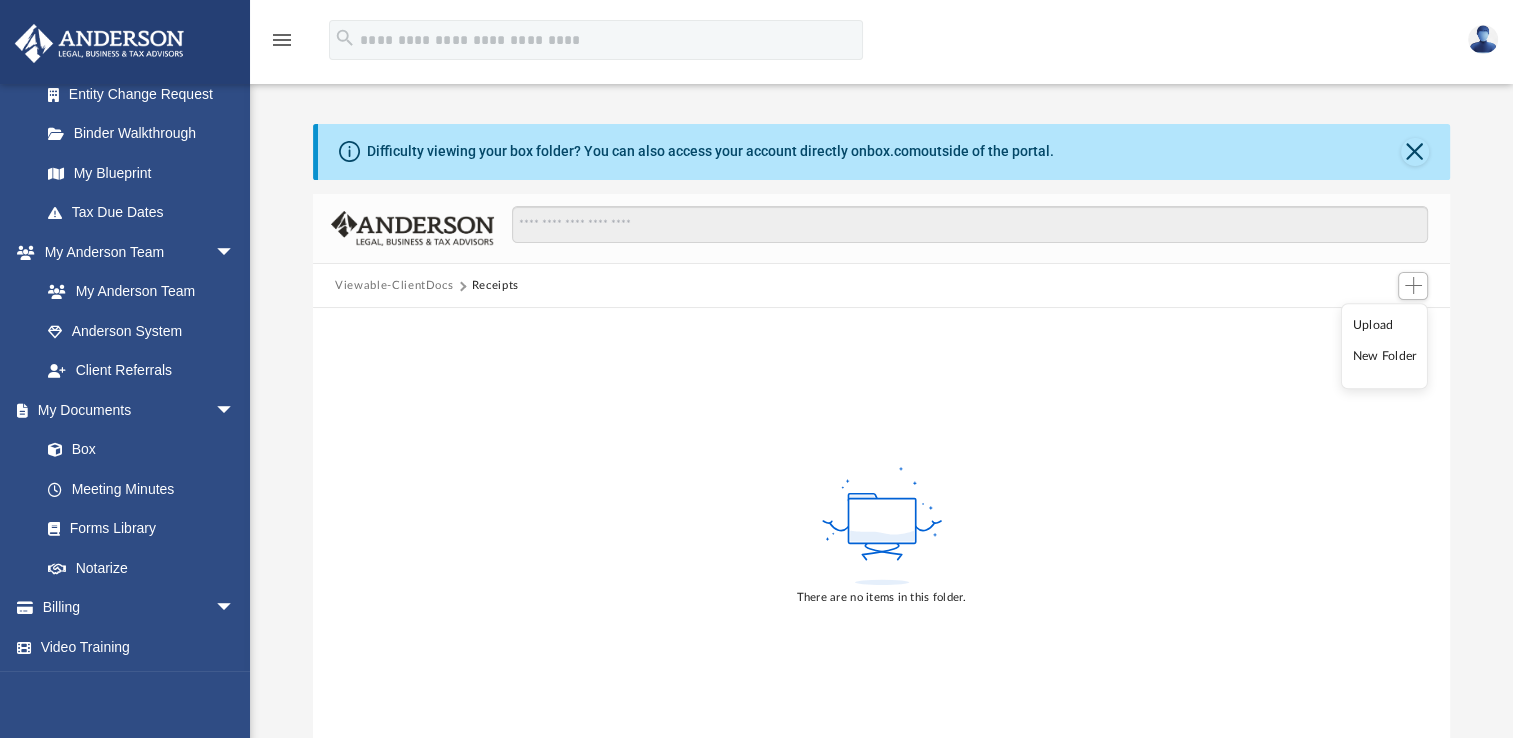 click on "New Folder" at bounding box center [1385, 357] 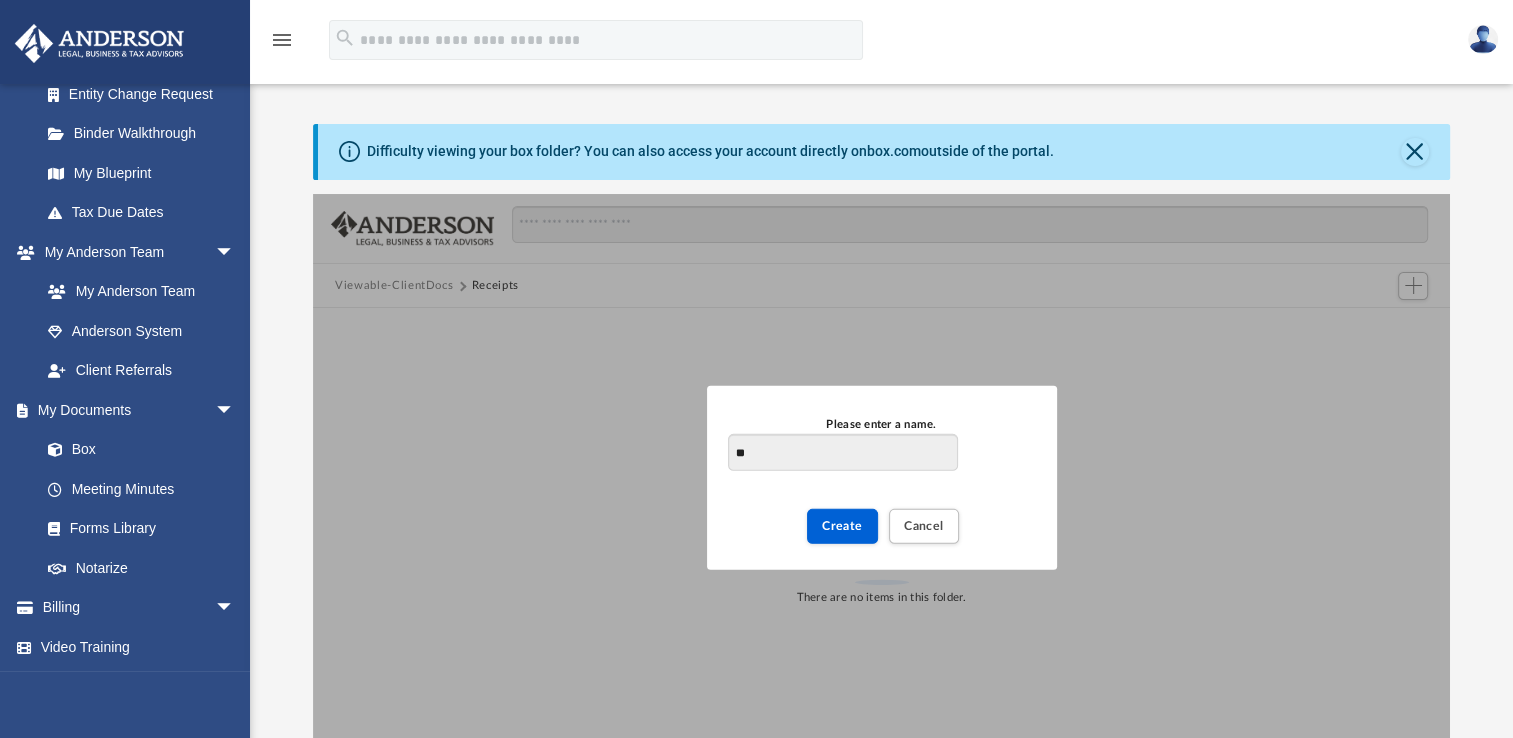 type on "*" 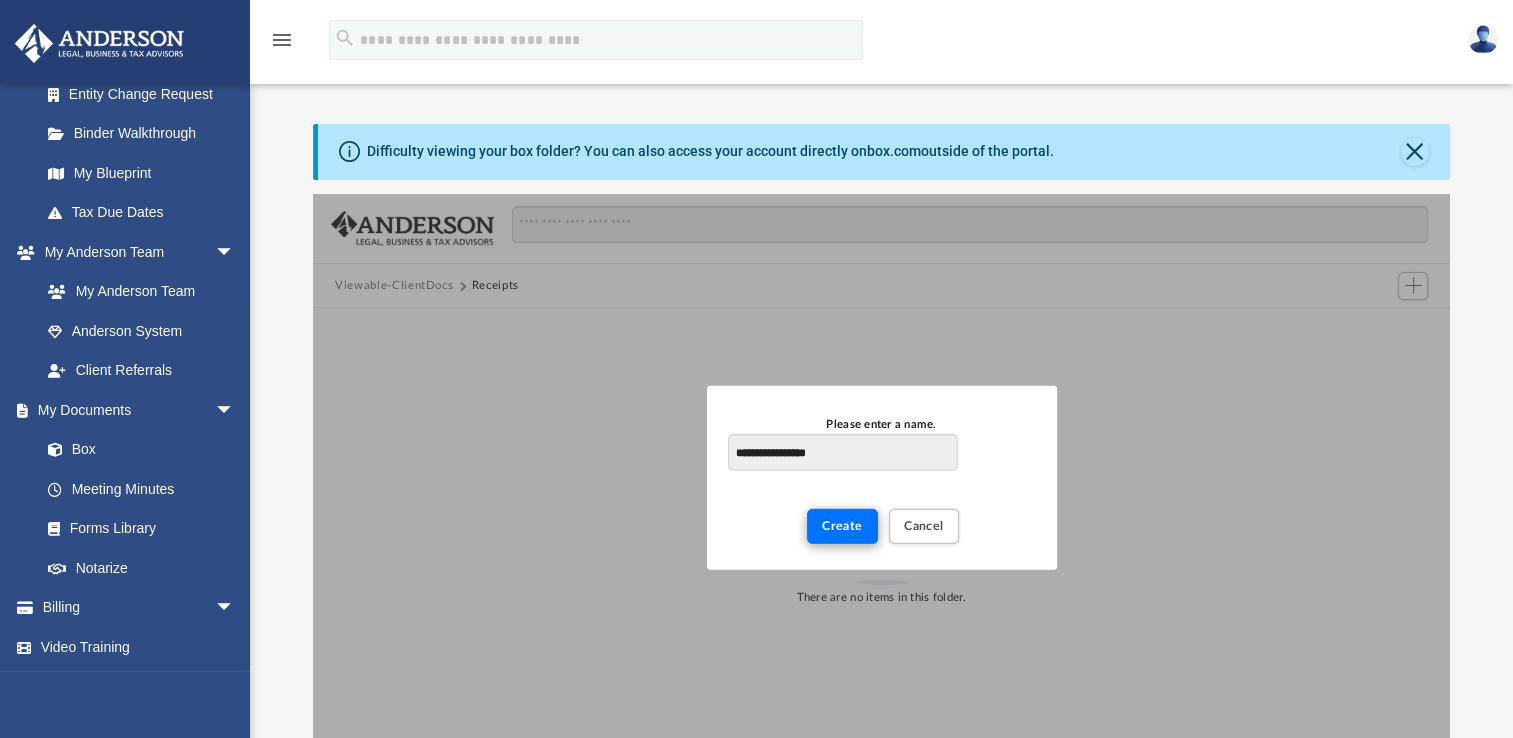 type on "**********" 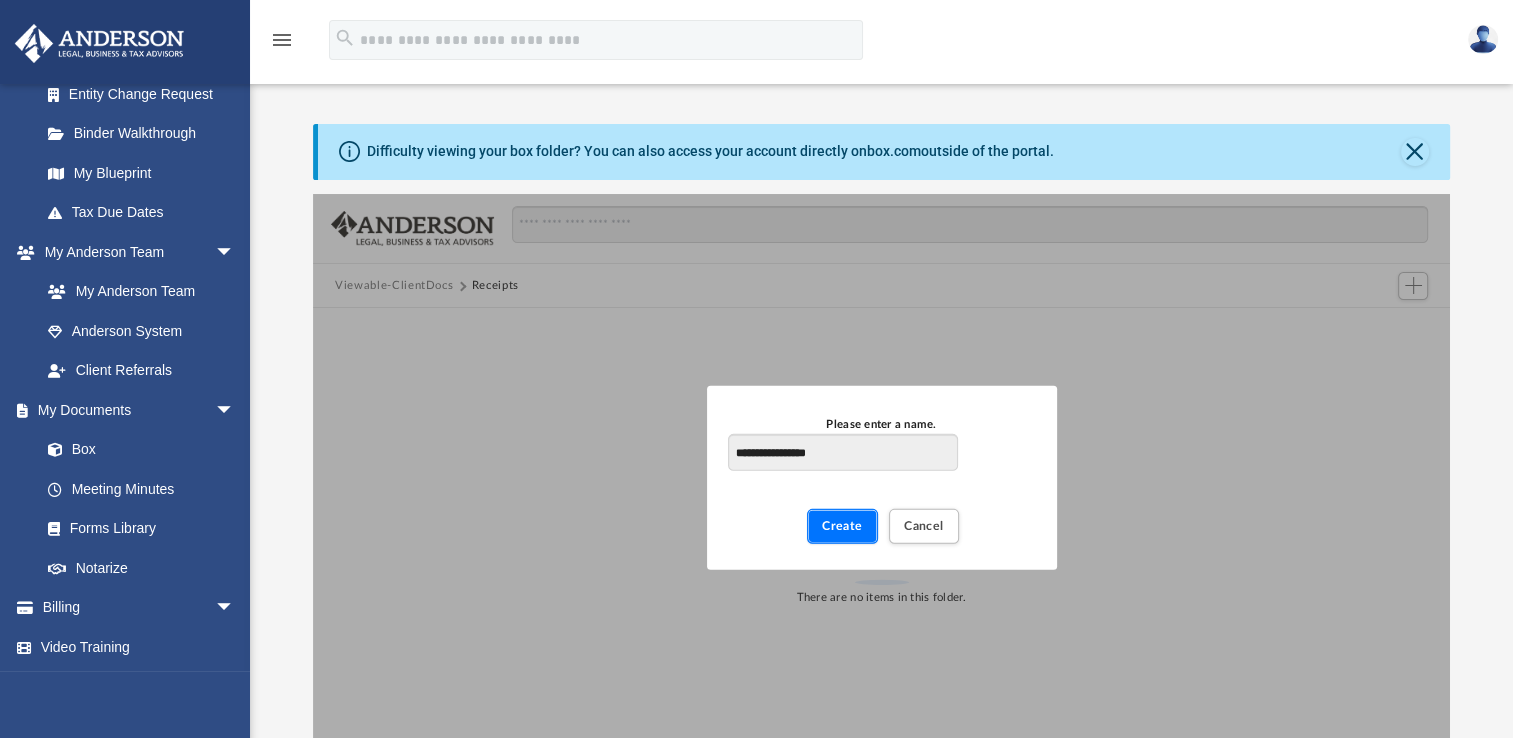 click on "Create" at bounding box center [842, 526] 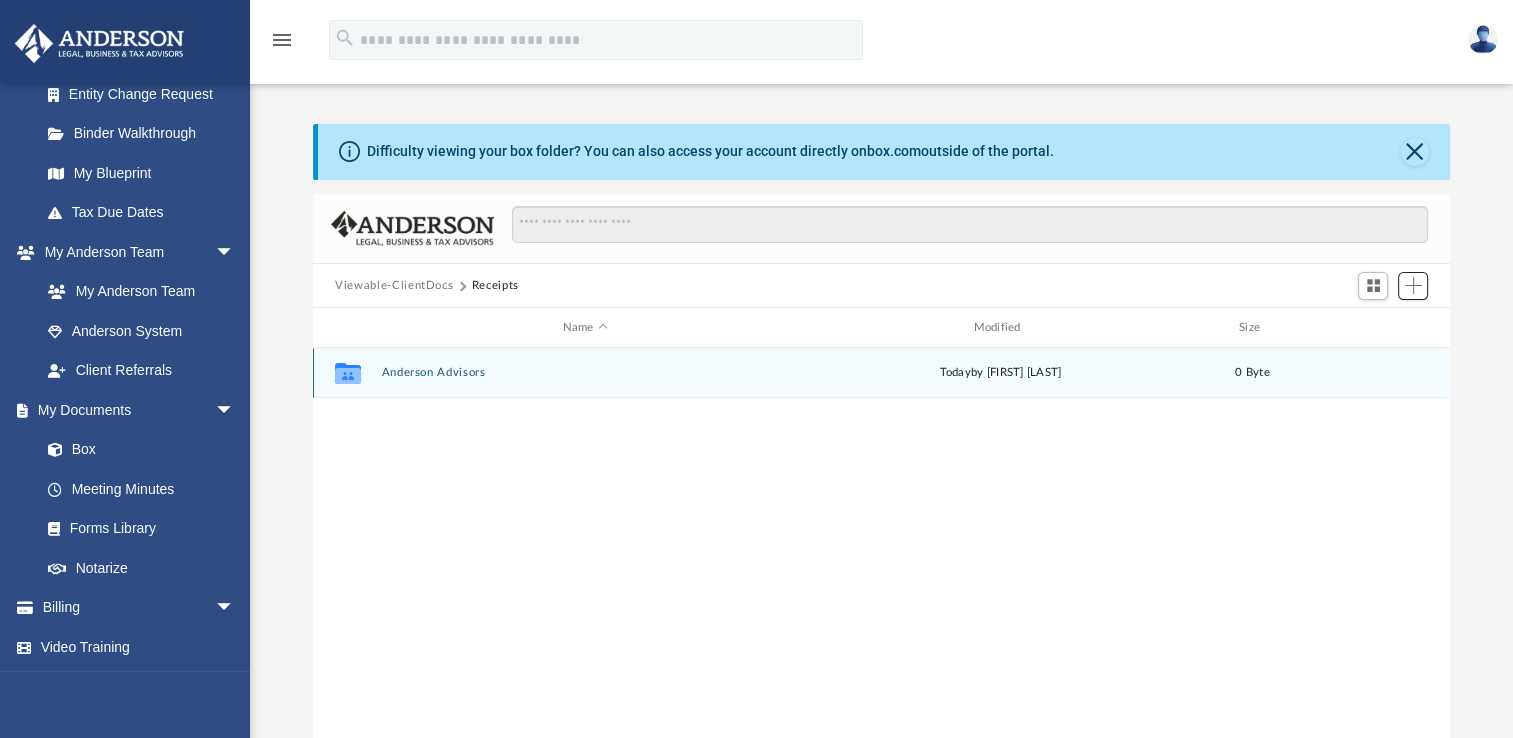 scroll, scrollTop: 16, scrollLeft: 16, axis: both 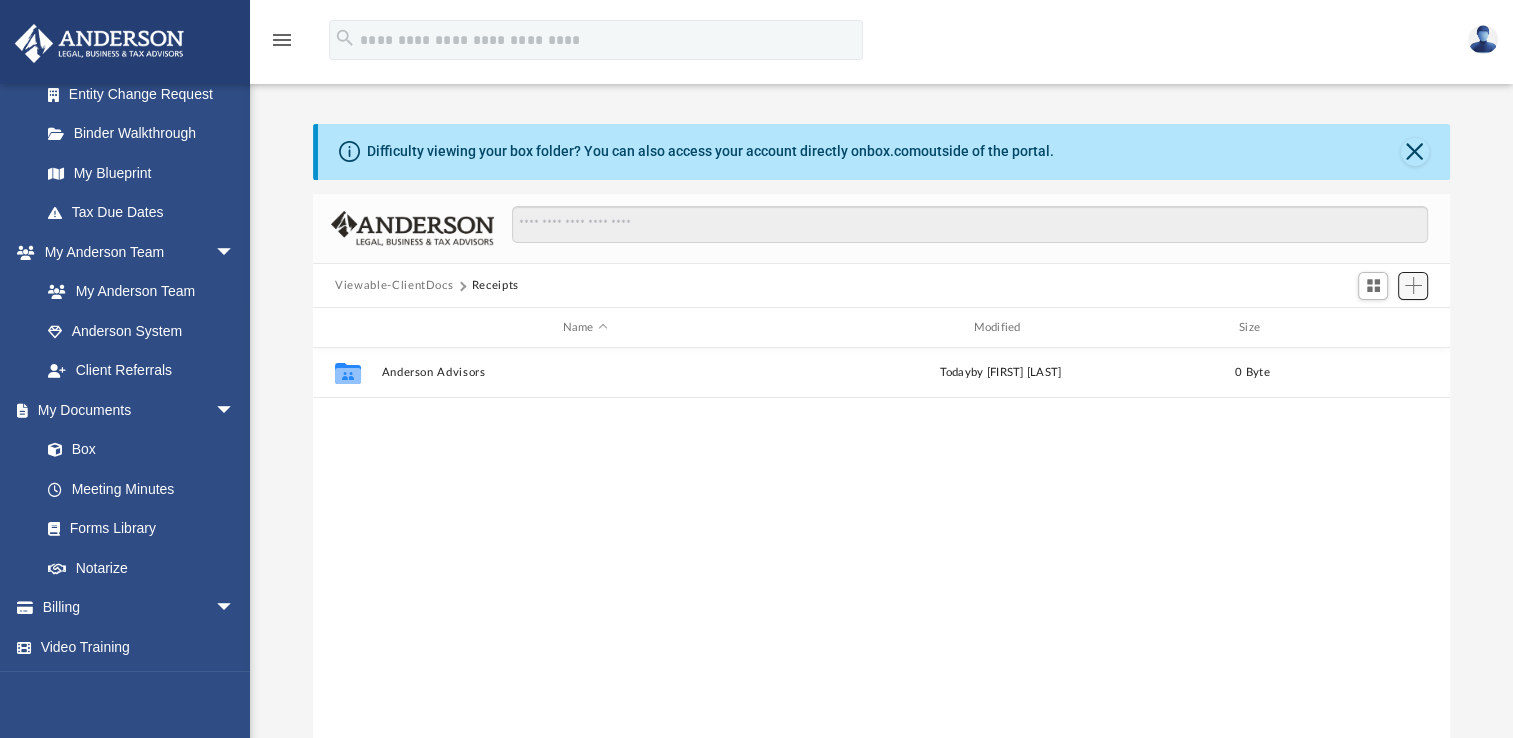 click at bounding box center (1413, 285) 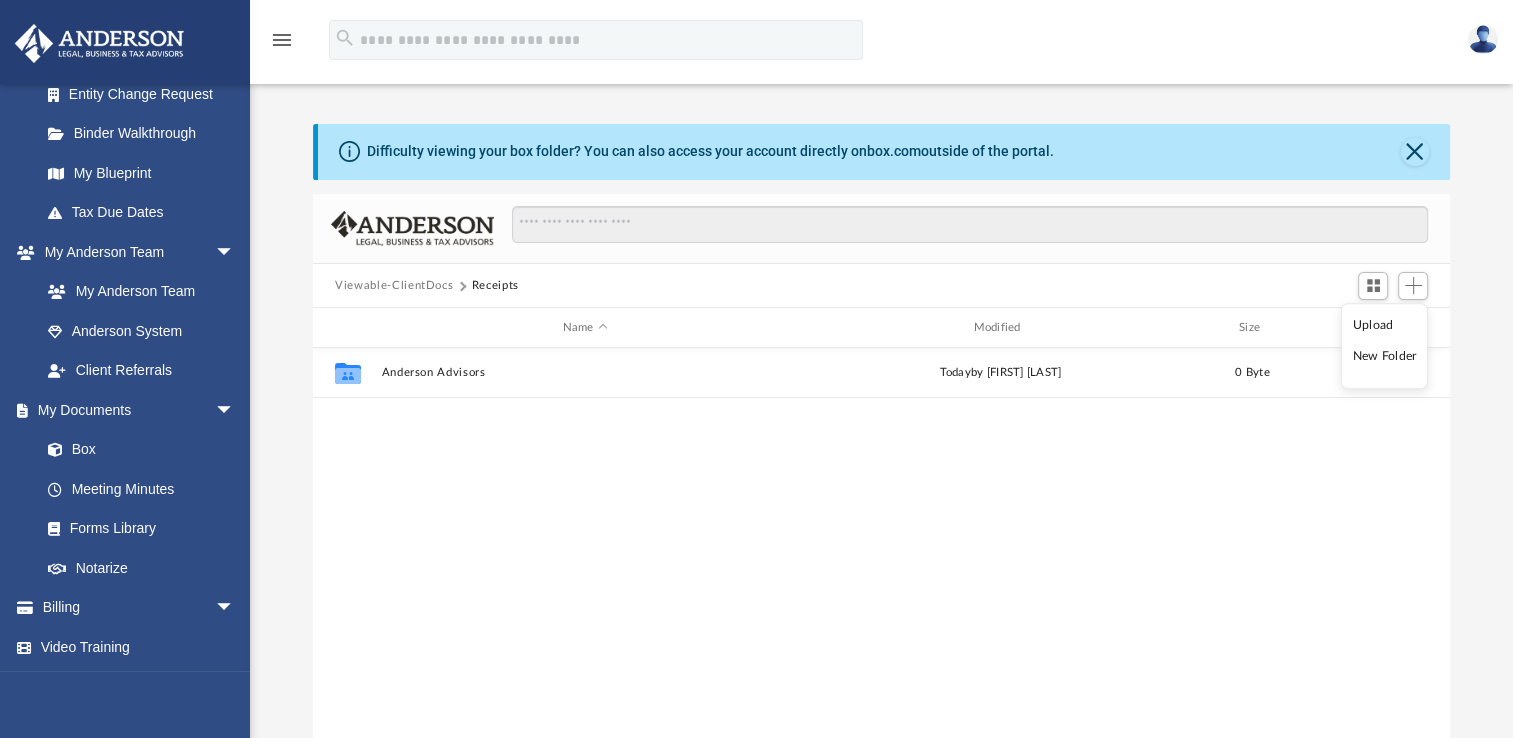 click on "New Folder" at bounding box center [1385, 357] 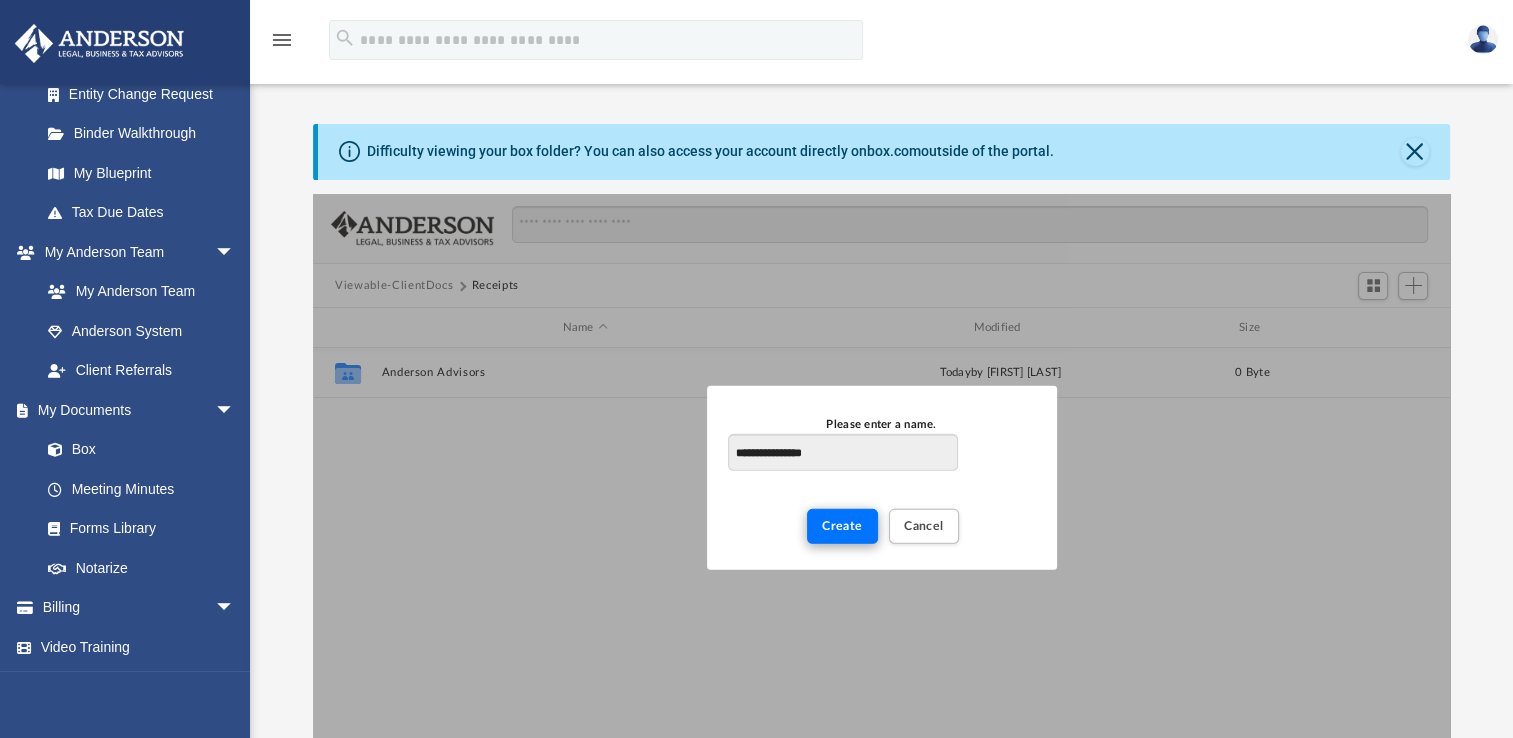 type on "**********" 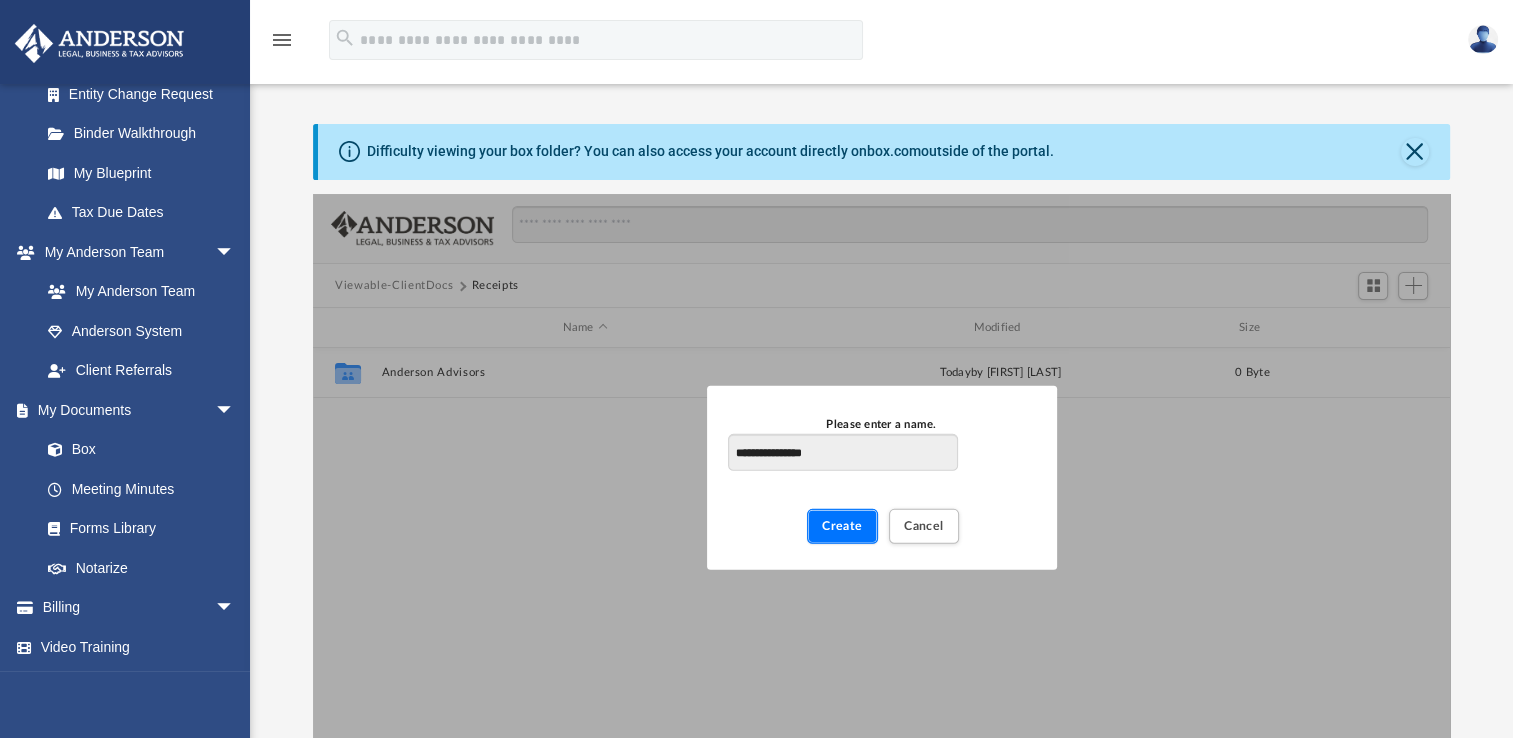 click on "Create" at bounding box center [842, 526] 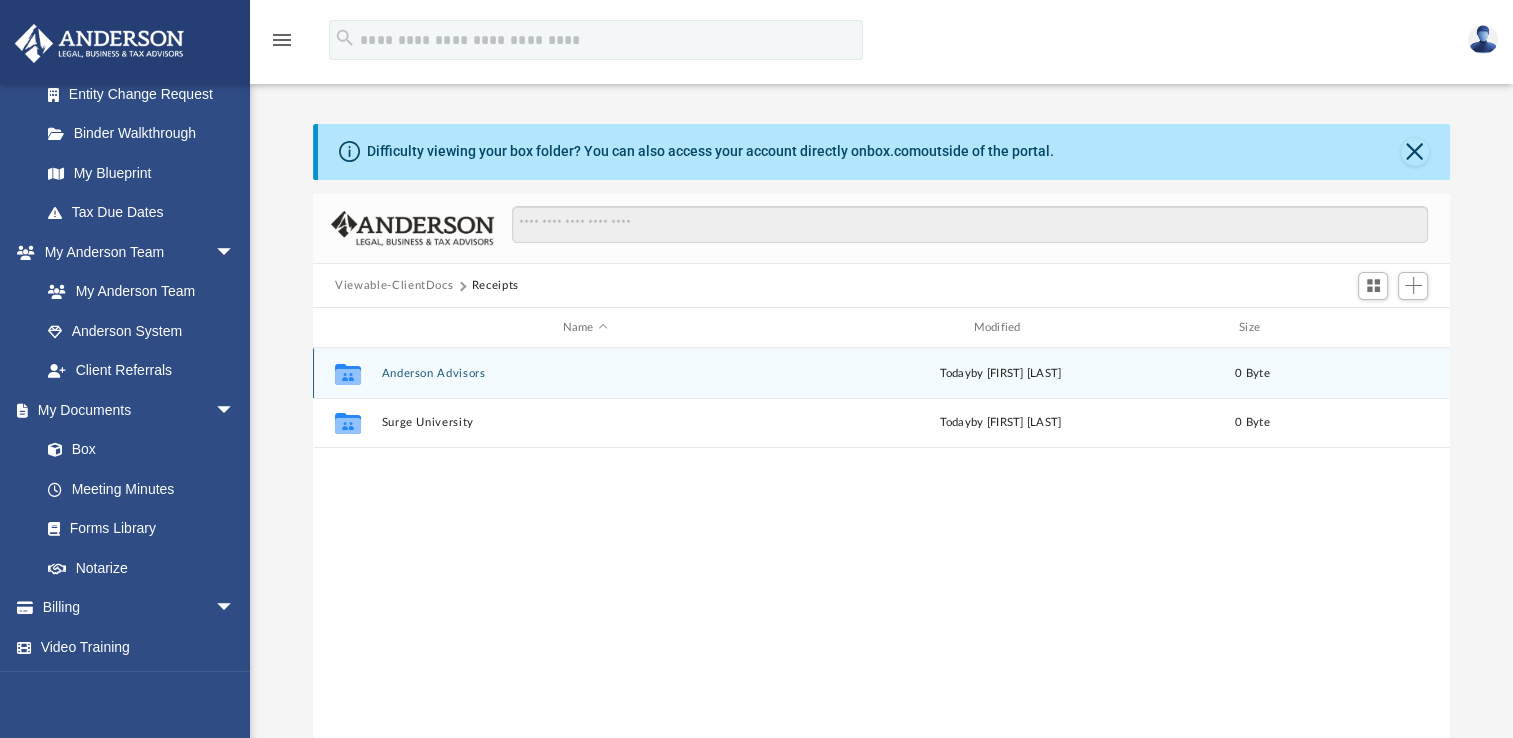 click on "today  by Christa Boice" at bounding box center (1000, 374) 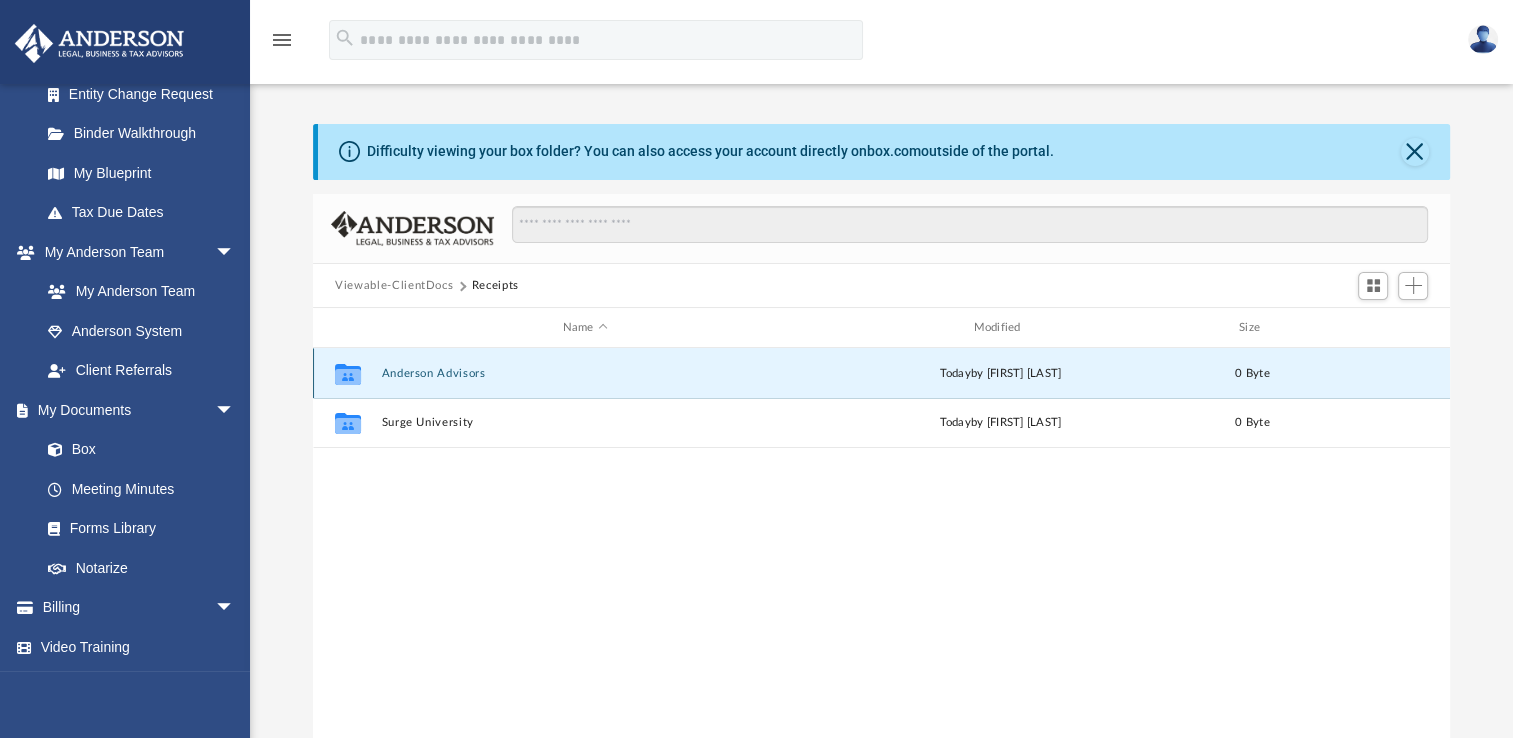 click on "Anderson Advisors" at bounding box center [585, 373] 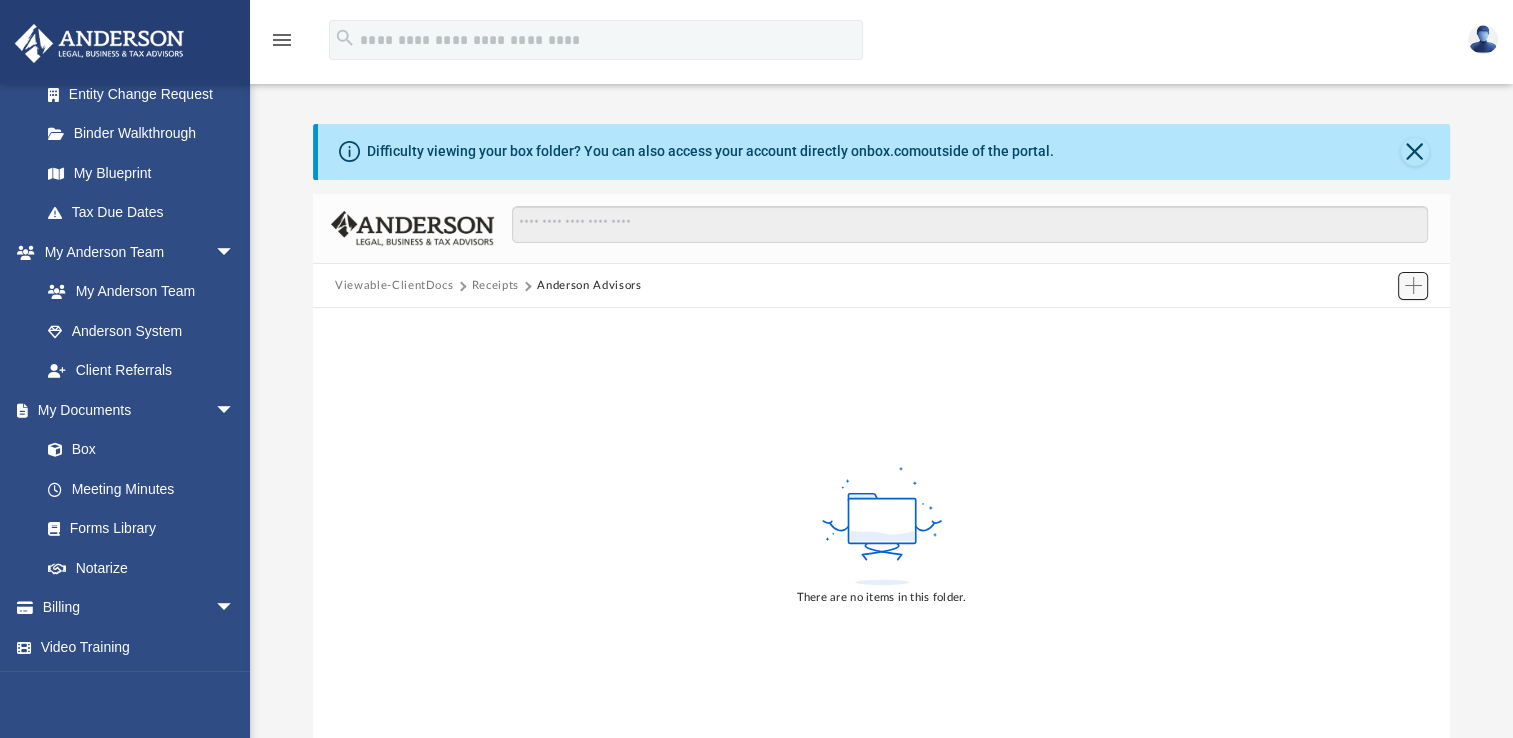 click at bounding box center (1413, 285) 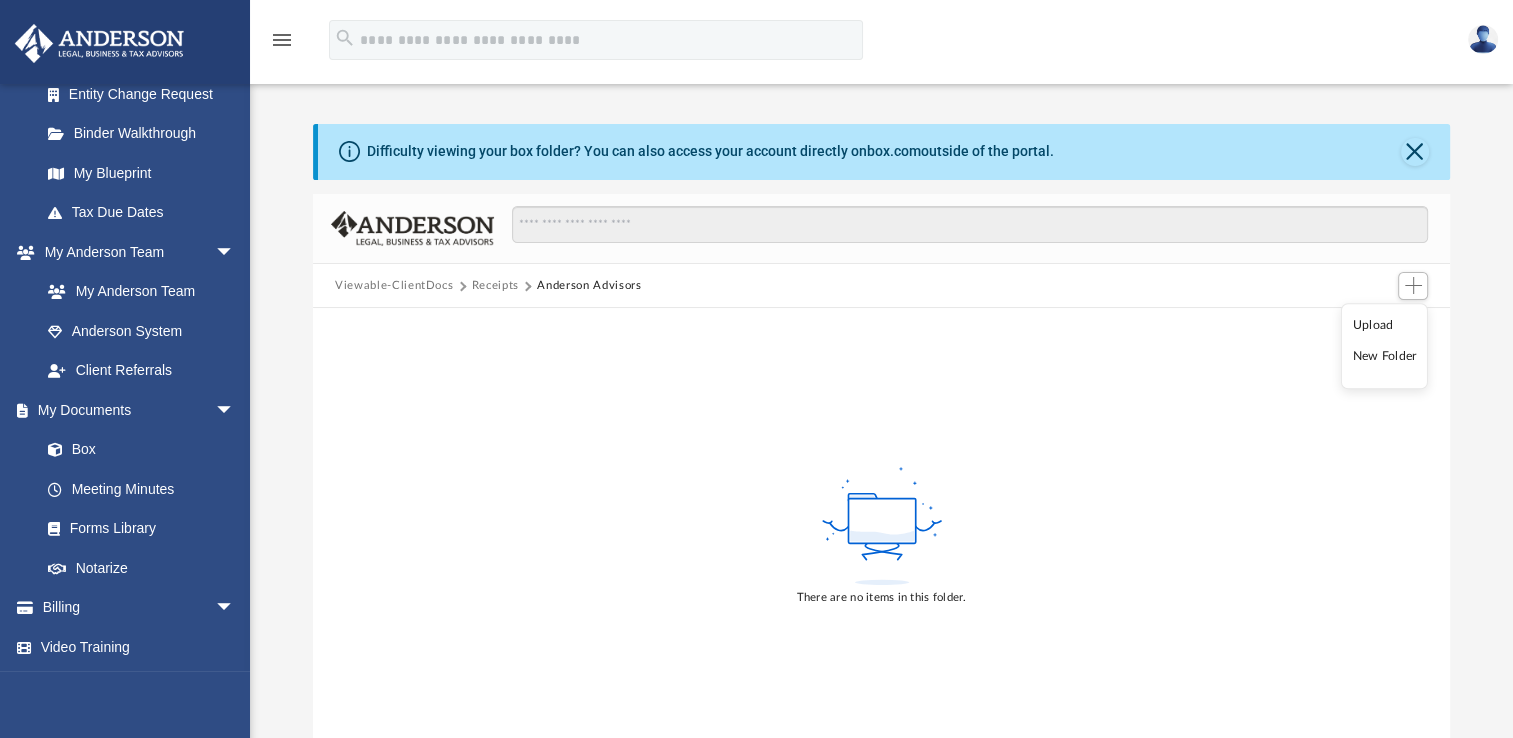 click on "Upload" at bounding box center [1385, 325] 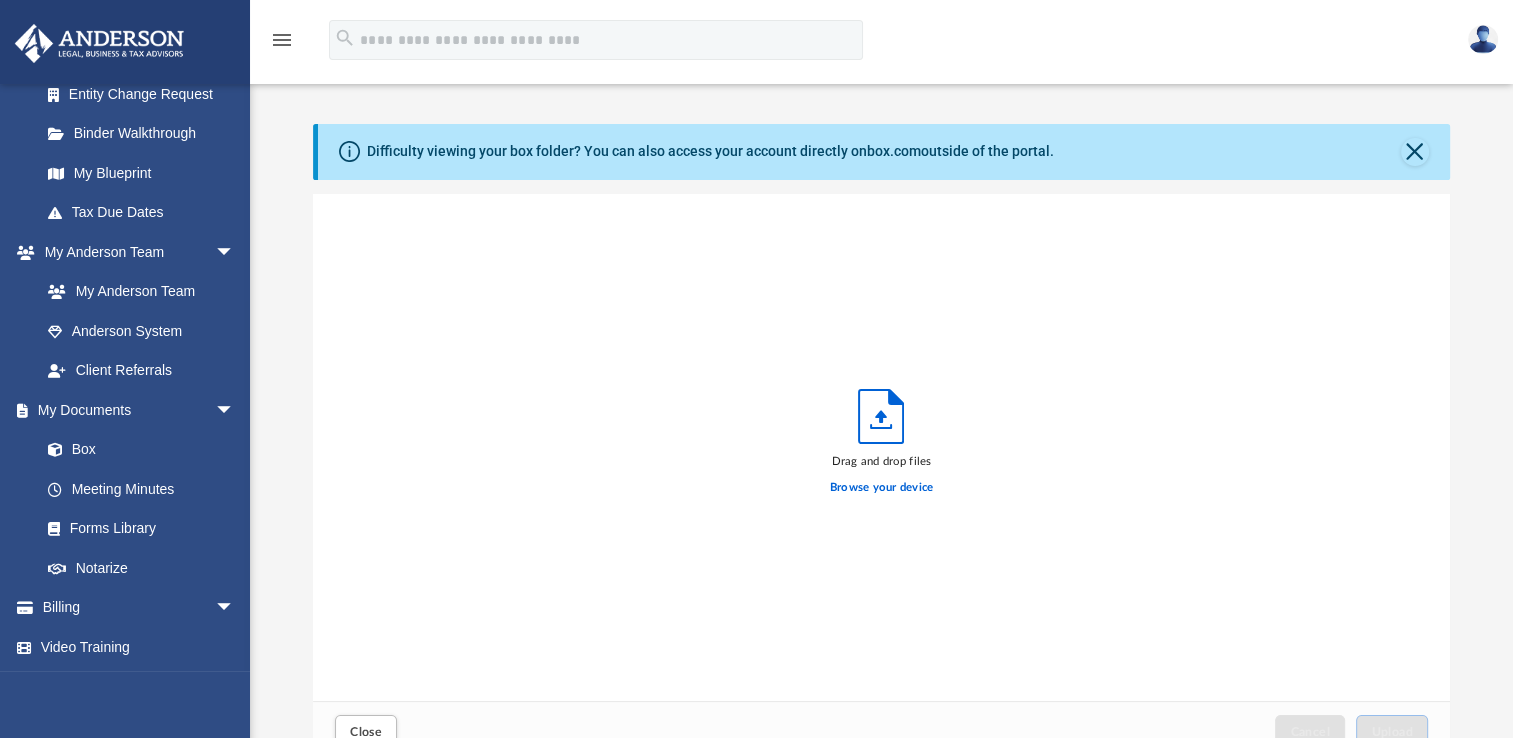 scroll, scrollTop: 16, scrollLeft: 16, axis: both 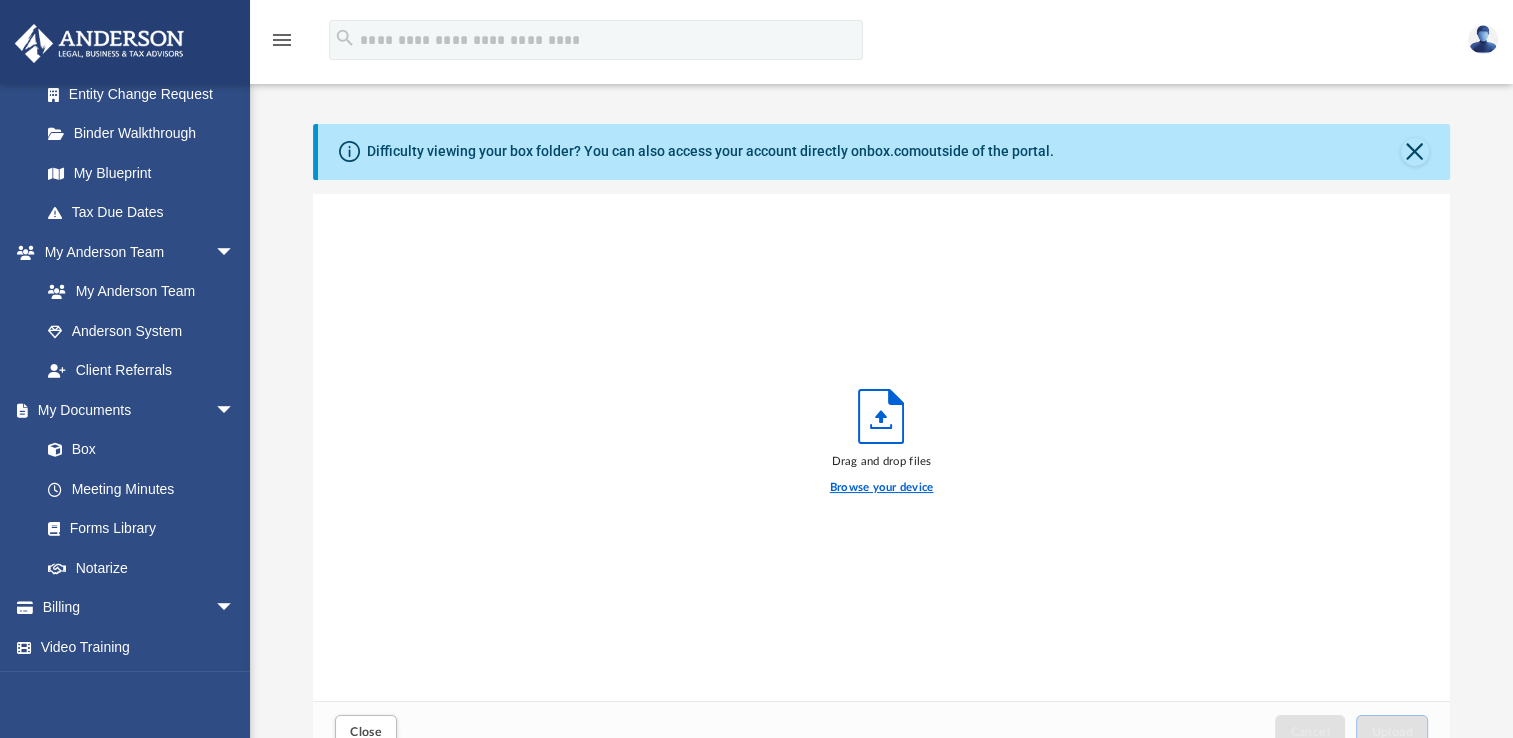 click on "Browse your device" at bounding box center [882, 488] 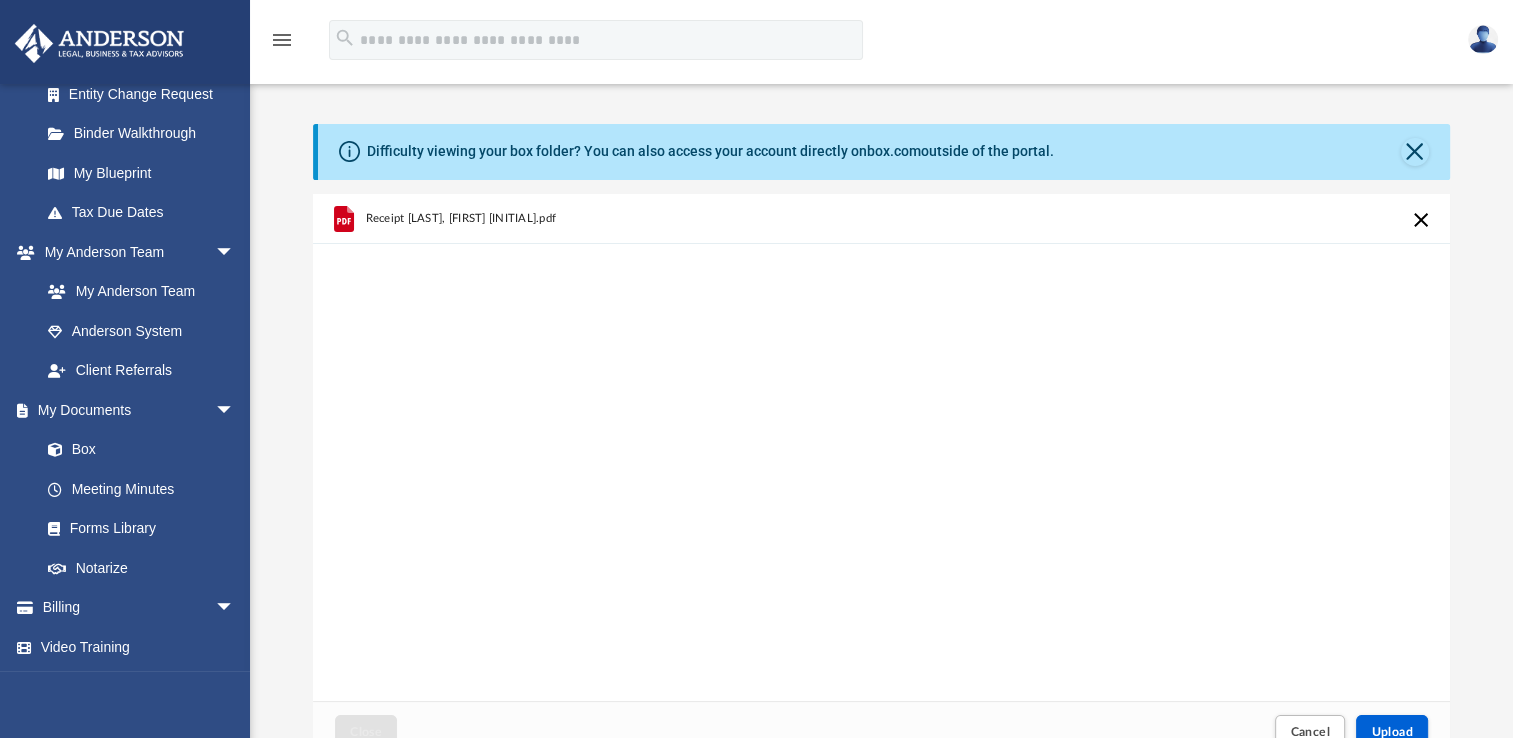 click on "Receipt Boice, Christa M..pdf" at bounding box center [461, 217] 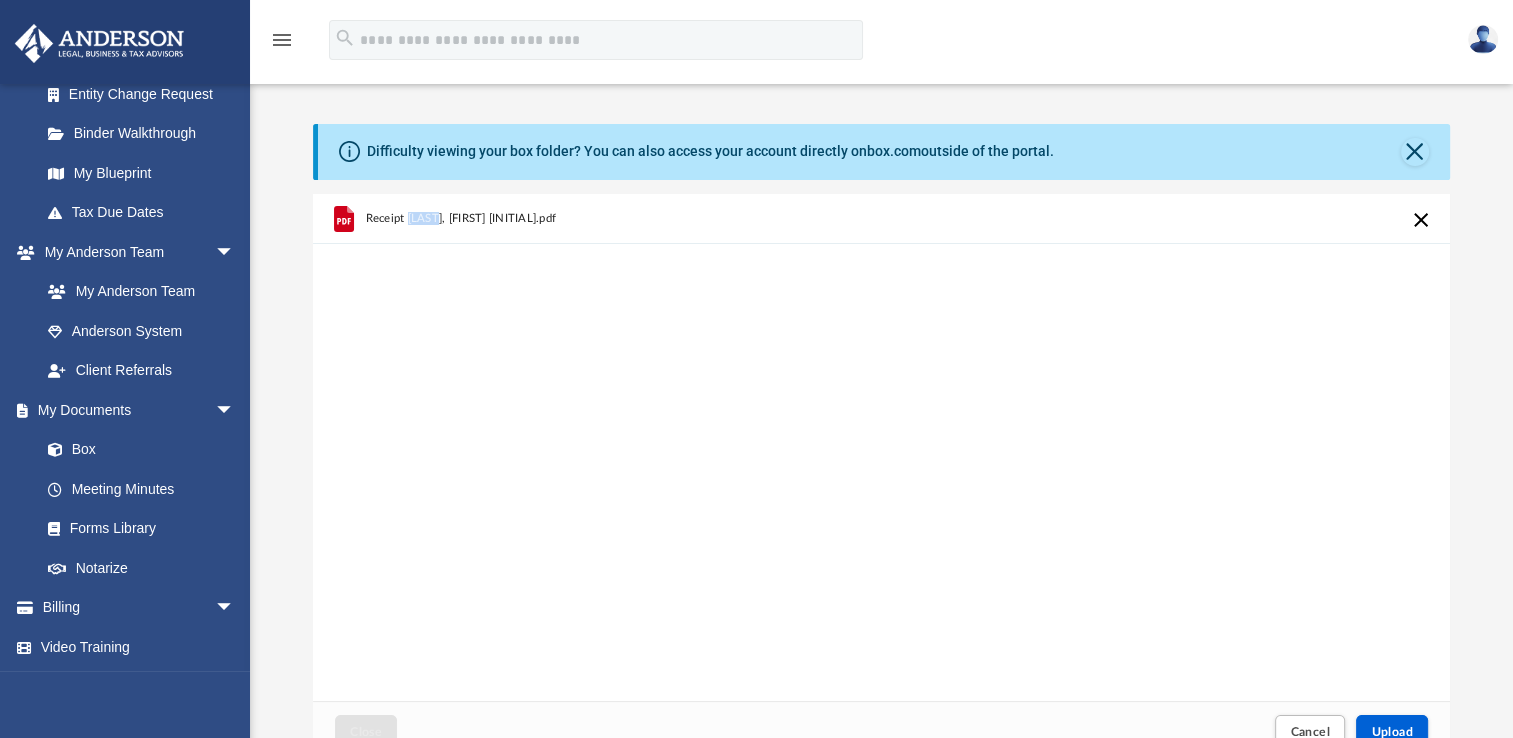 click on "Receipt Boice, Christa M..pdf" at bounding box center [461, 217] 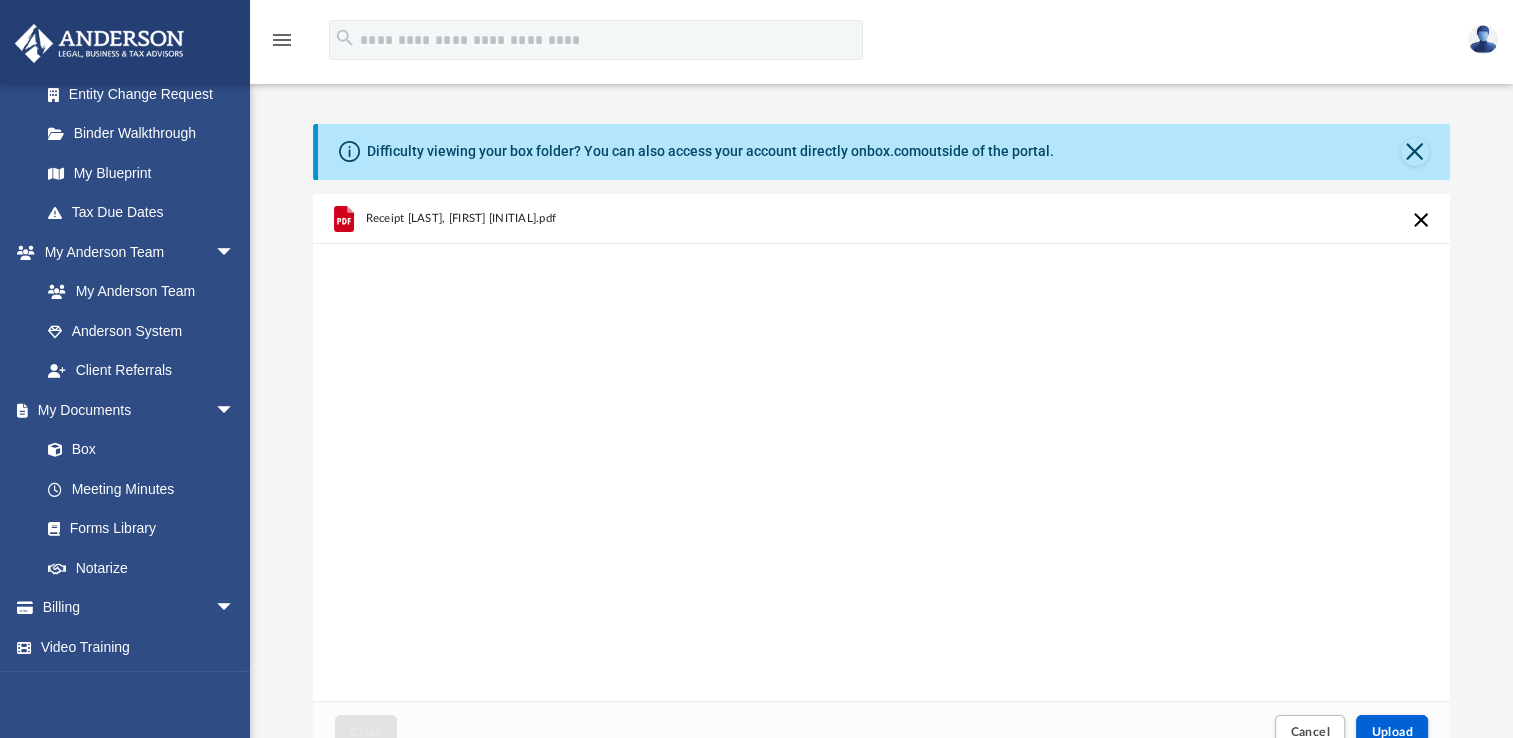 drag, startPoint x: 406, startPoint y: 218, endPoint x: 459, endPoint y: 297, distance: 95.131485 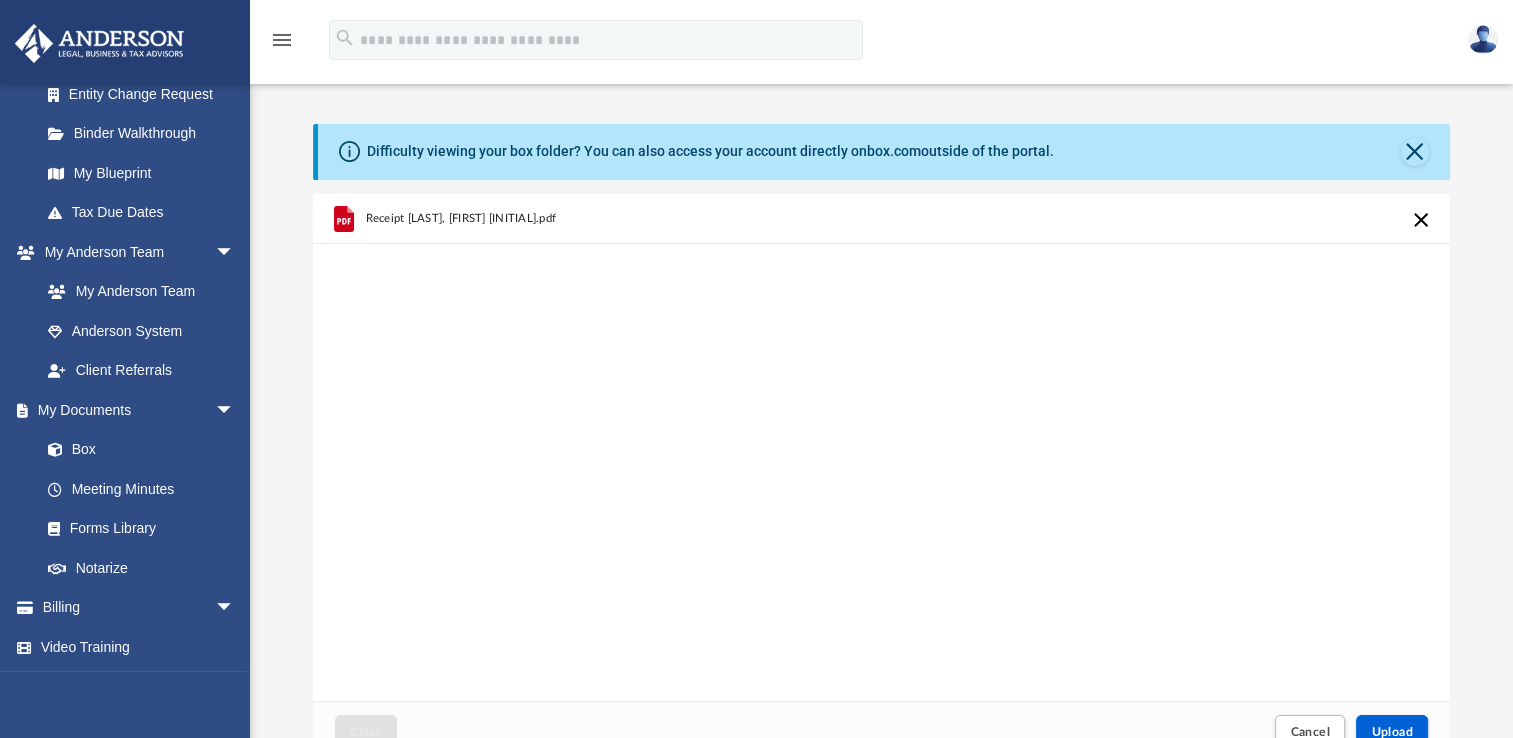 click on "Receipt Boice, Christa M..pdf" at bounding box center (461, 217) 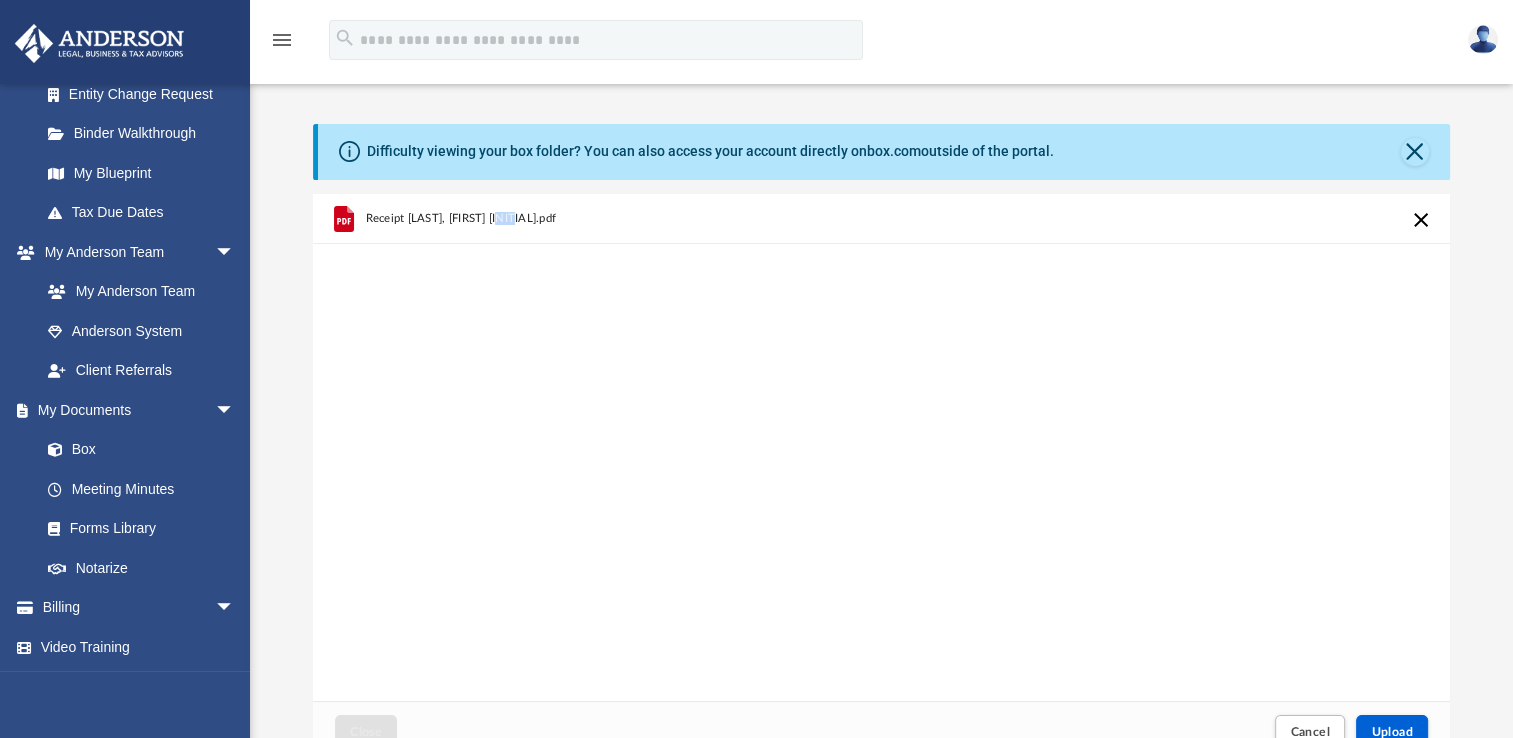click on "Receipt Boice, Christa M..pdf" at bounding box center [461, 217] 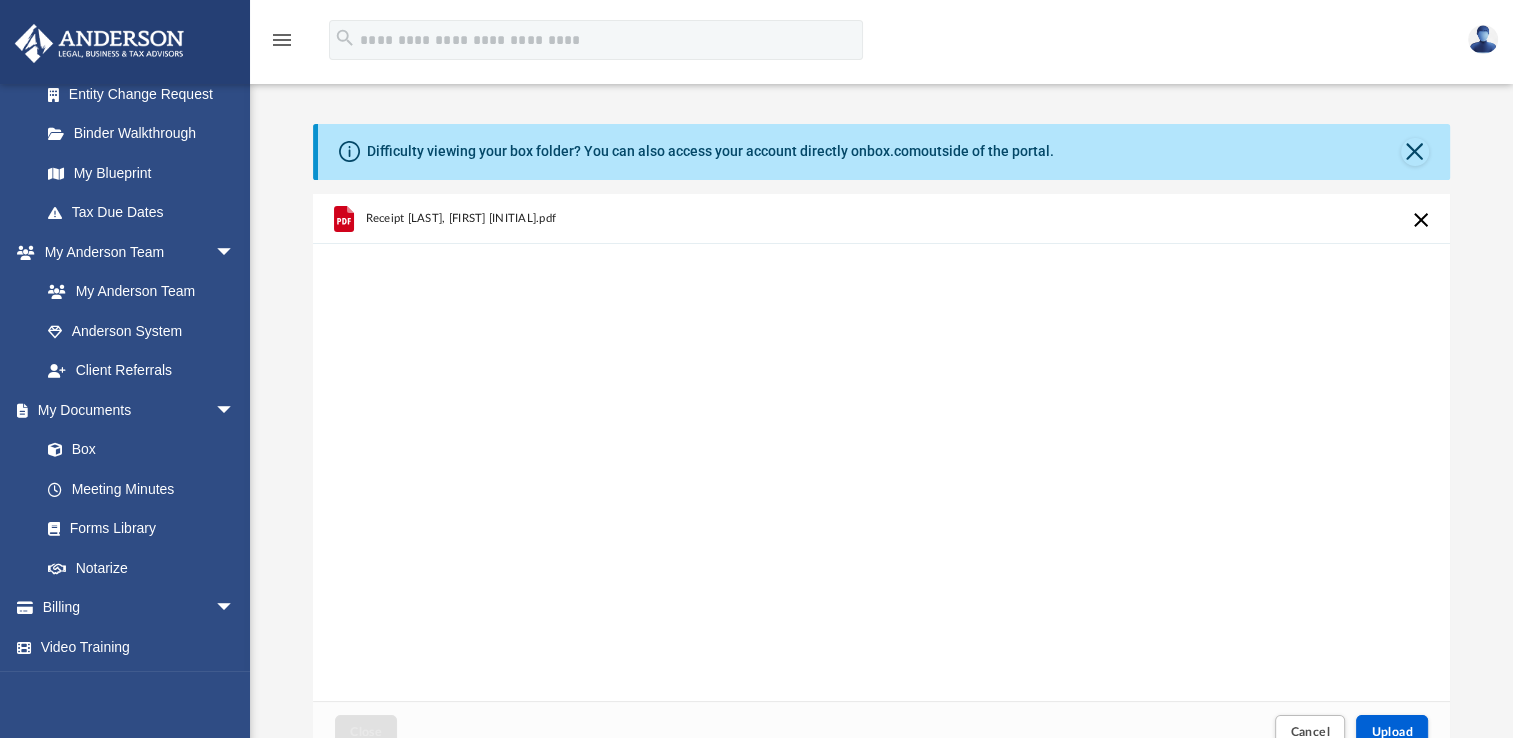 drag, startPoint x: 505, startPoint y: 211, endPoint x: 349, endPoint y: 217, distance: 156.11534 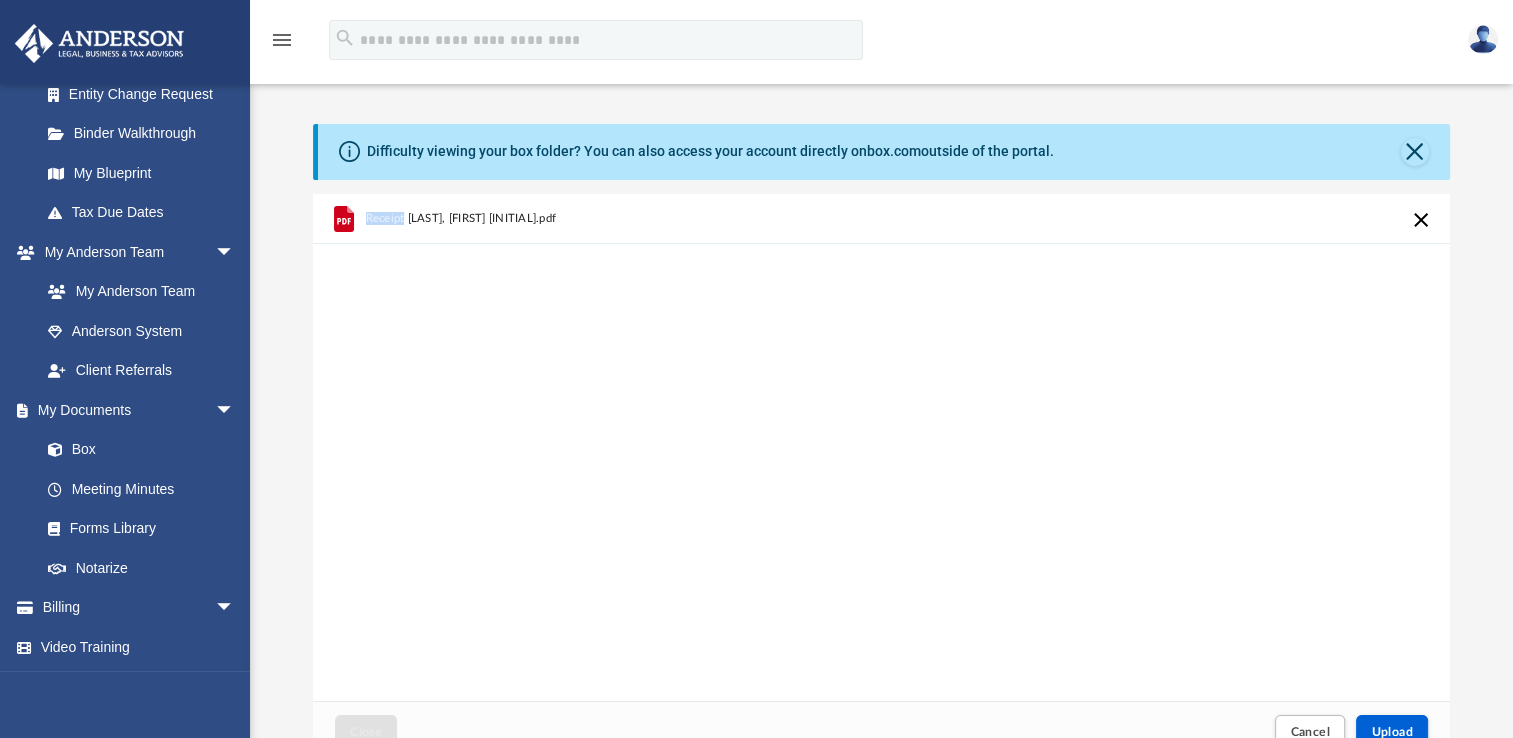 click 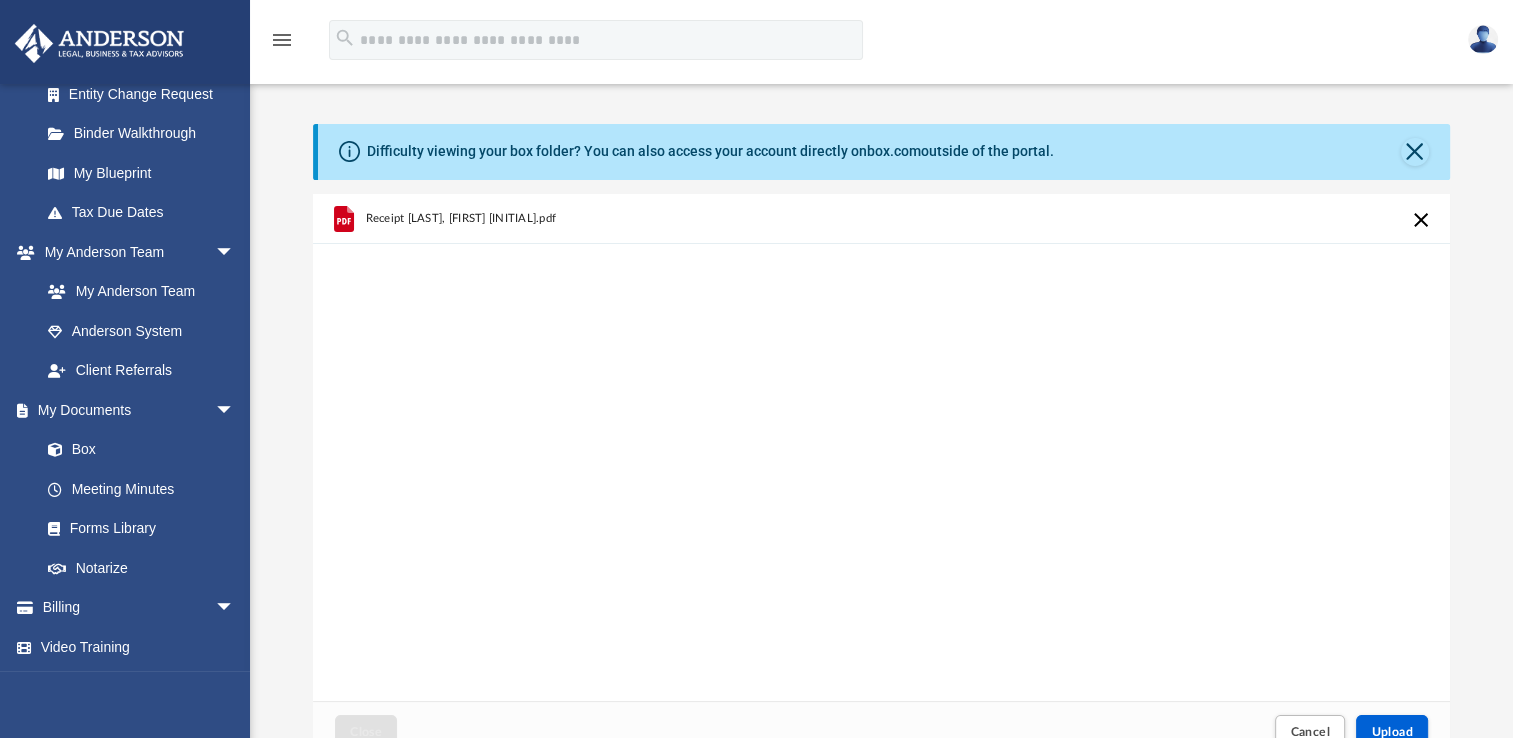 drag, startPoint x: 349, startPoint y: 217, endPoint x: 371, endPoint y: 269, distance: 56.462376 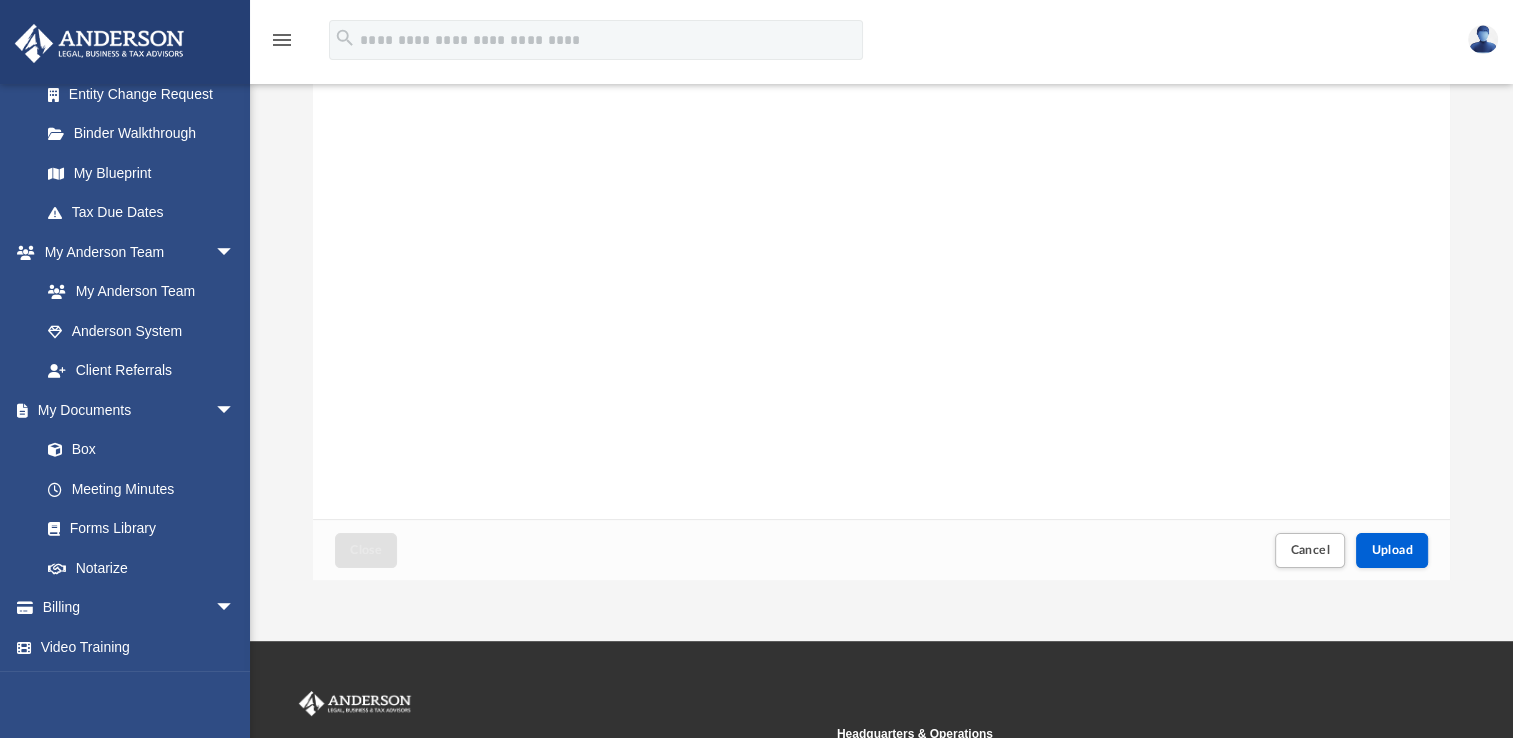 scroll, scrollTop: 184, scrollLeft: 0, axis: vertical 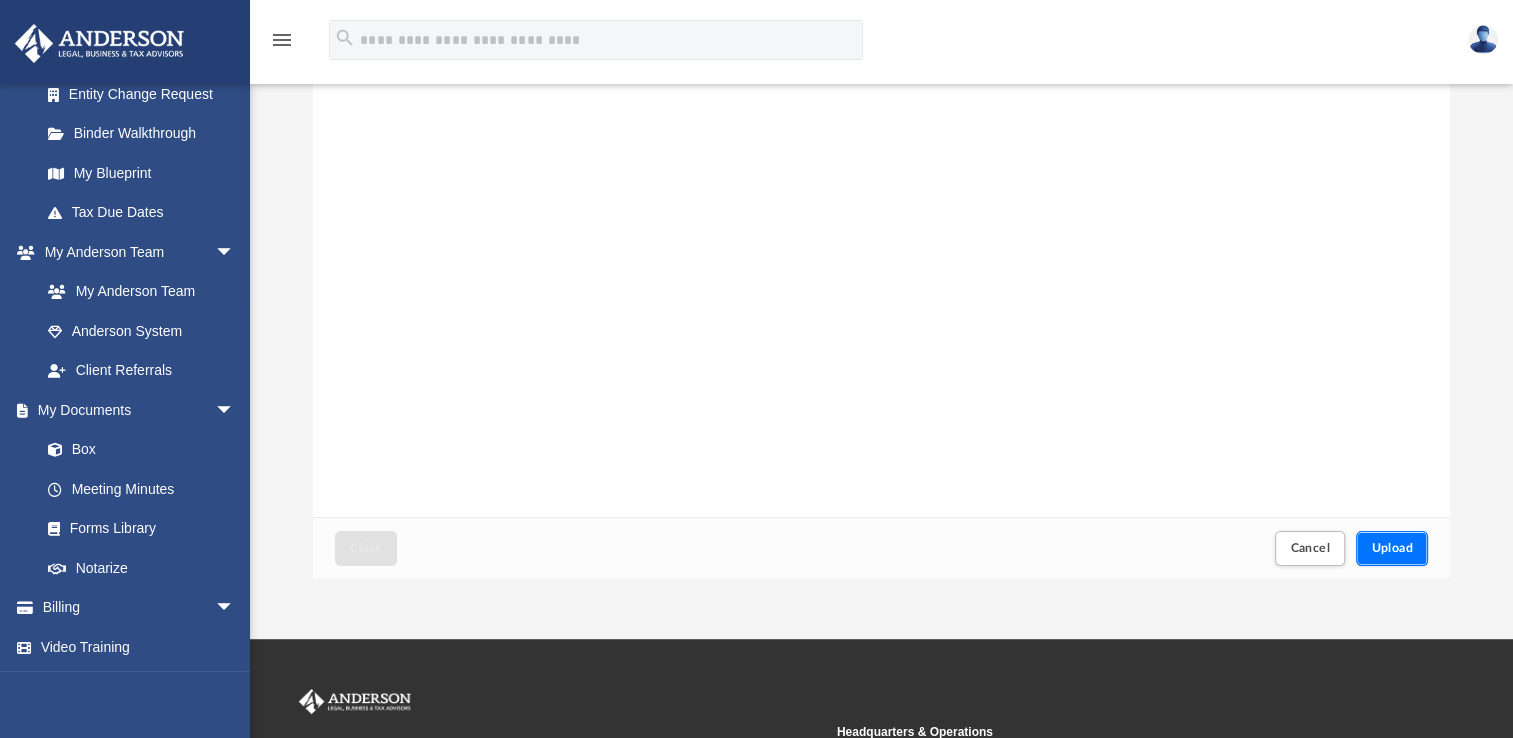 click on "Upload" at bounding box center (1392, 548) 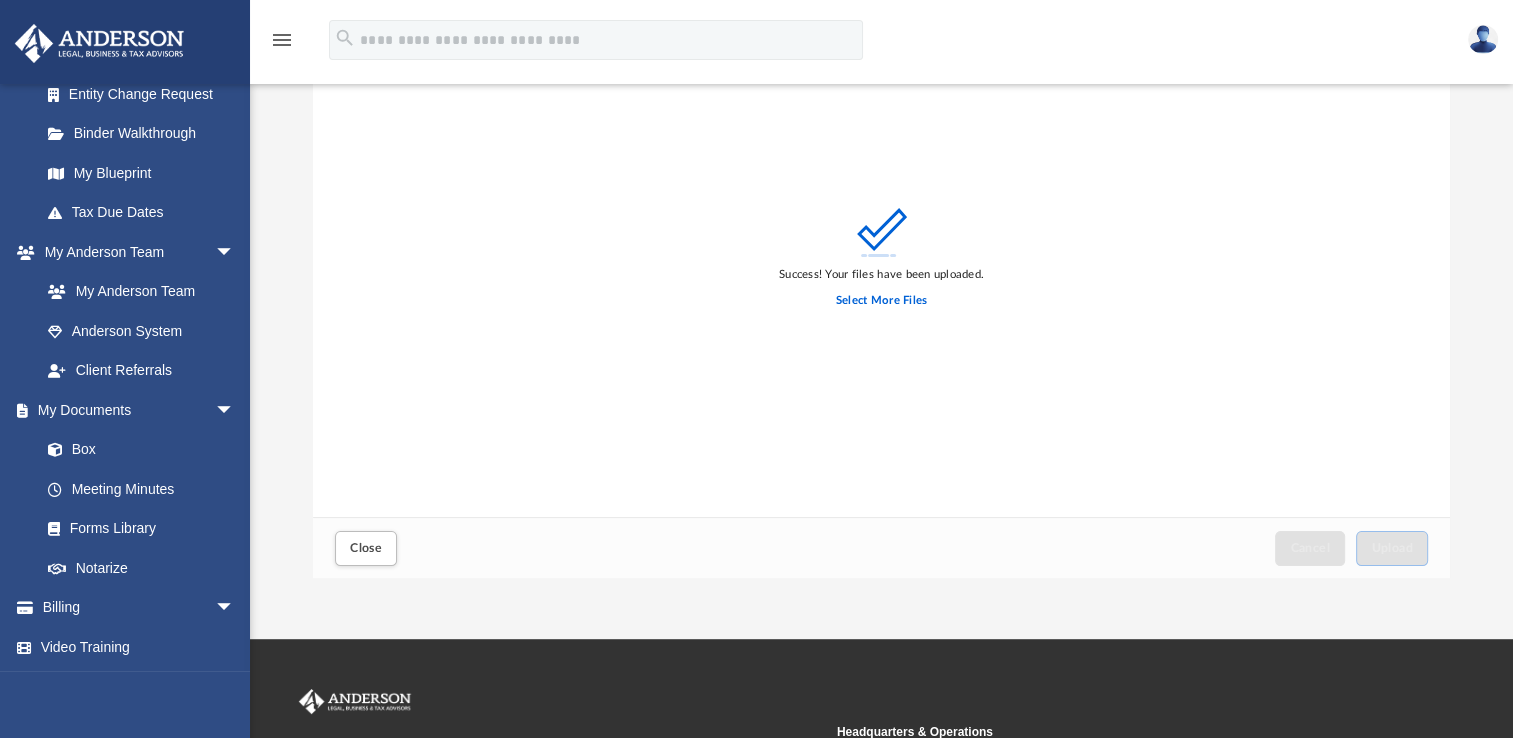 scroll, scrollTop: 0, scrollLeft: 0, axis: both 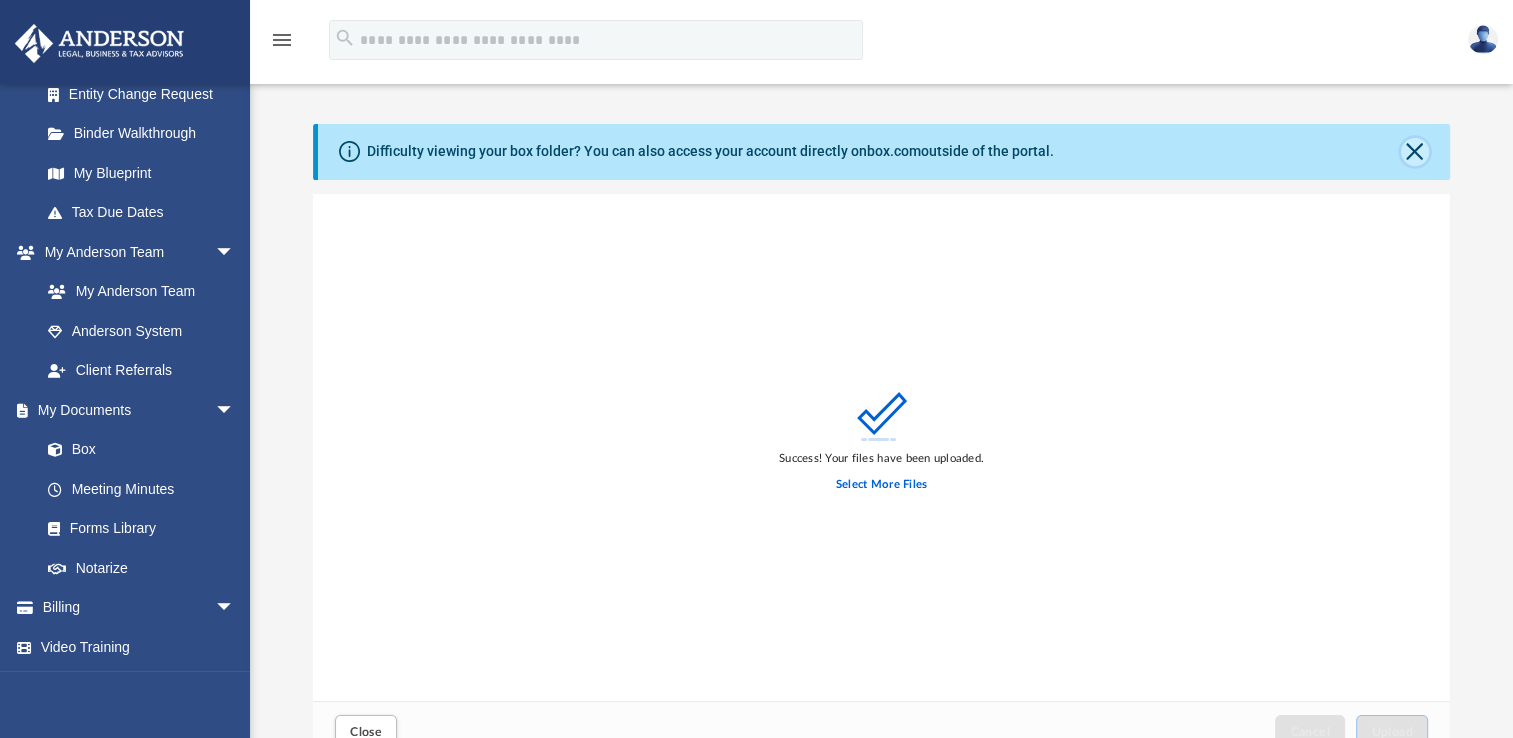 click 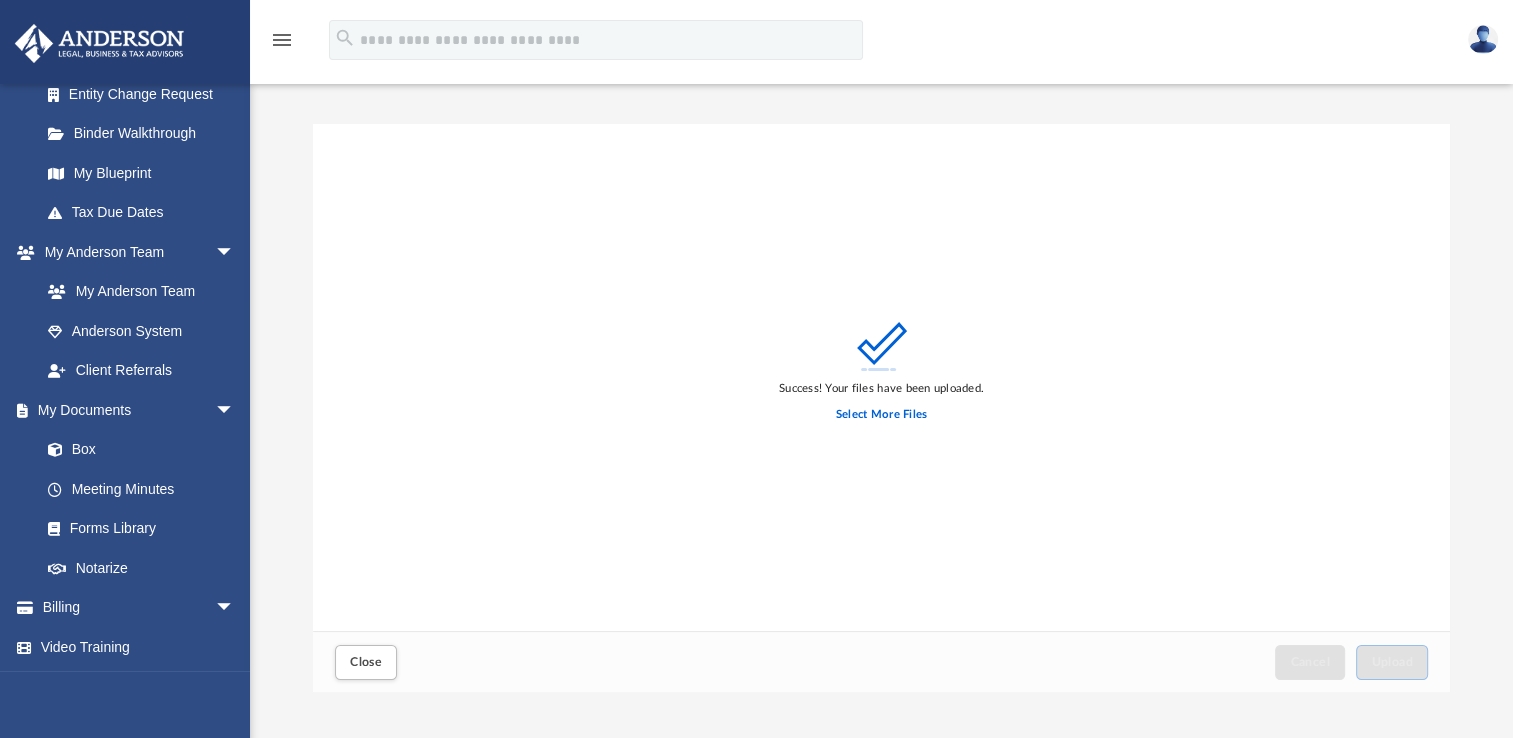 scroll, scrollTop: 160, scrollLeft: 0, axis: vertical 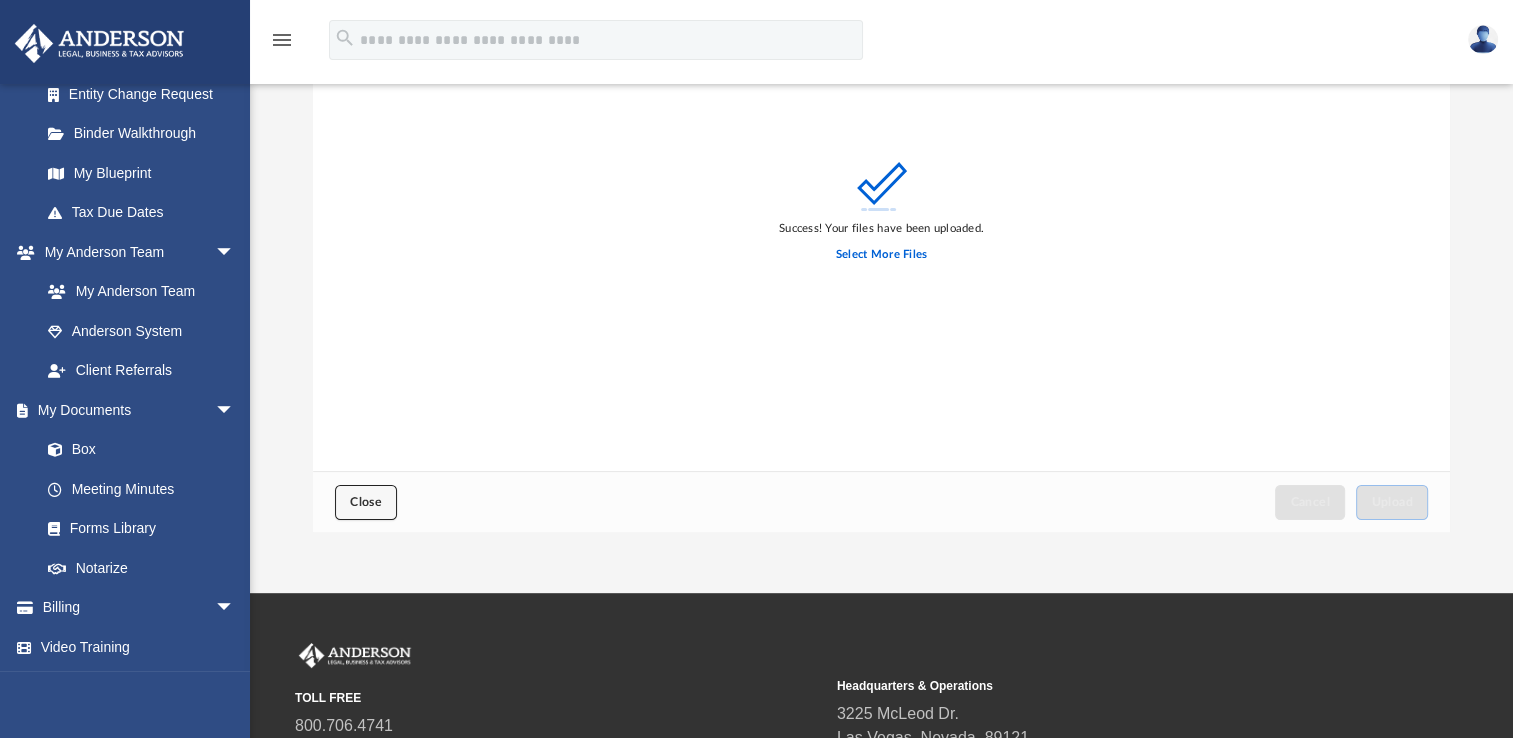 click on "Close" at bounding box center (366, 502) 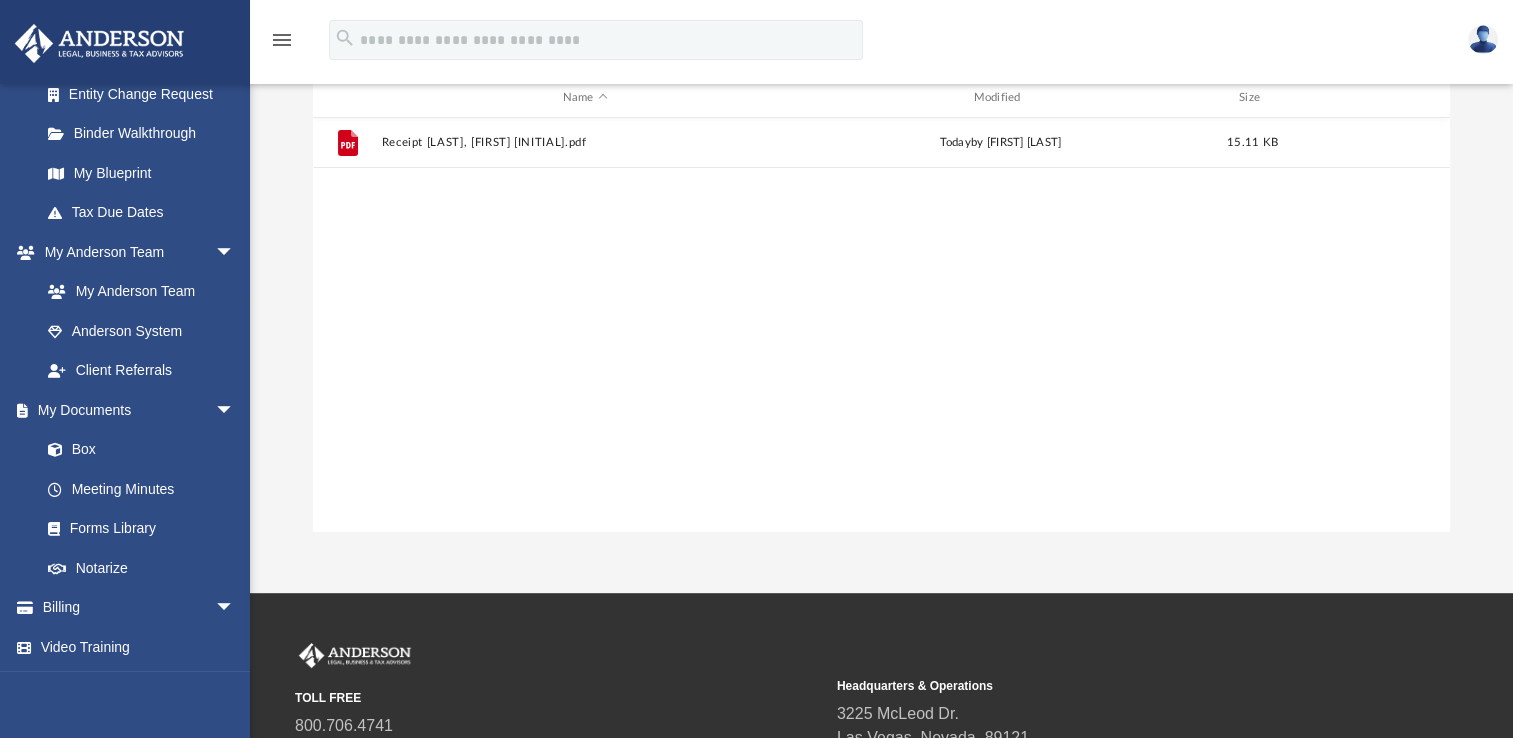 scroll, scrollTop: 439, scrollLeft: 1120, axis: both 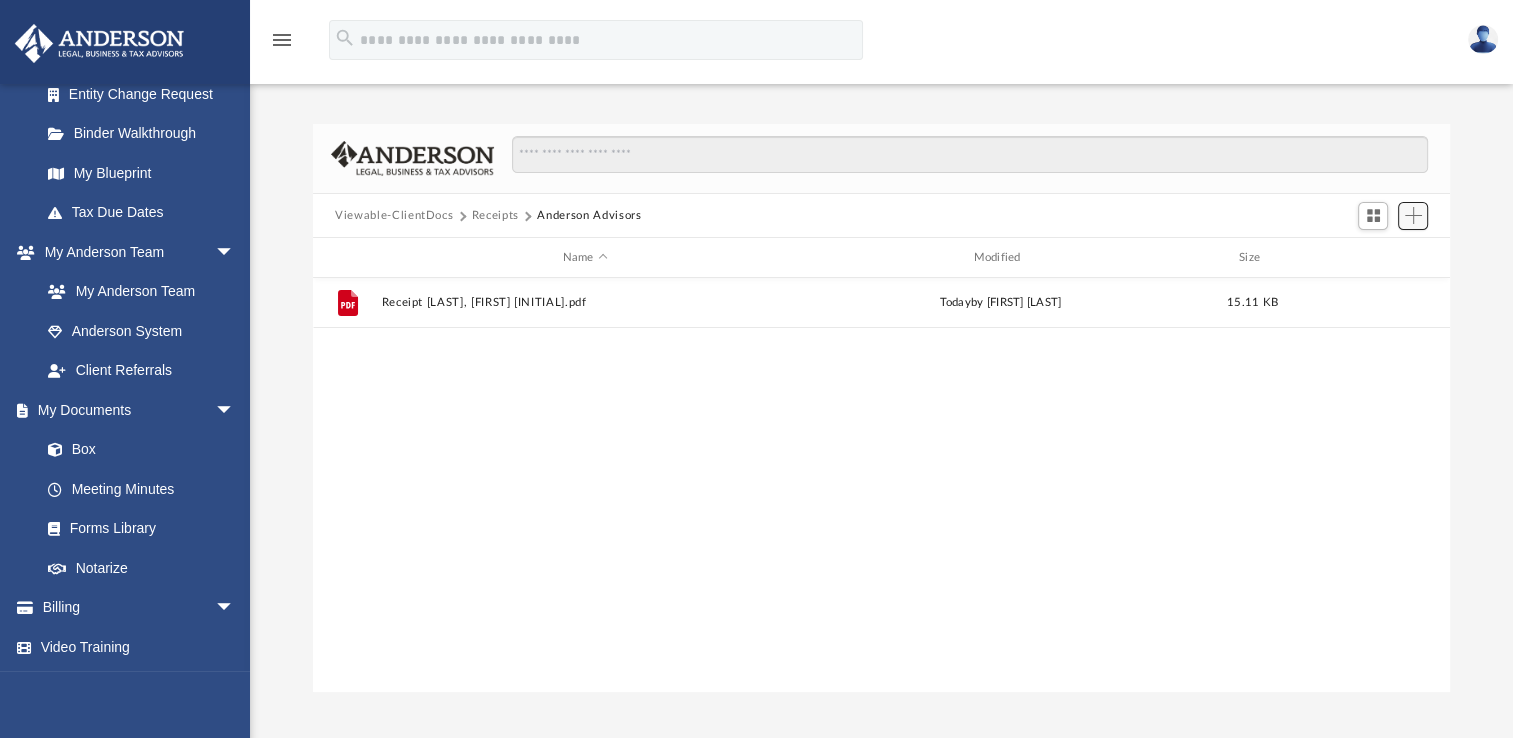 click at bounding box center (1413, 215) 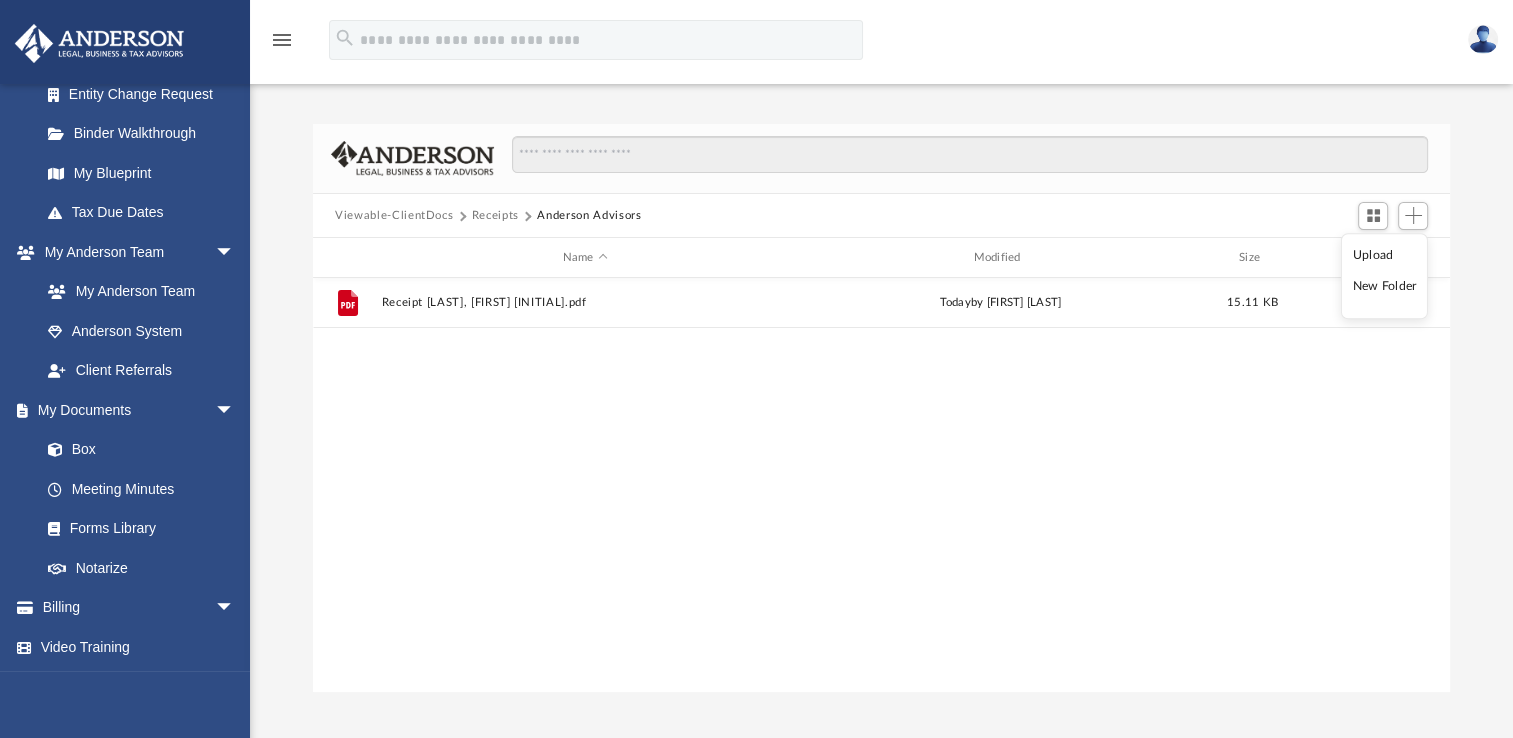 click on "Upload" at bounding box center (1385, 255) 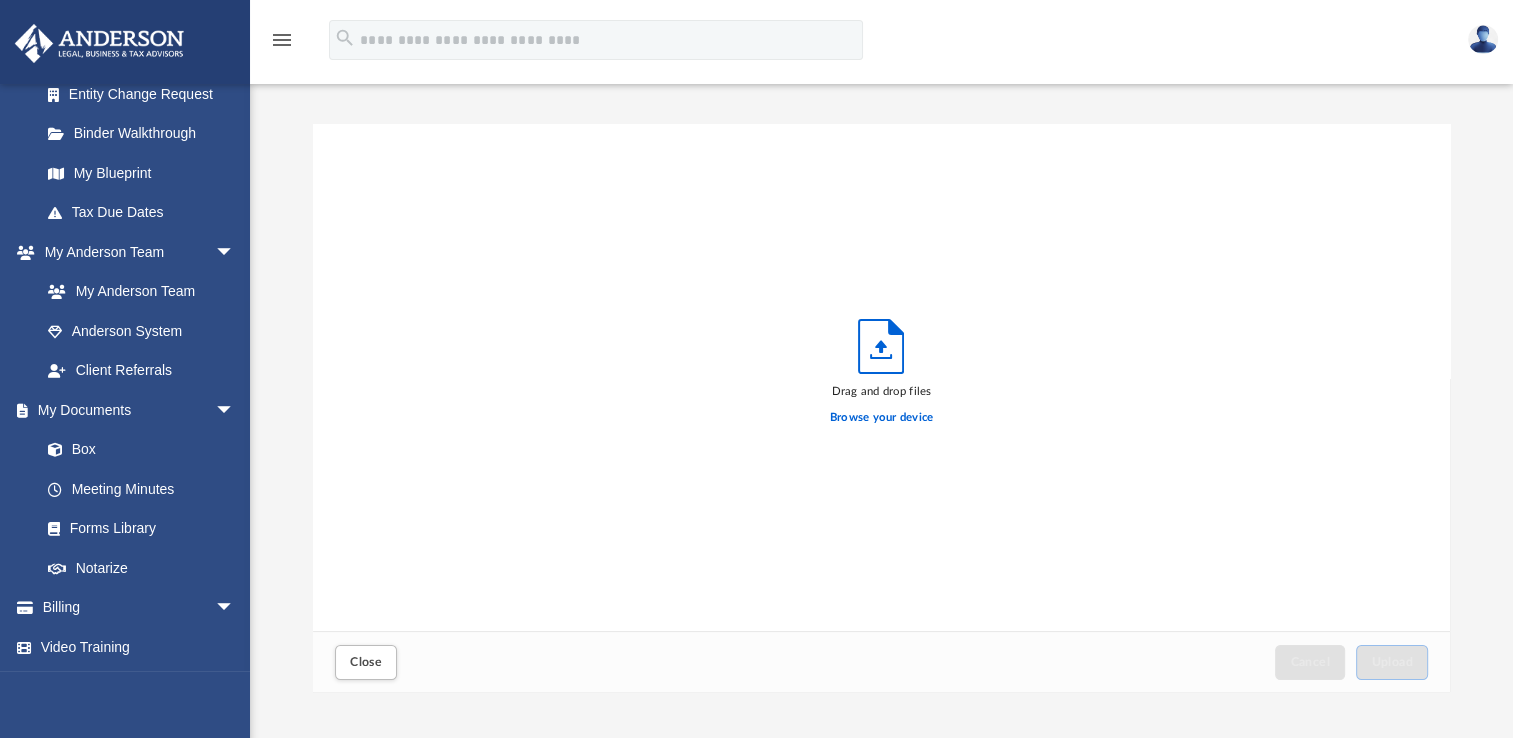 scroll, scrollTop: 16, scrollLeft: 16, axis: both 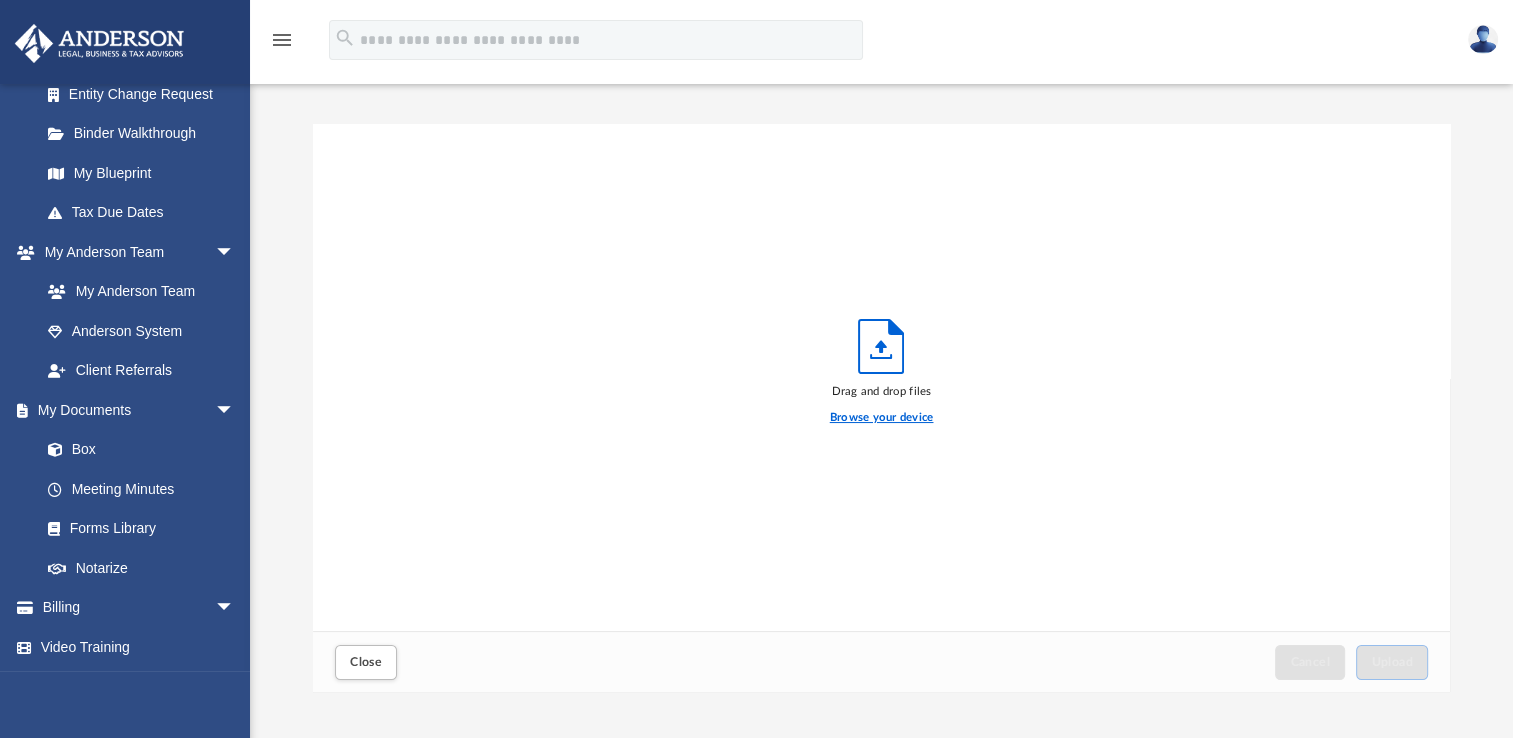 click on "Browse your device" at bounding box center (882, 418) 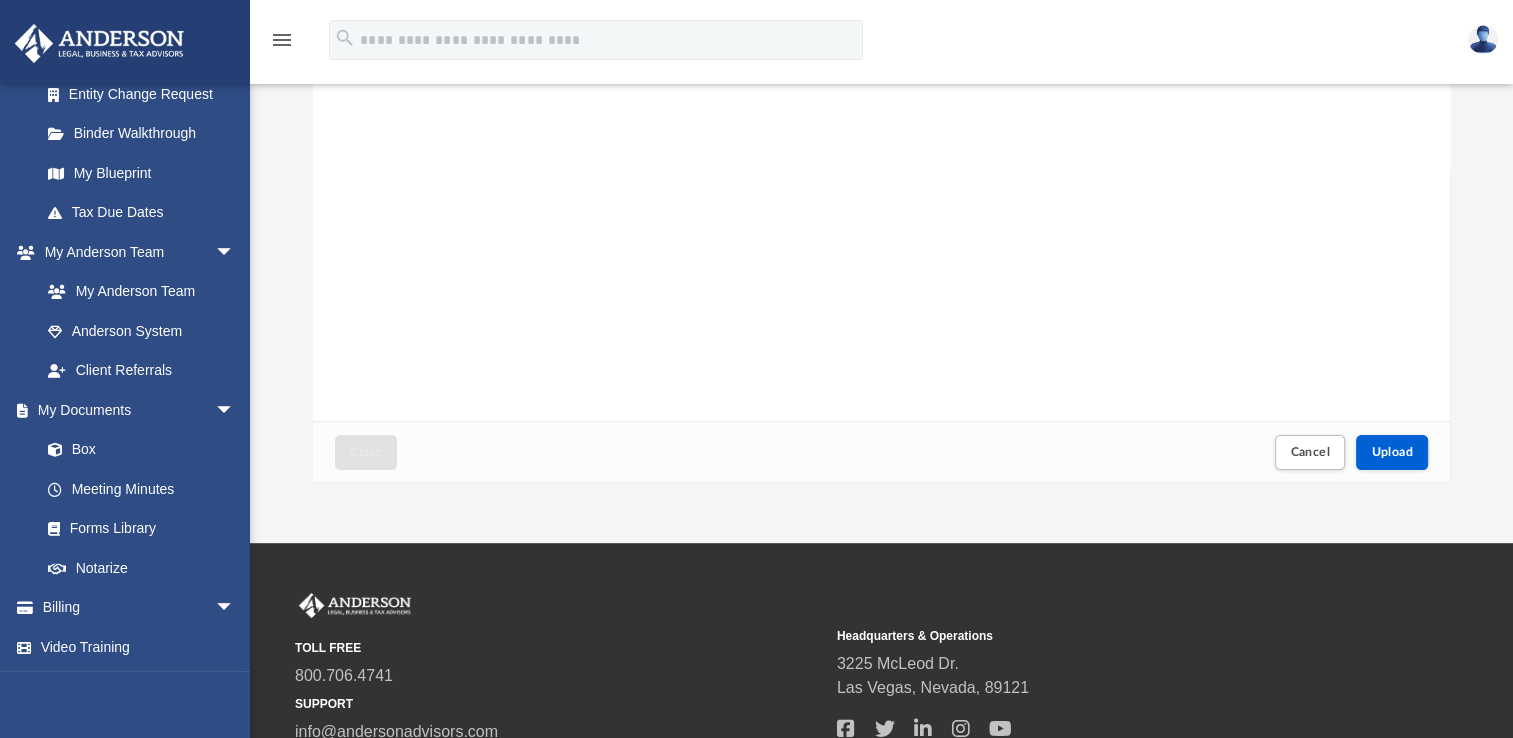 scroll, scrollTop: 212, scrollLeft: 0, axis: vertical 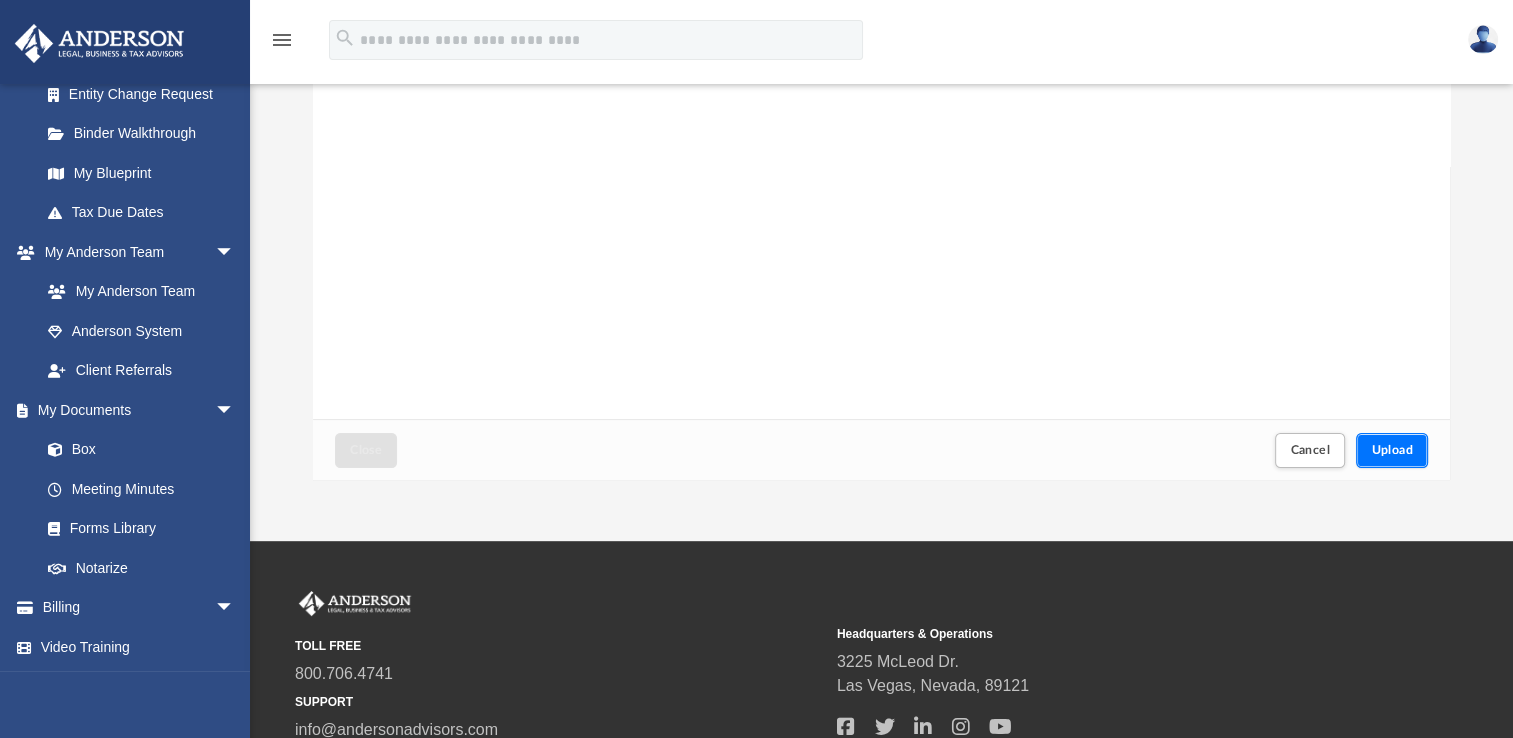 click on "Upload" at bounding box center [1392, 450] 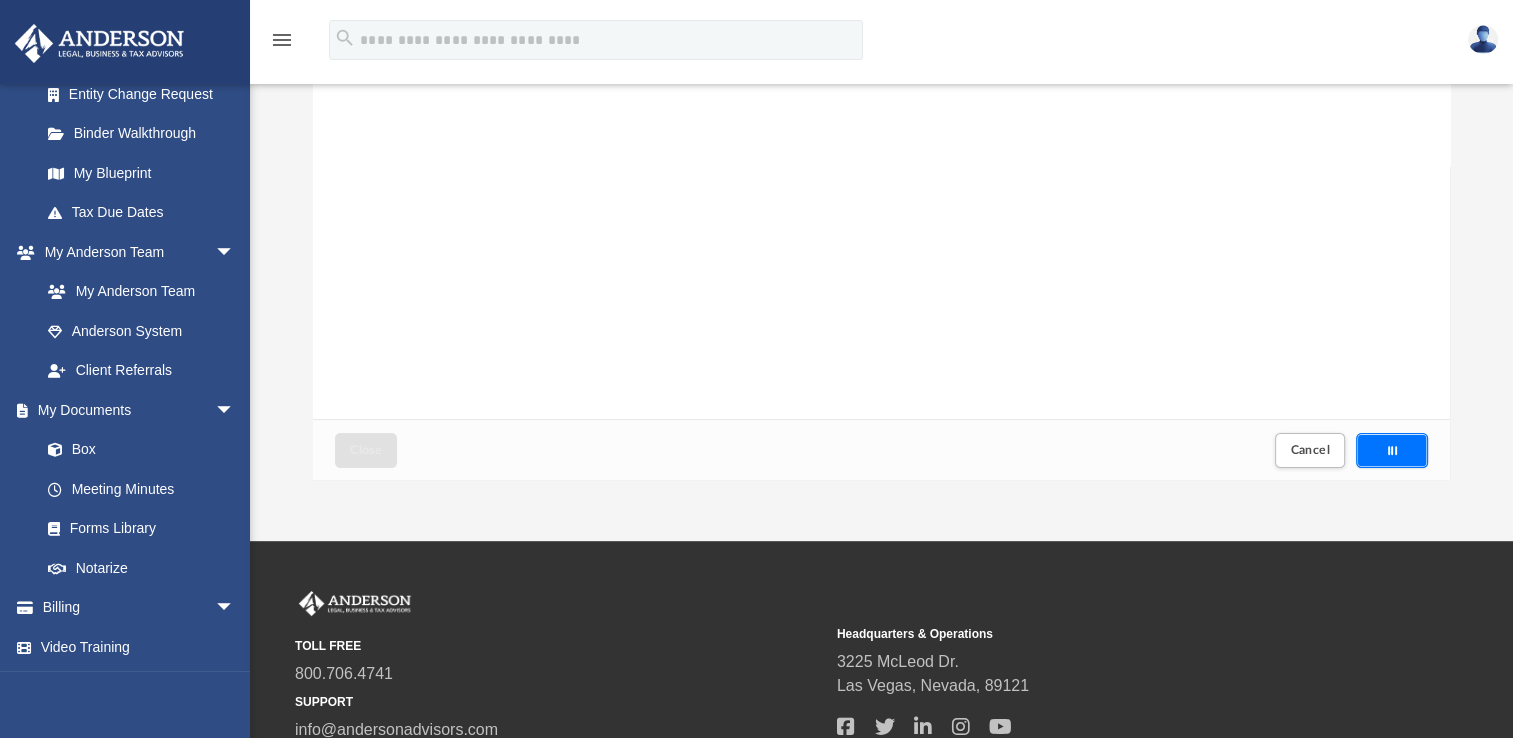click at bounding box center (1392, 450) 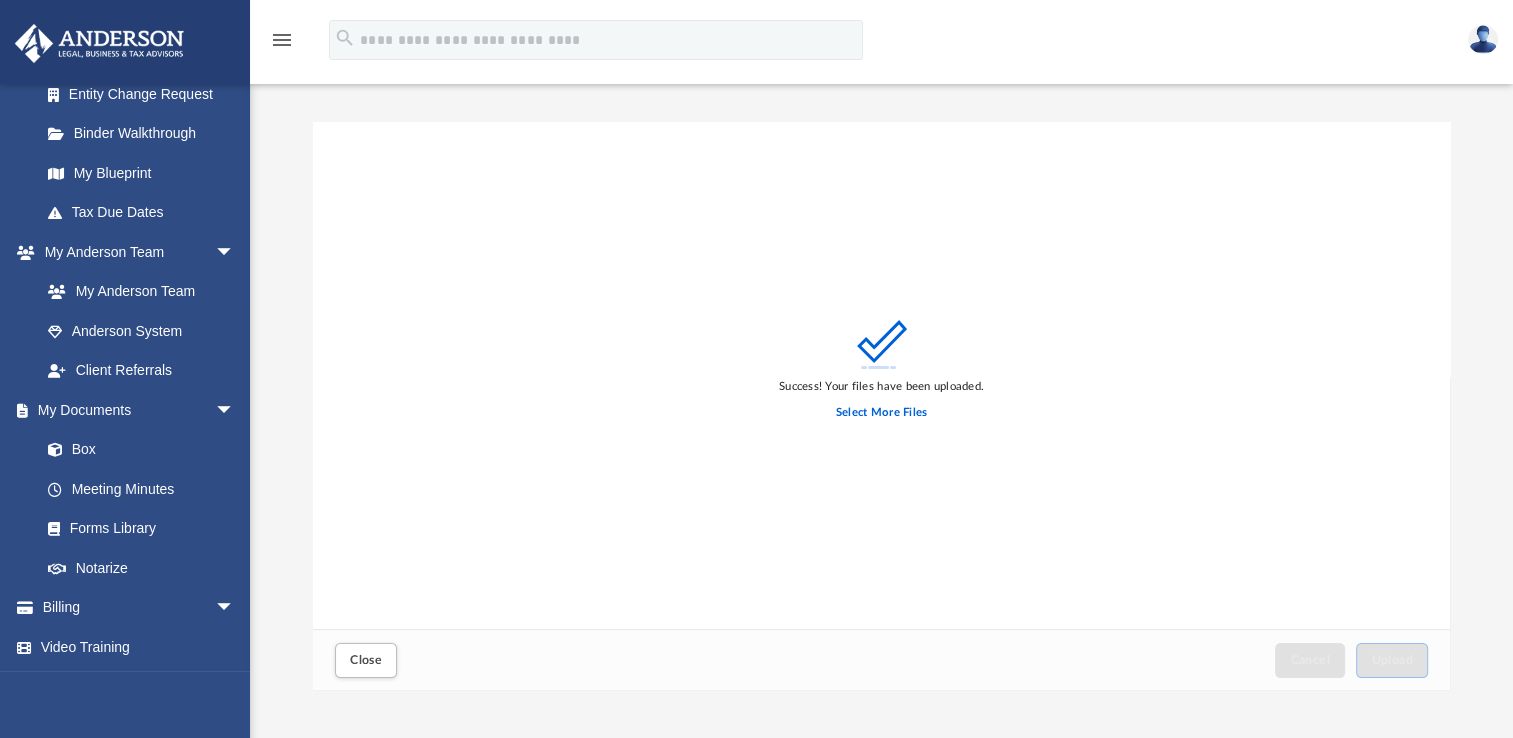 scroll, scrollTop: 0, scrollLeft: 0, axis: both 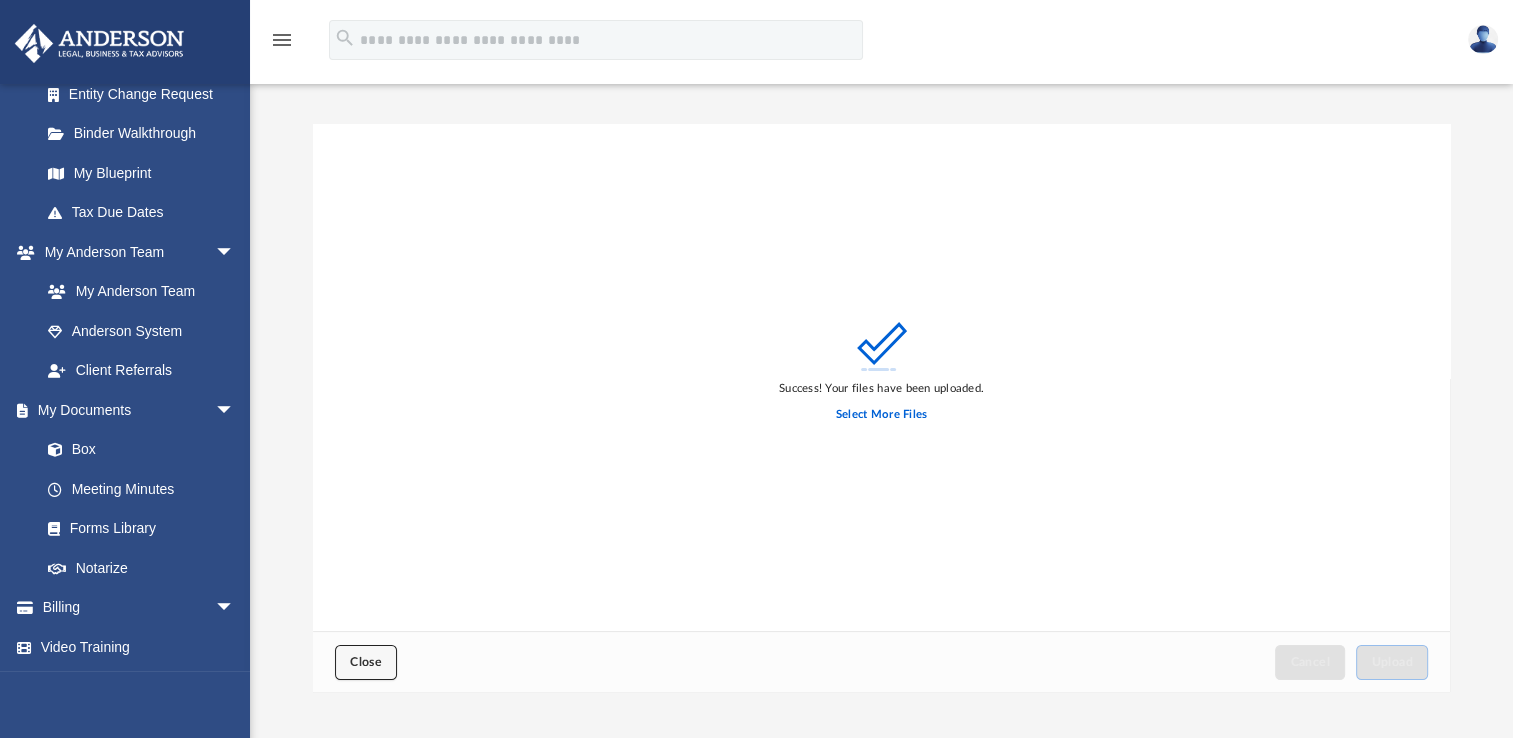 click on "Close" at bounding box center (366, 662) 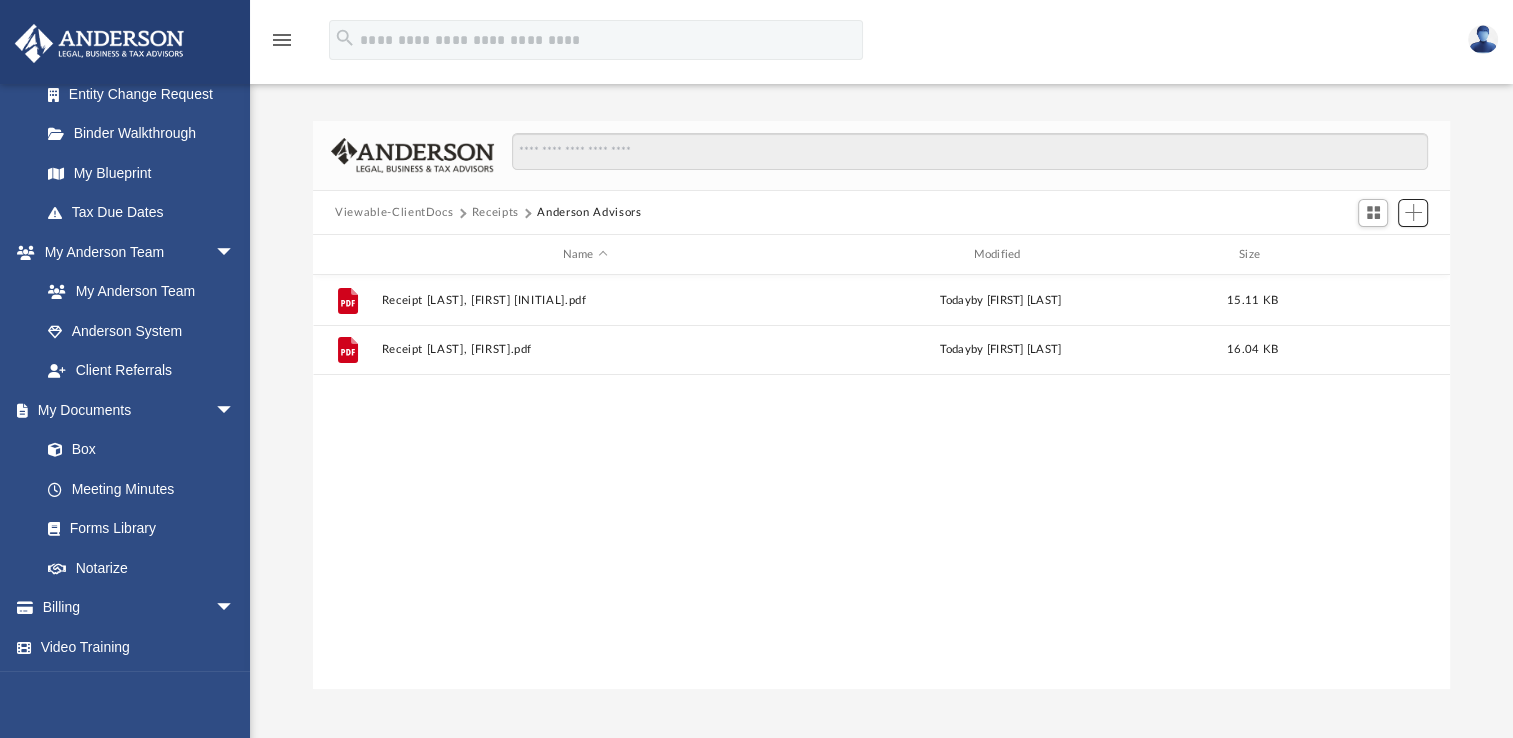 scroll, scrollTop: 0, scrollLeft: 0, axis: both 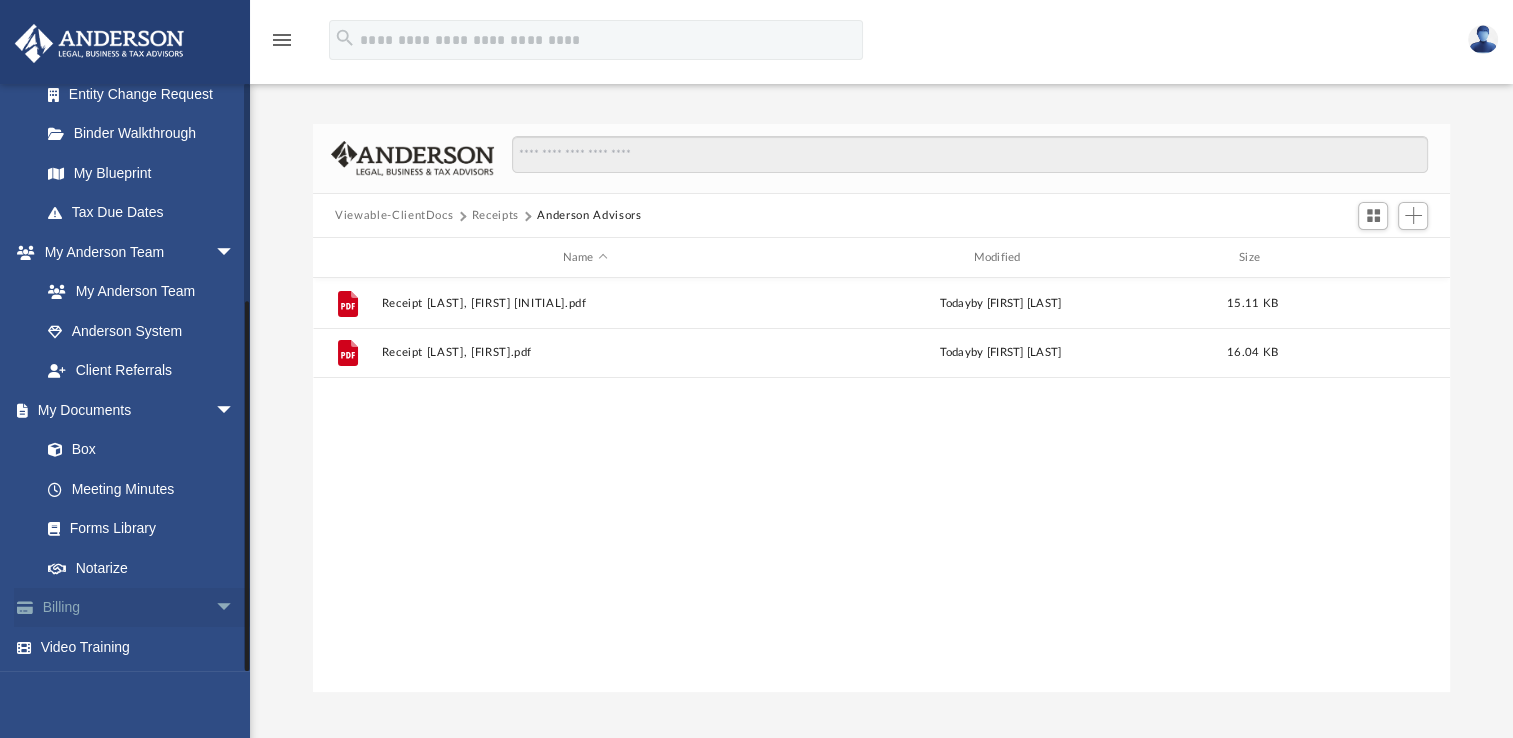 click on "arrow_drop_down" at bounding box center (235, 608) 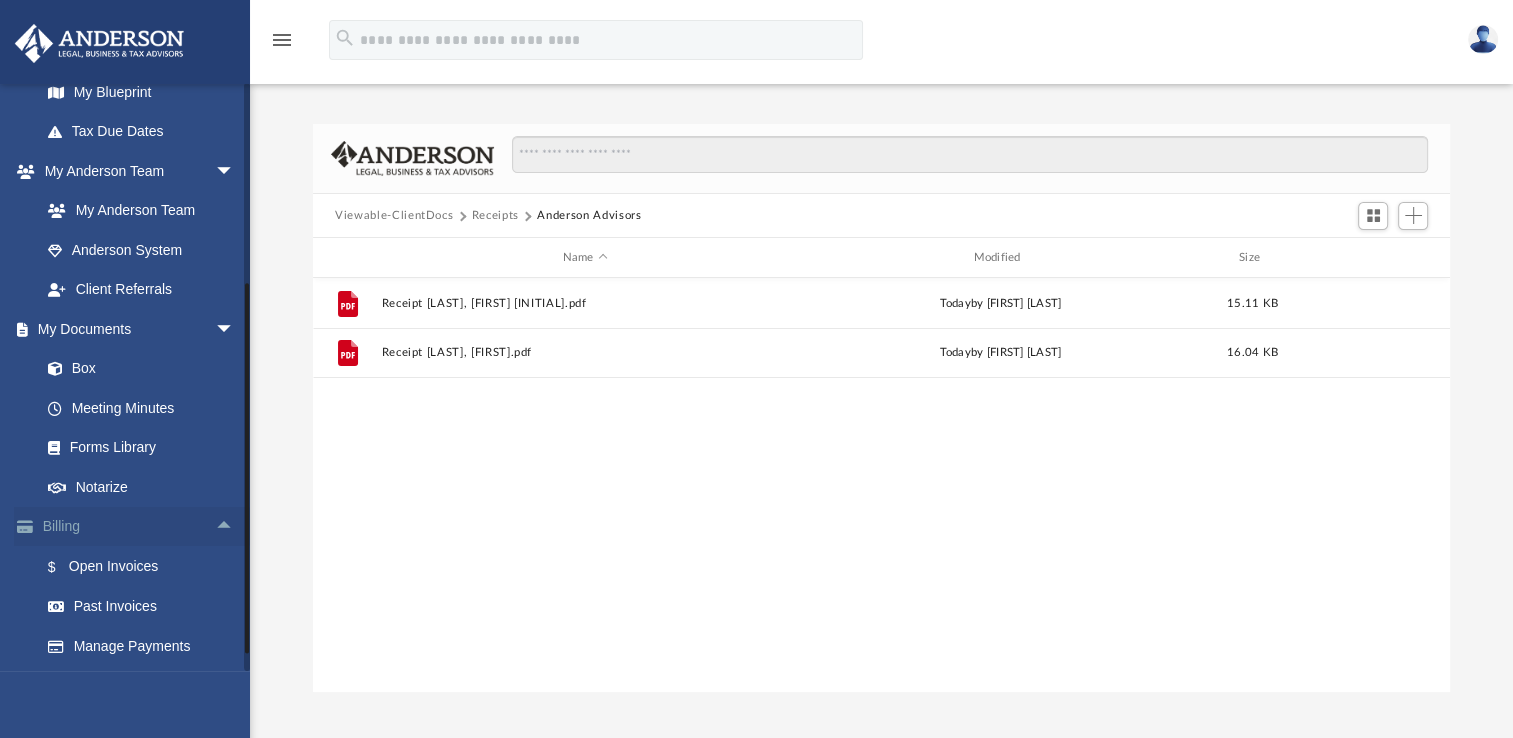 scroll, scrollTop: 414, scrollLeft: 0, axis: vertical 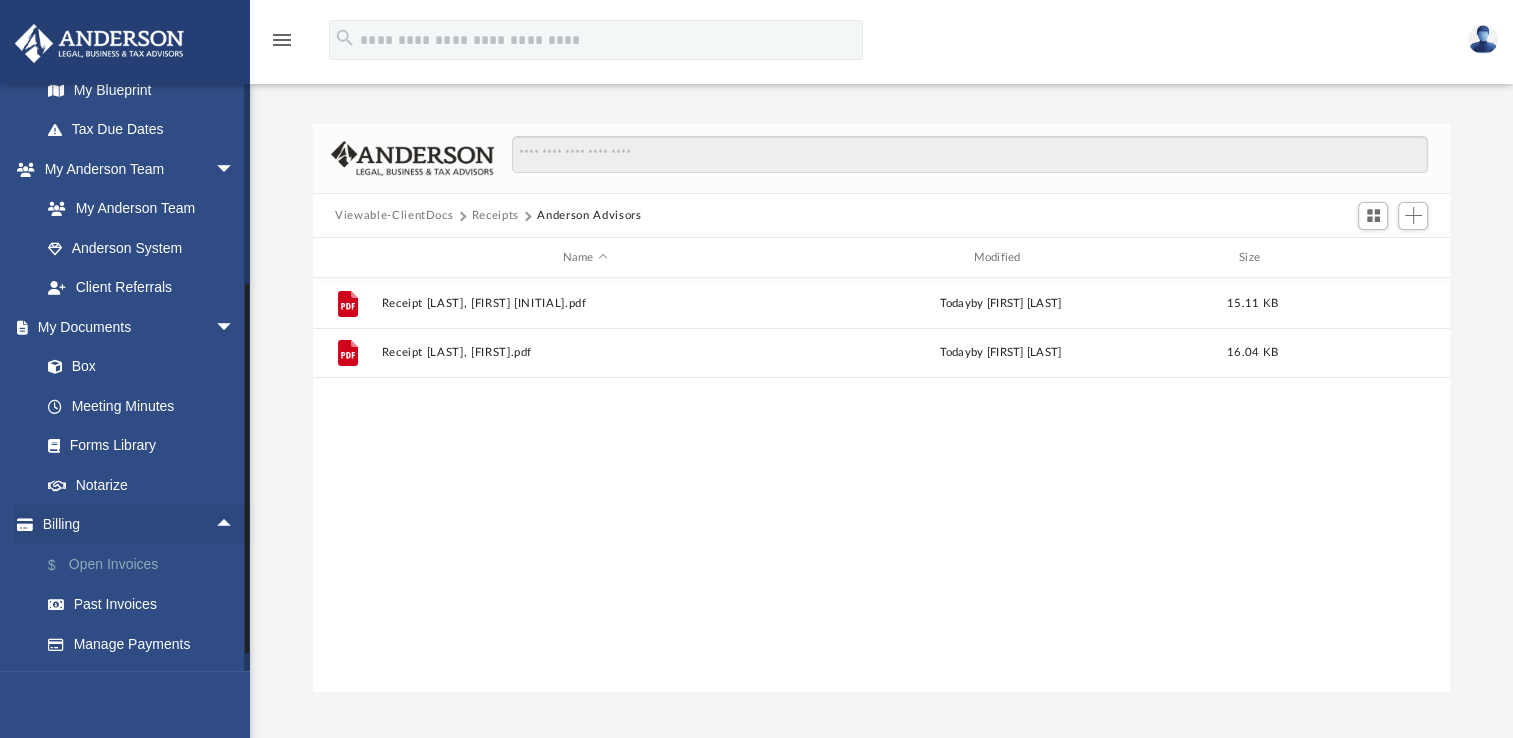click on "$ Open Invoices" at bounding box center [146, 564] 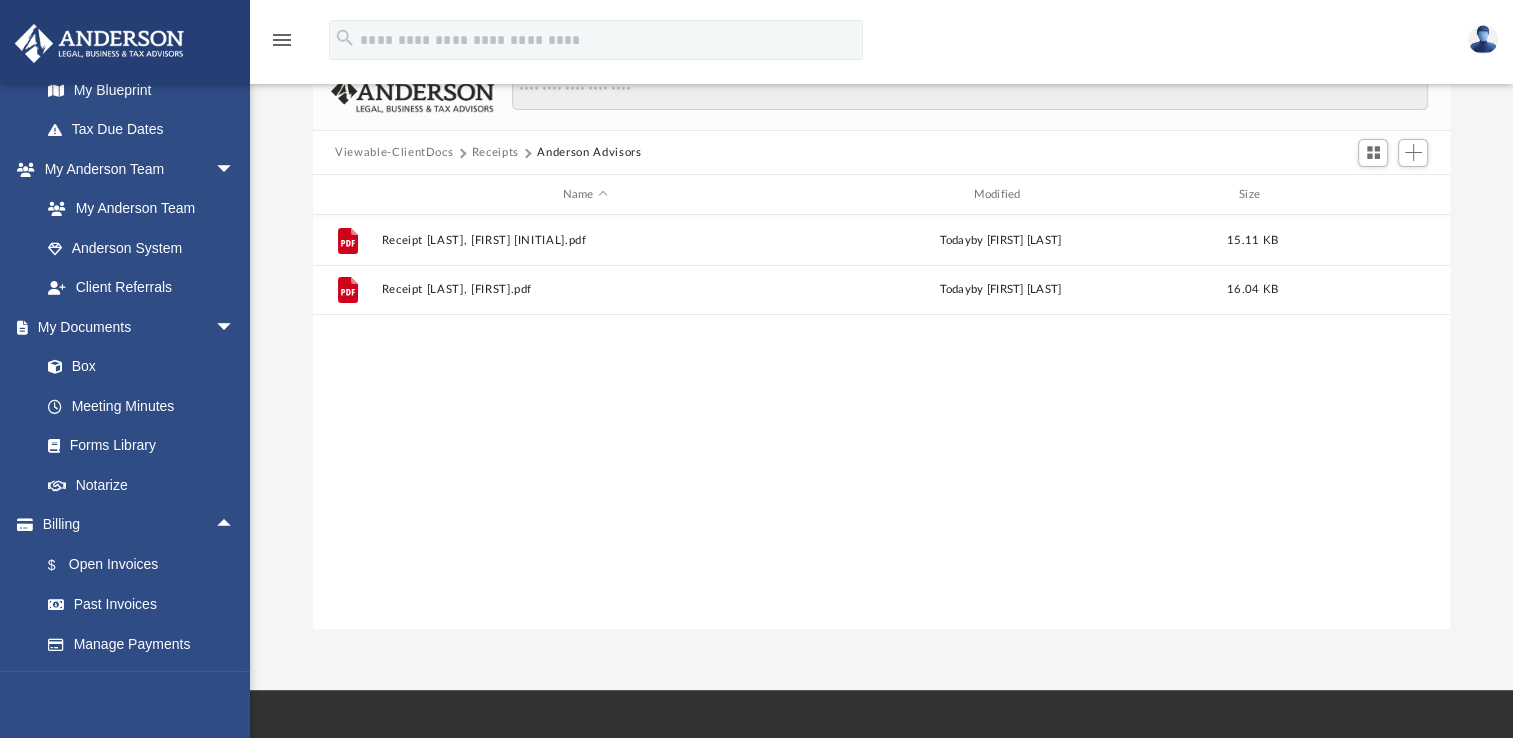 scroll, scrollTop: 64, scrollLeft: 0, axis: vertical 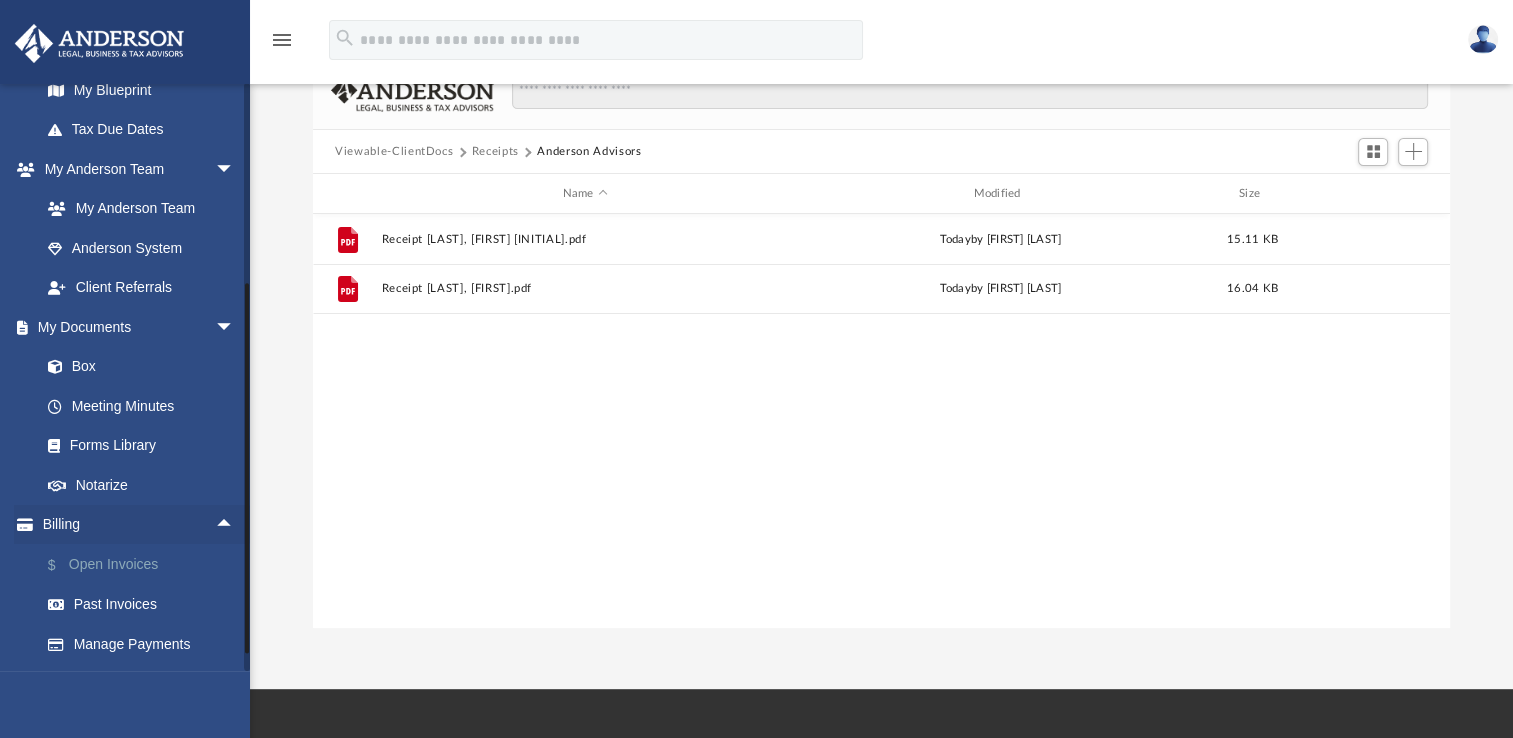 click on "$ Open Invoices" at bounding box center [146, 564] 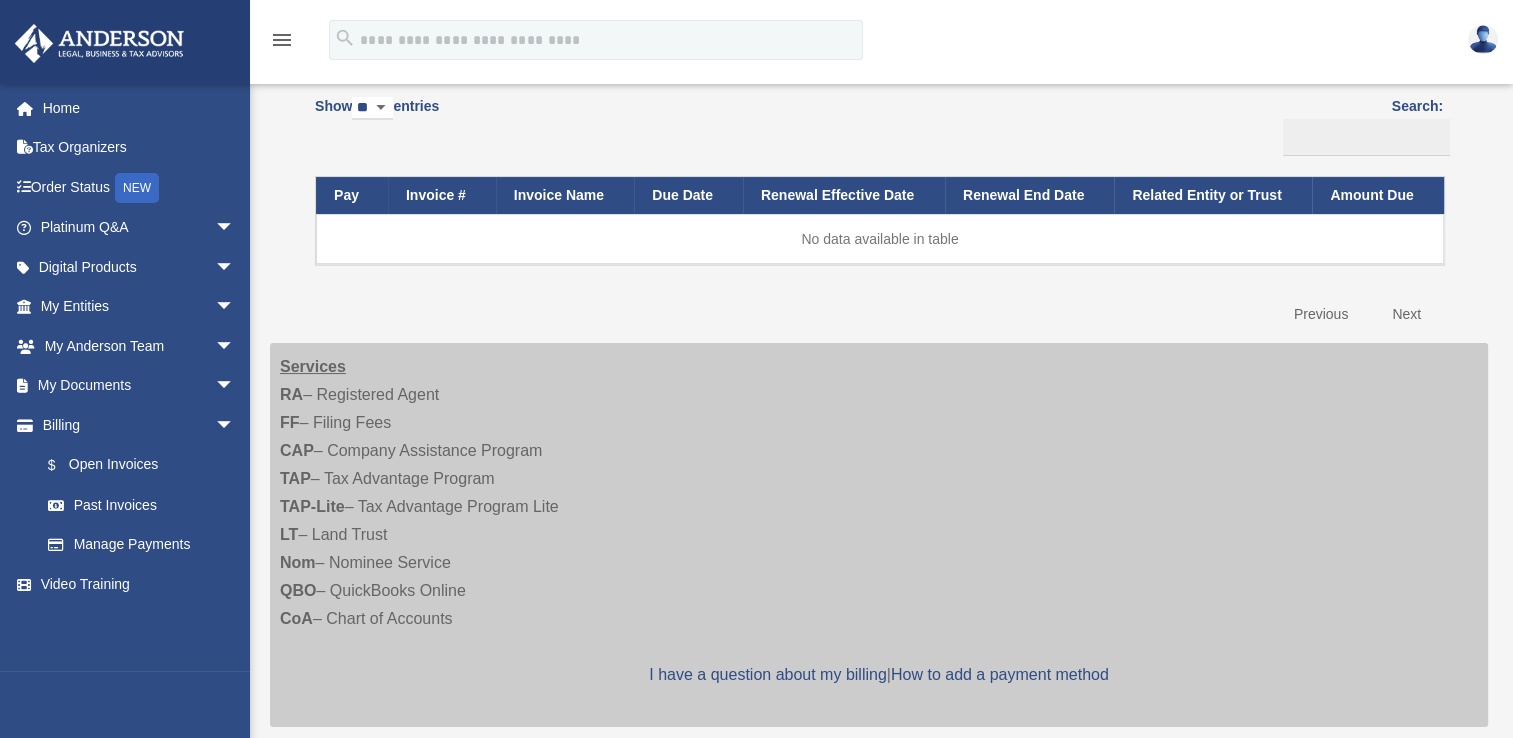 scroll, scrollTop: 180, scrollLeft: 0, axis: vertical 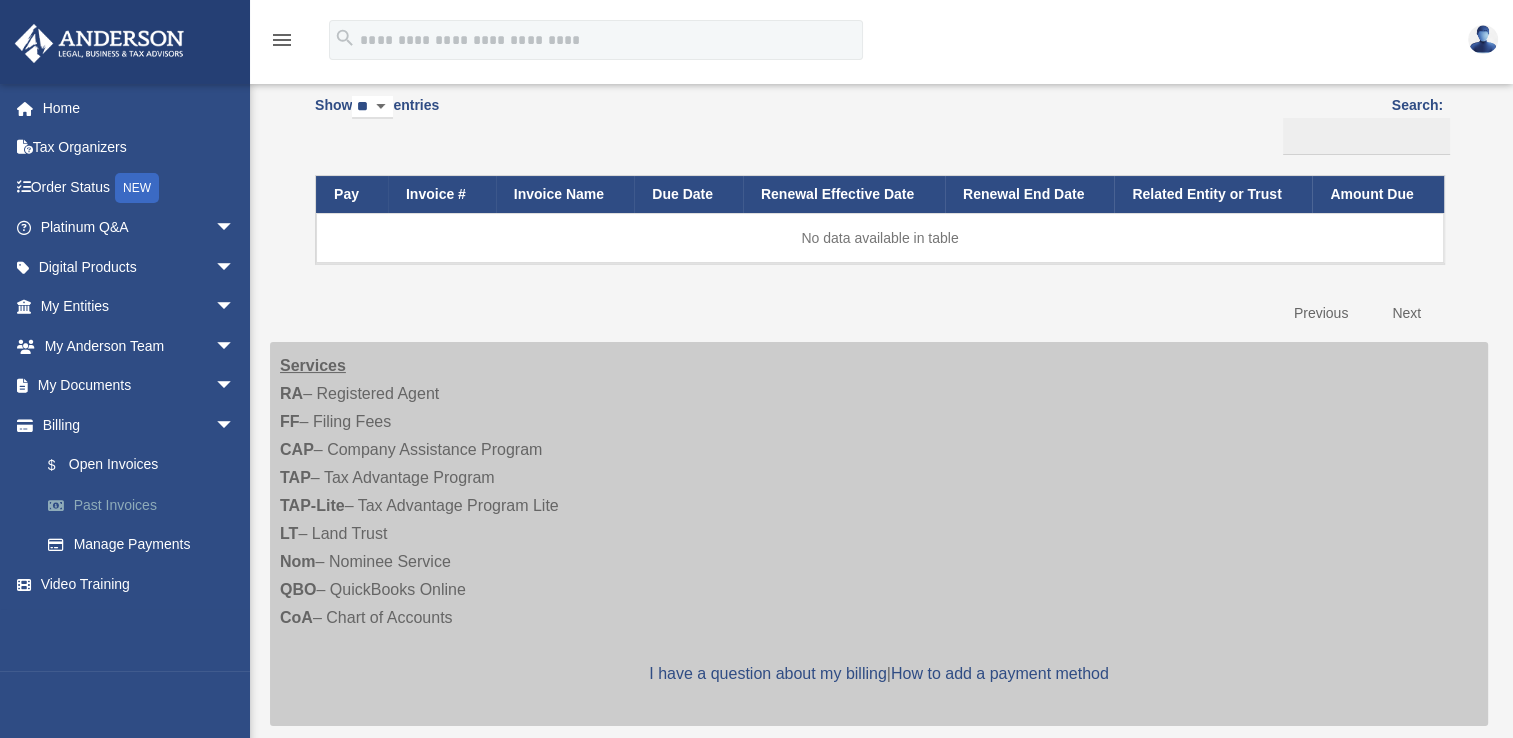 click on "Past Invoices" at bounding box center (146, 505) 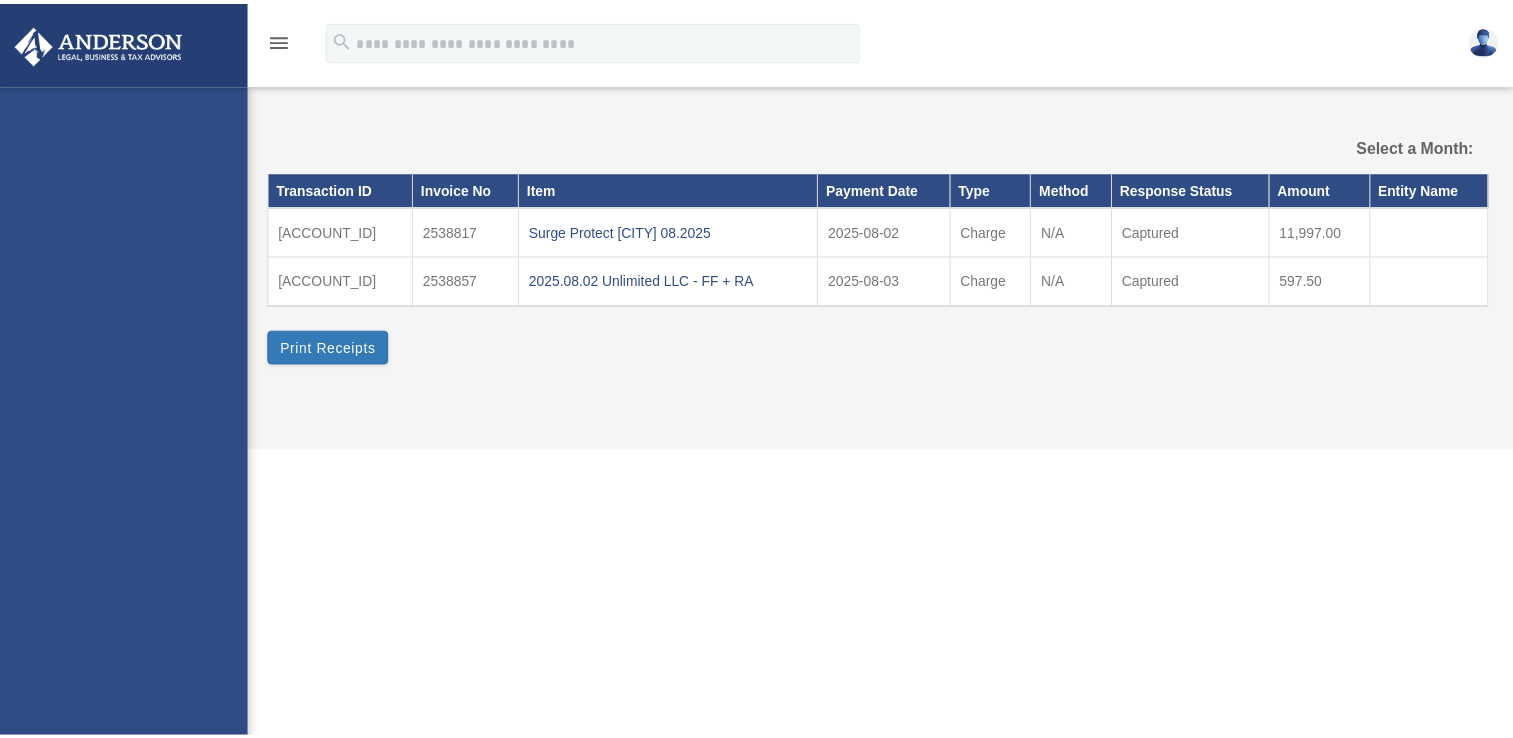 scroll, scrollTop: 0, scrollLeft: 0, axis: both 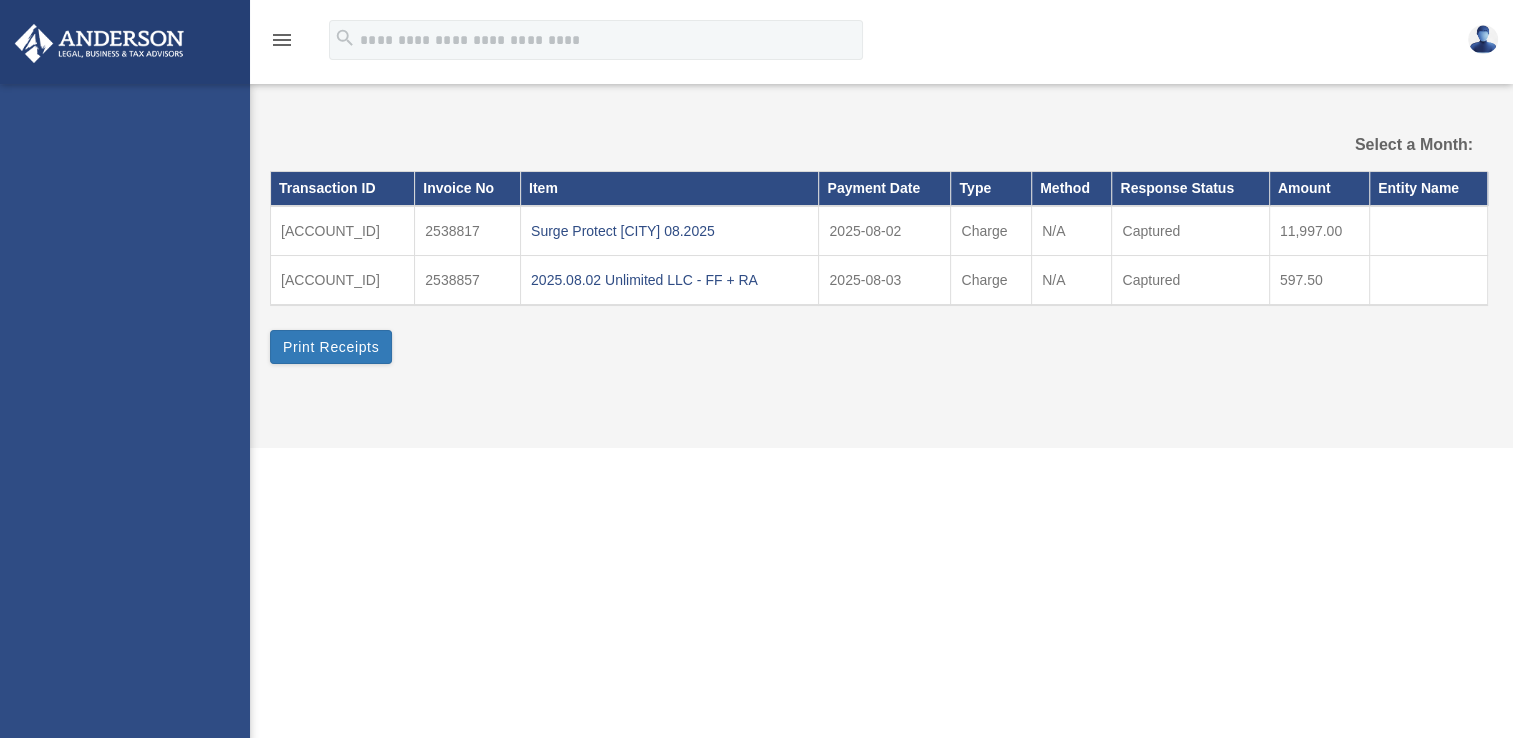select 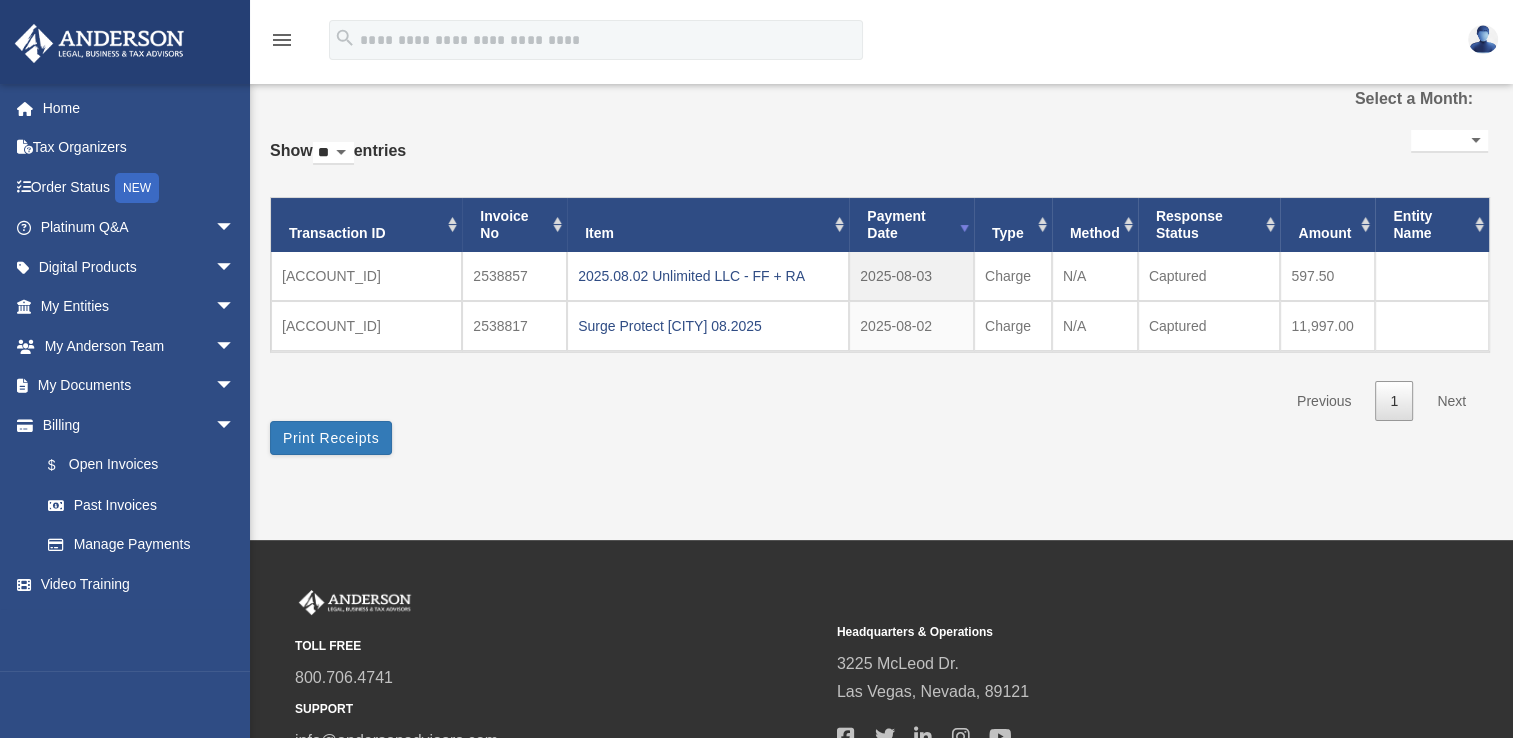 scroll, scrollTop: 0, scrollLeft: 0, axis: both 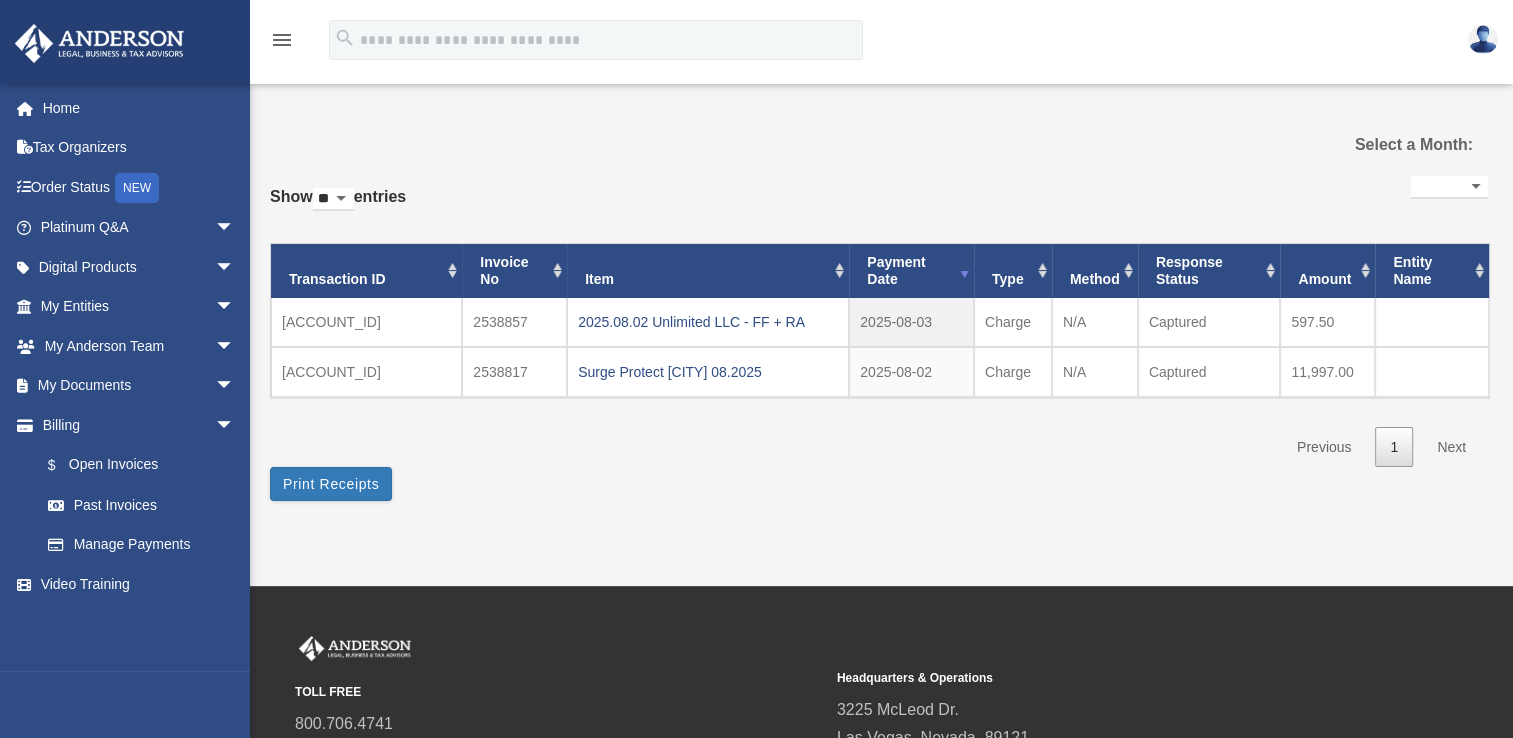 click at bounding box center (1483, 39) 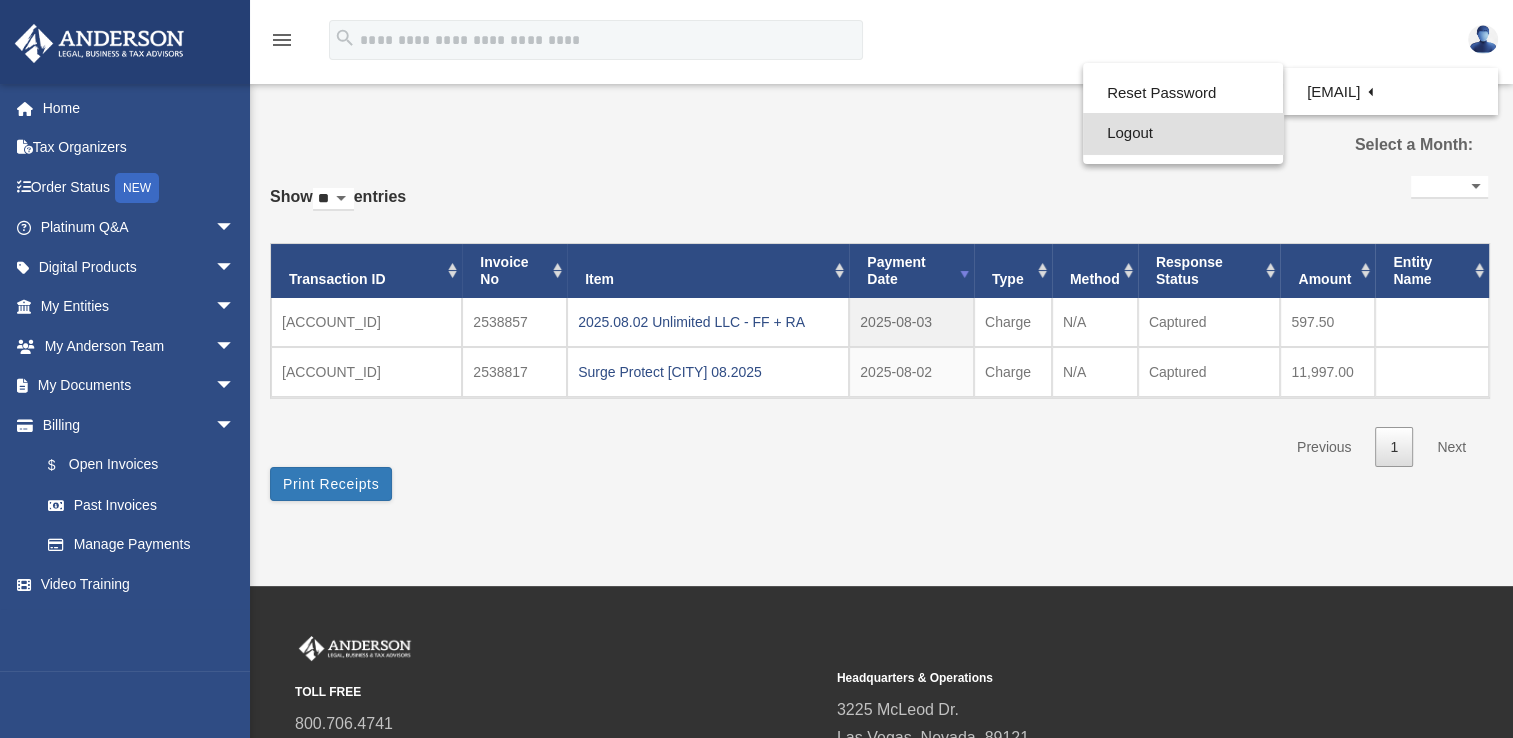 click on "Logout" at bounding box center (1183, 133) 